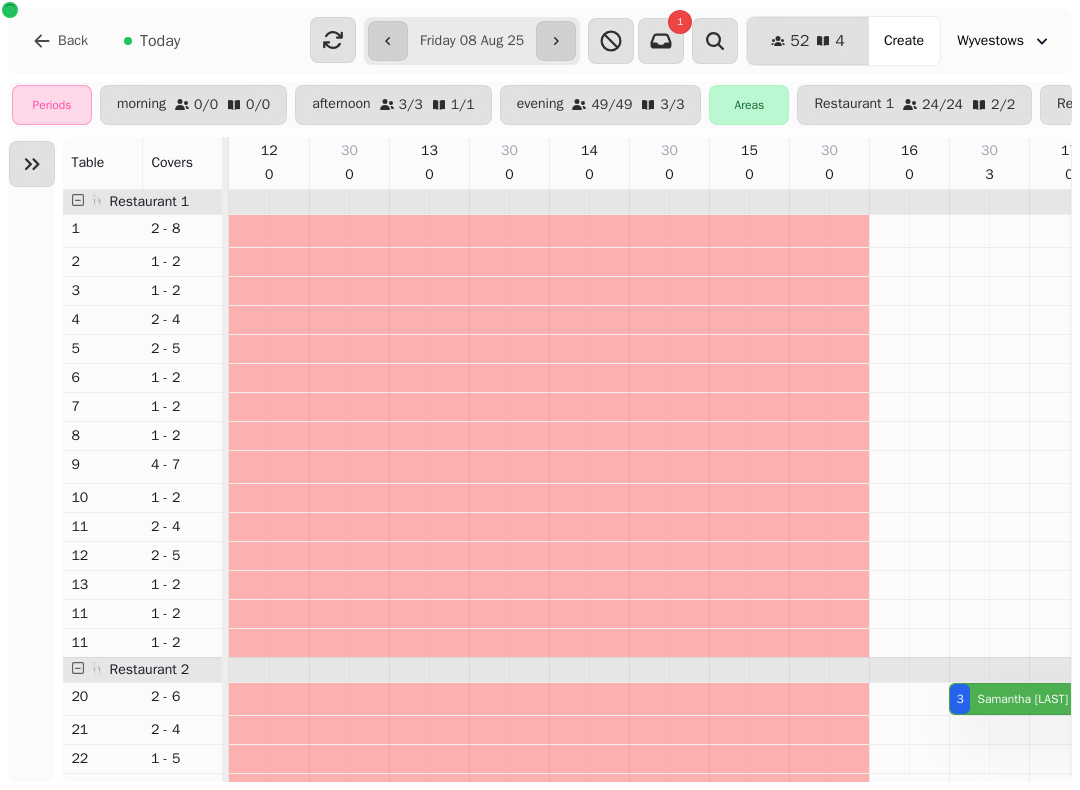 scroll, scrollTop: 0, scrollLeft: 0, axis: both 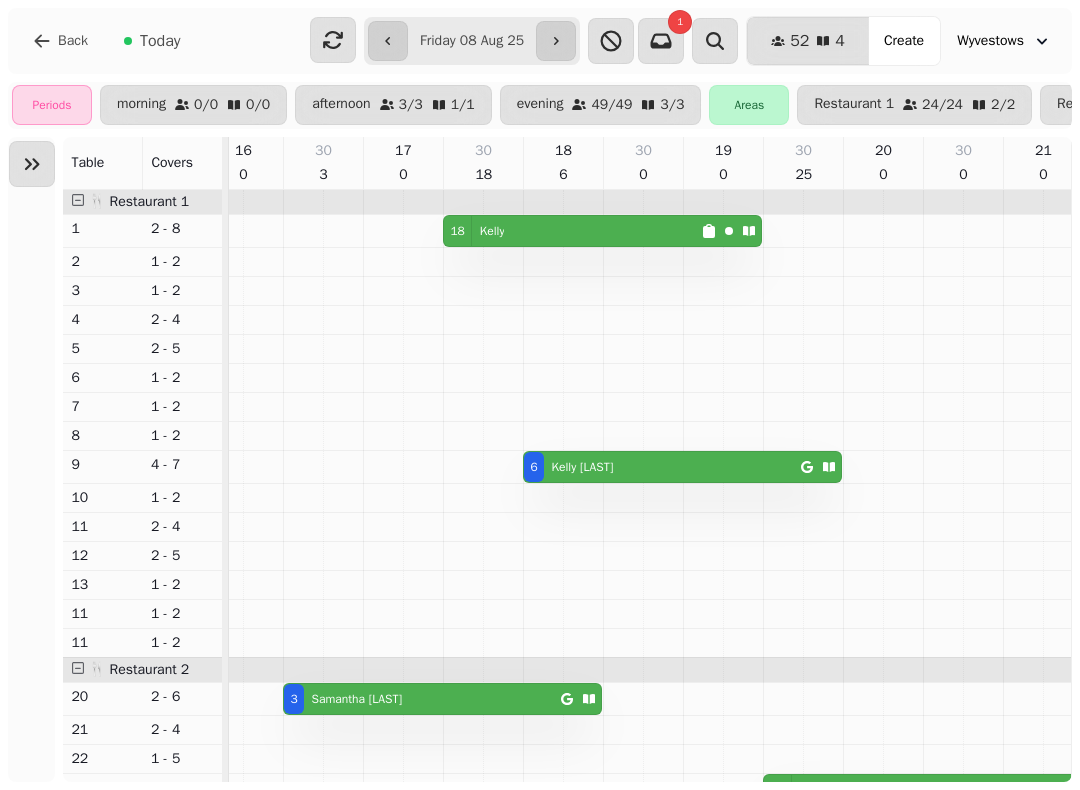 type on "**********" 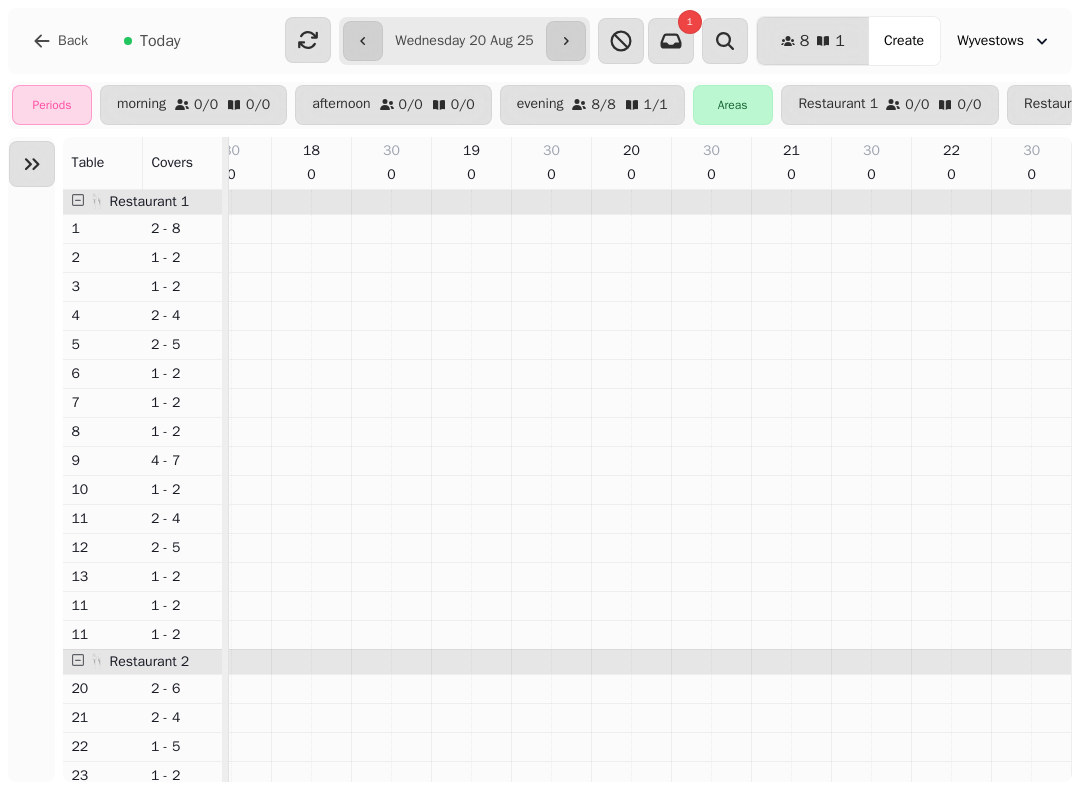 scroll, scrollTop: 0, scrollLeft: 26, axis: horizontal 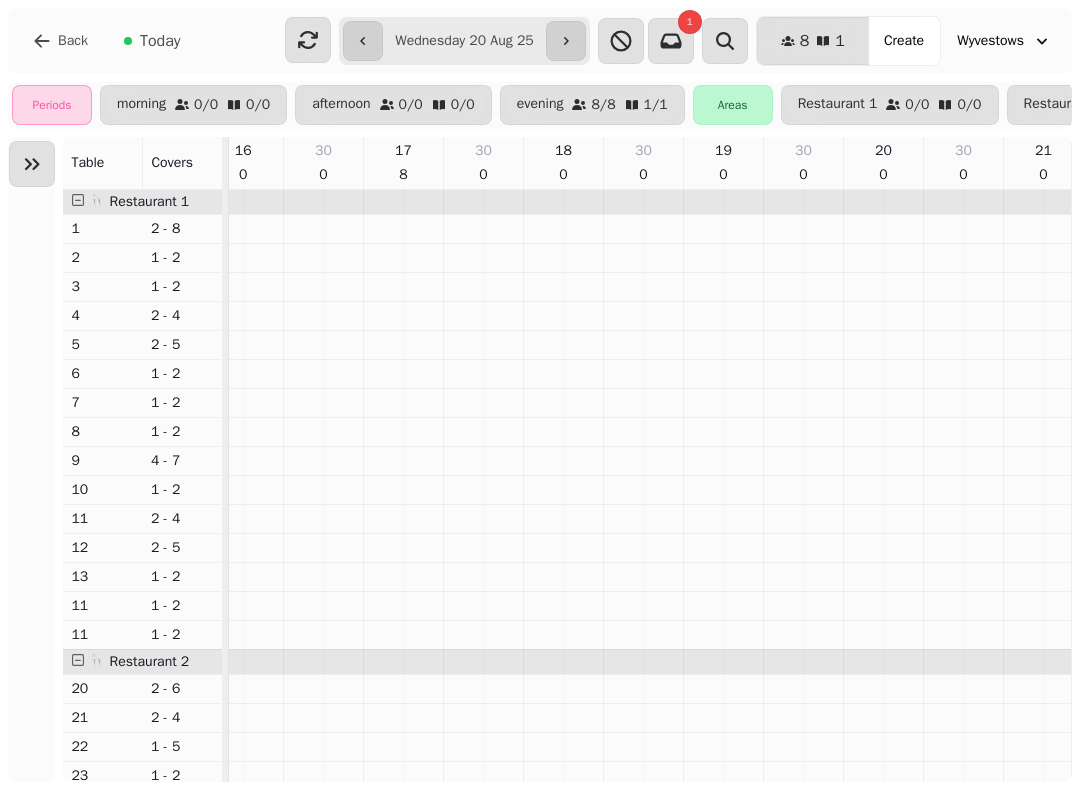 click on "Create" at bounding box center (904, 41) 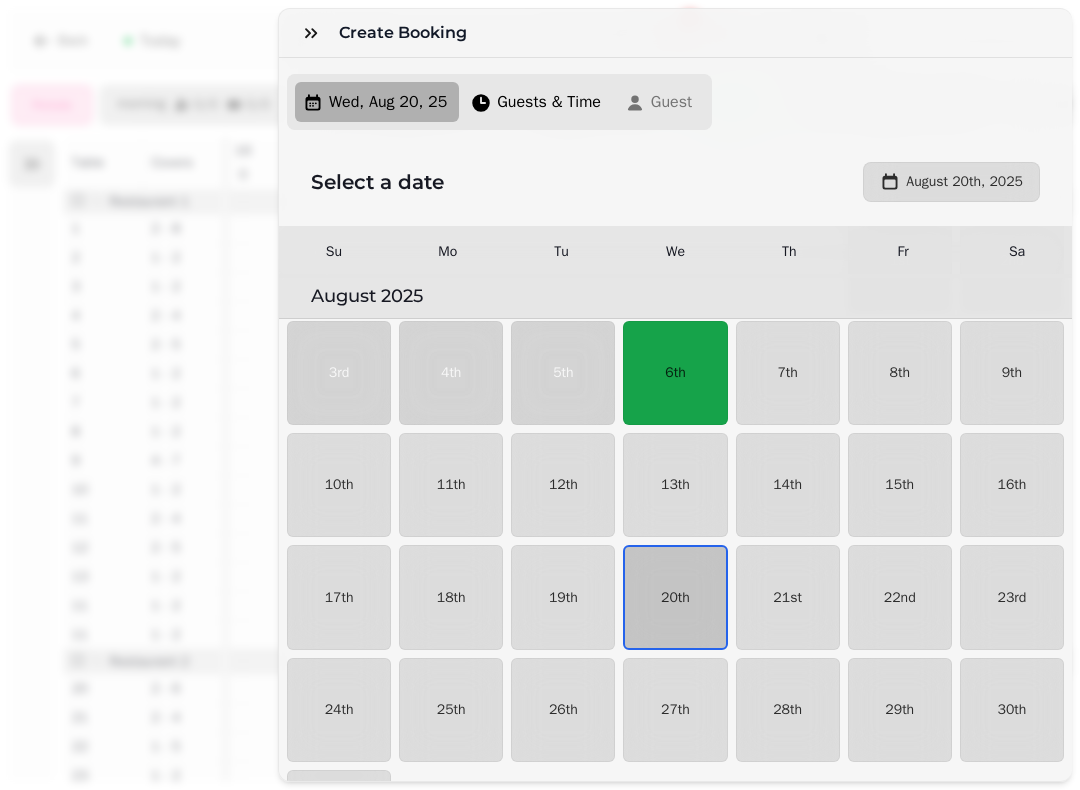 scroll, scrollTop: 216, scrollLeft: 0, axis: vertical 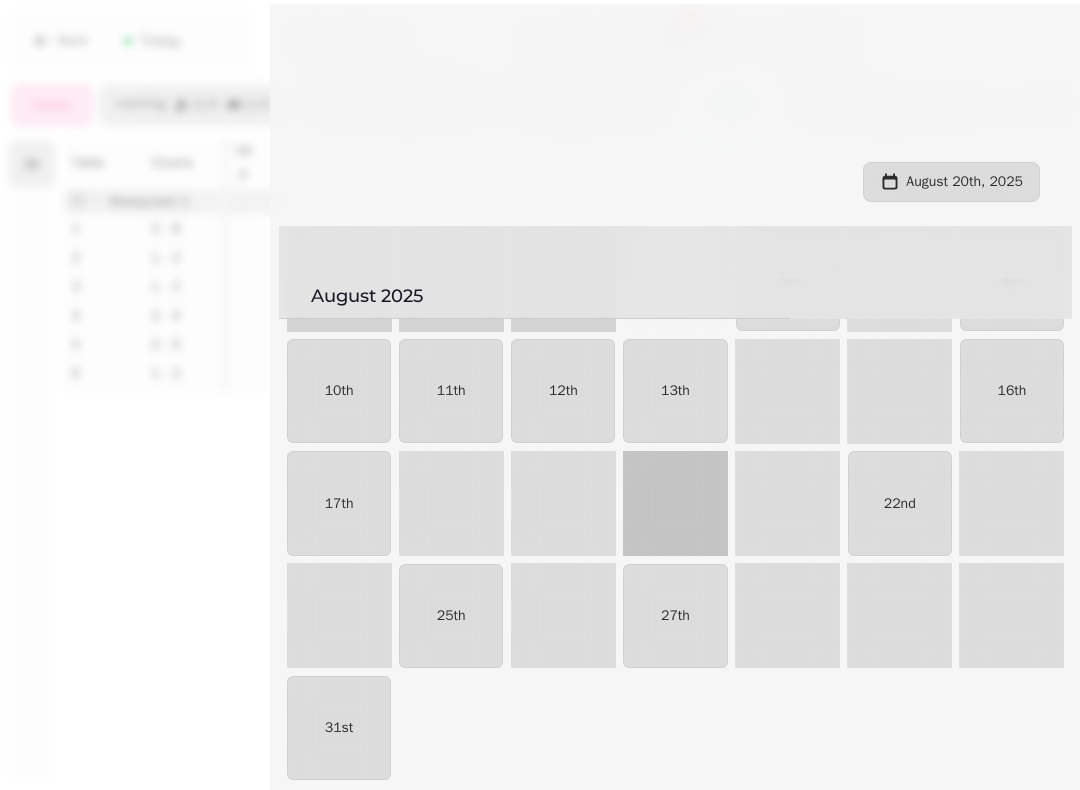 click on "20th" at bounding box center (675, 504) 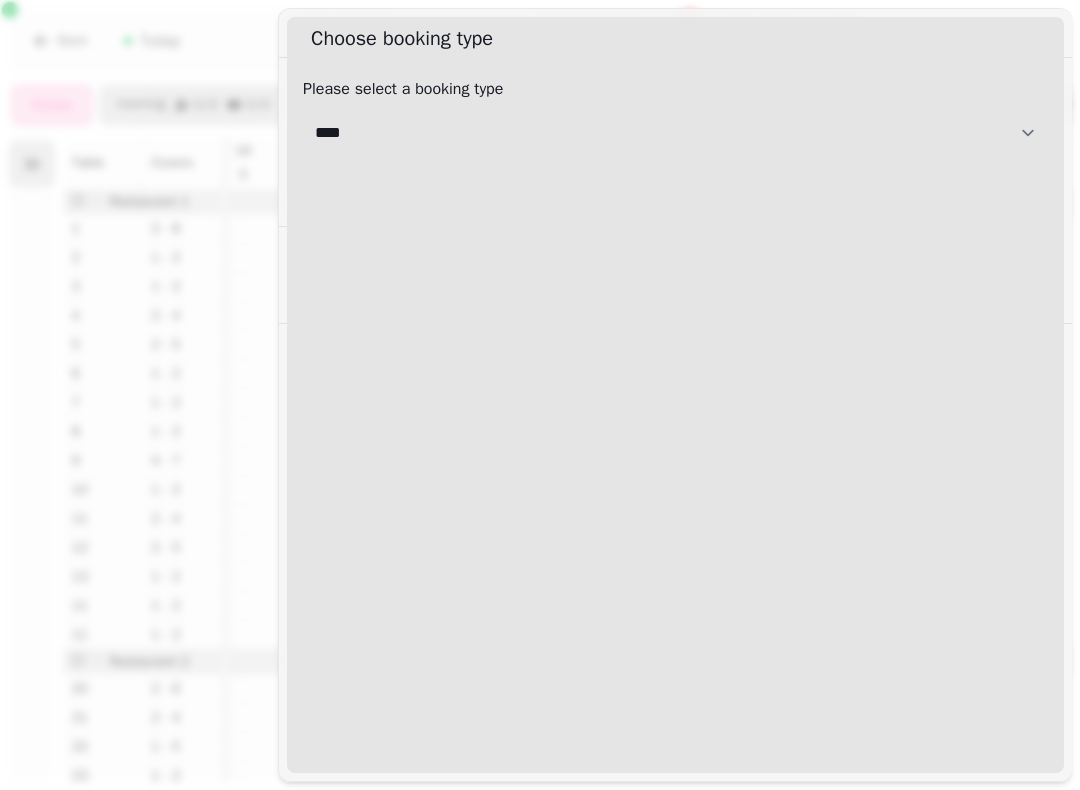 click on "**********" at bounding box center [675, 133] 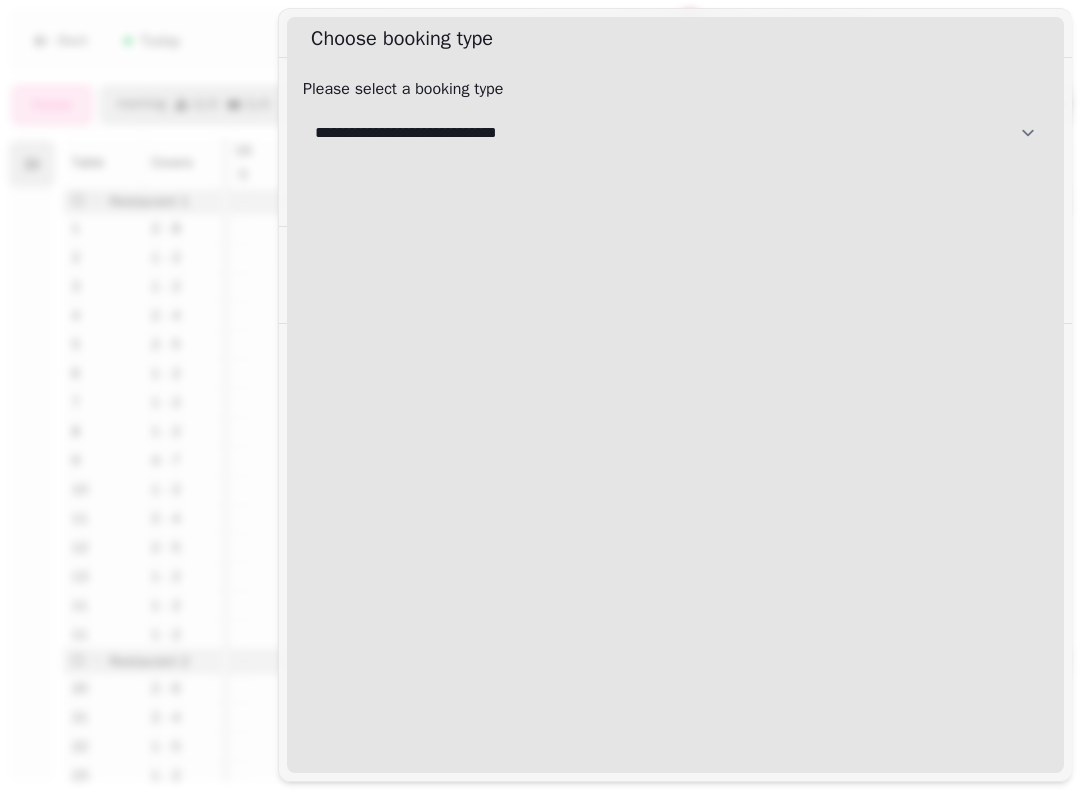 select on "**********" 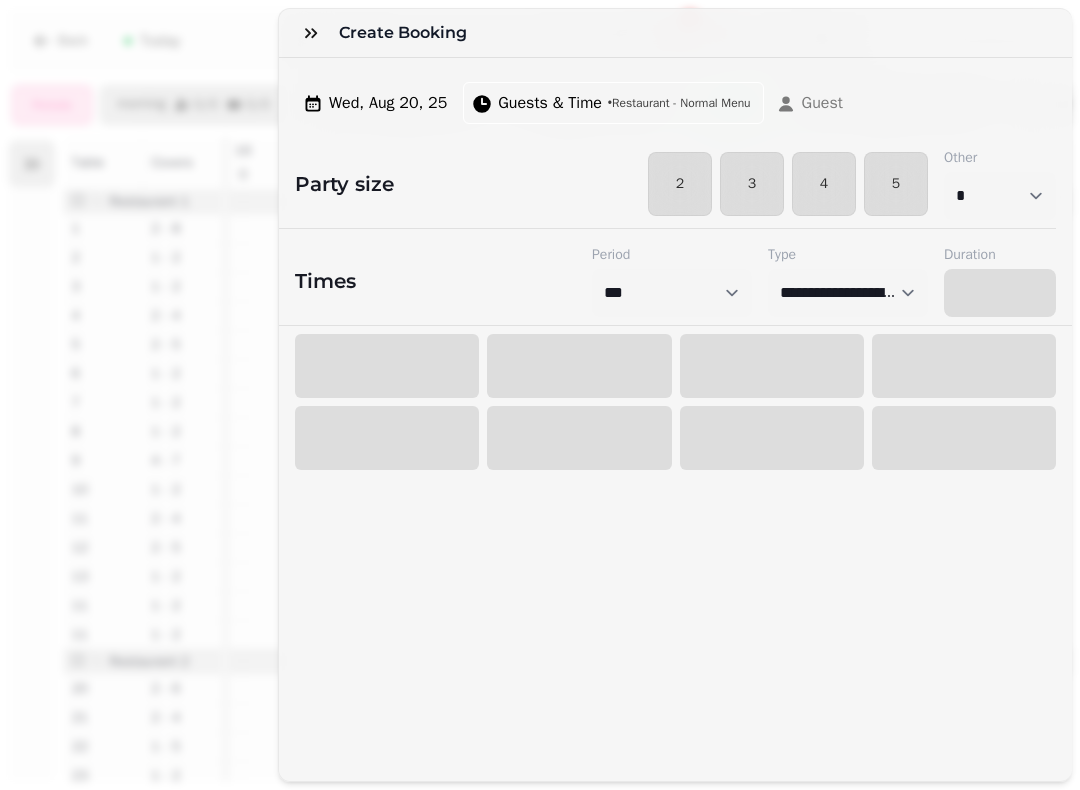 select on "****" 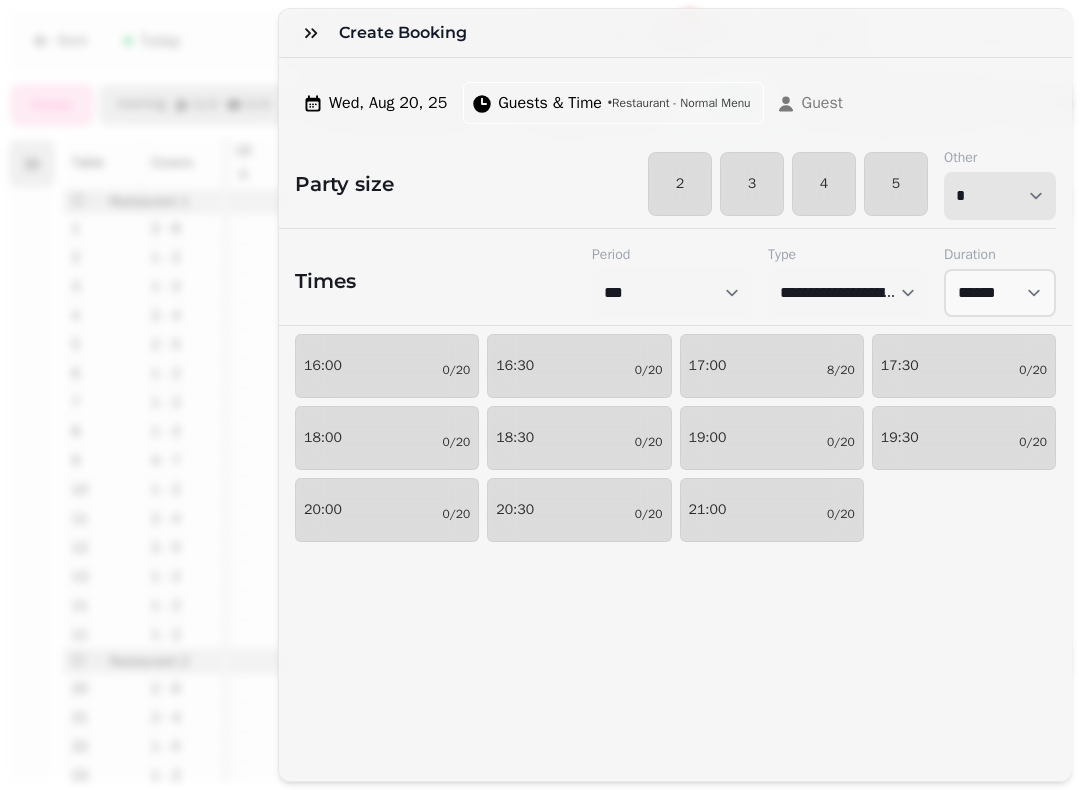click on "* * * * * * * * * ** ** ** ** ** ** ** ** ** ** ** ** ** ** ** ** ** ** ** ** ** ** ** ** ** ** ** ** ** ** ** ** ** ** ** ** ** ** ** ** ** ** ** ** ** ** ** ** ** ** ** ** ** ** ** ** ** ** ** ** ** ** ** ** ** ** ** ** ** ** ** ** ** ** ** ** ** ** ** ** ** ** ** ** ** ** ** ** ** ** *** *** *** *** *** *** *** *** *** *** *** *** *** *** *** *** *** *** *** *** ***" at bounding box center (1000, 196) 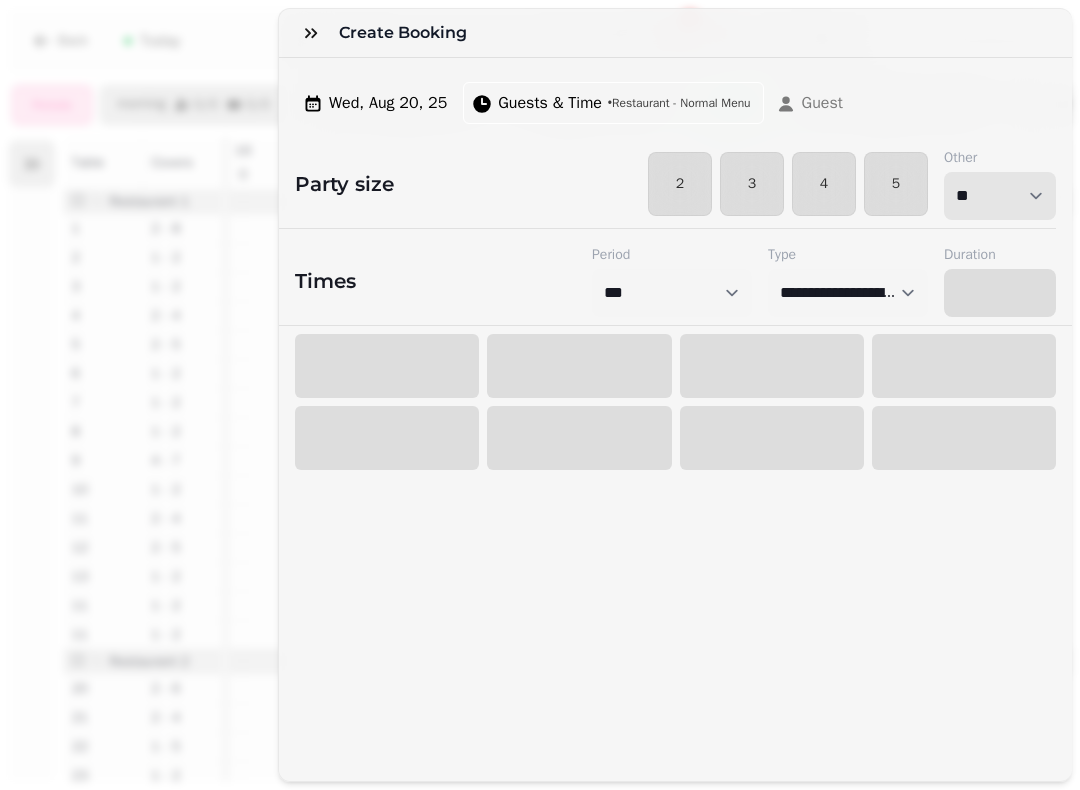select on "****" 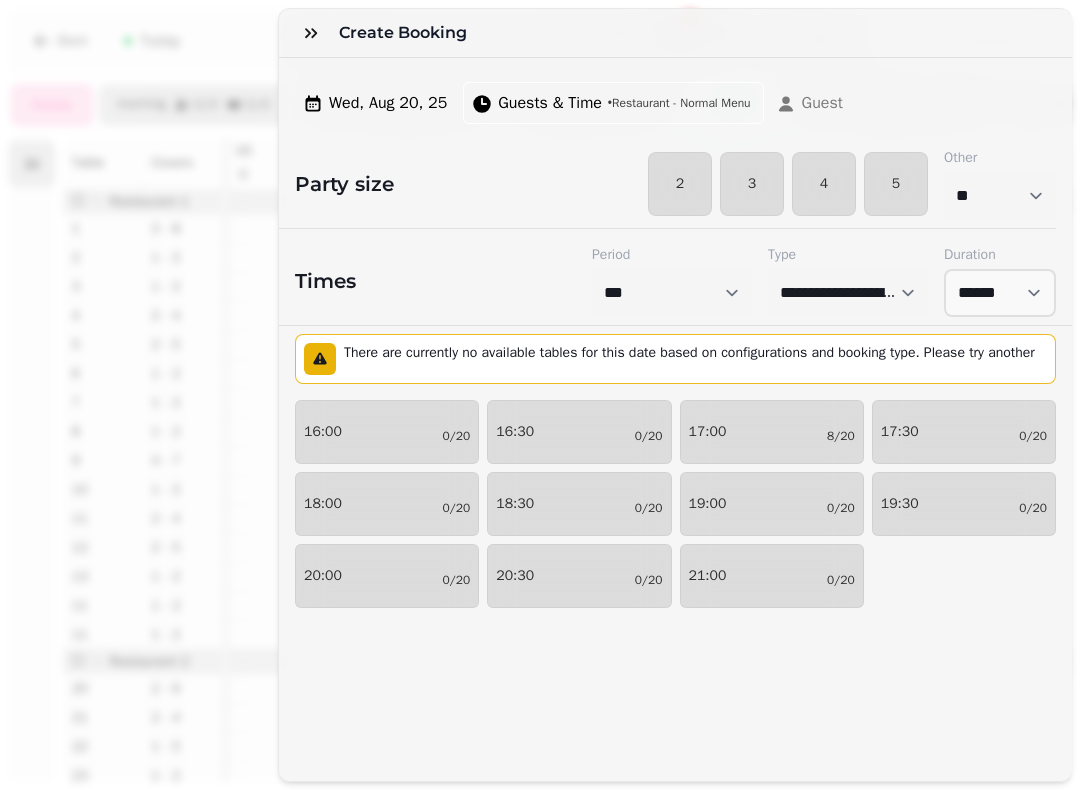 click on "[TIME] 0/20" at bounding box center [387, 432] 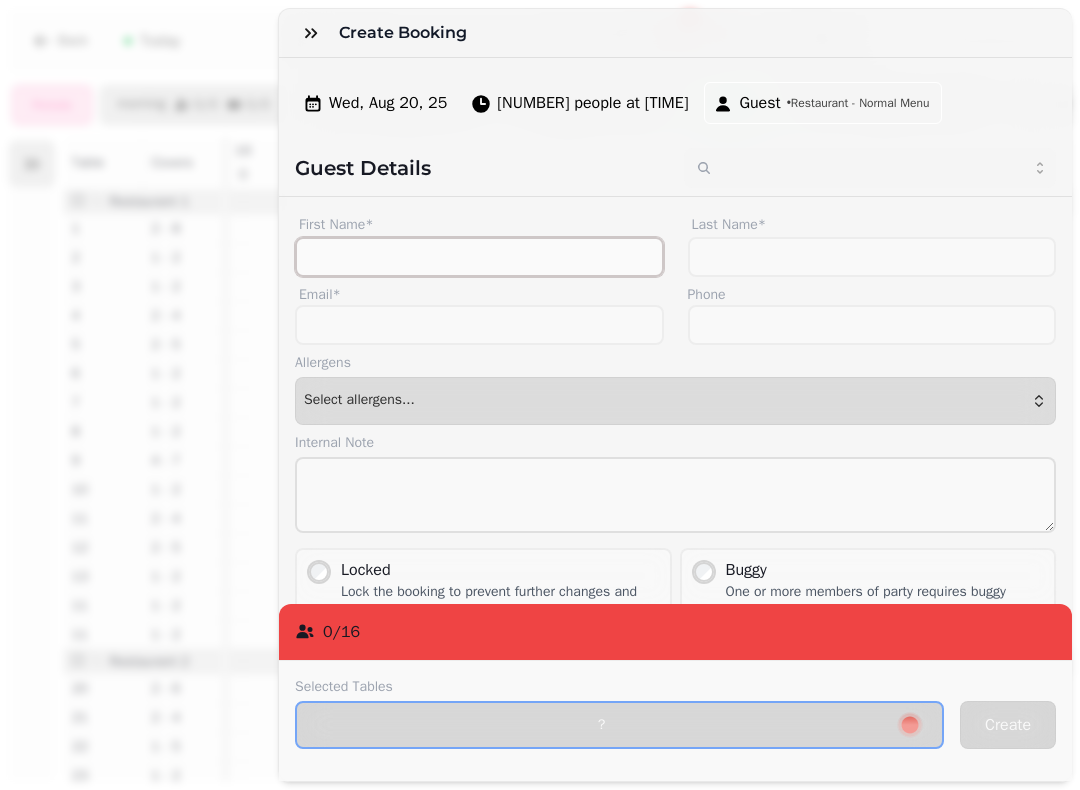 click on "First Name*" at bounding box center (479, 257) 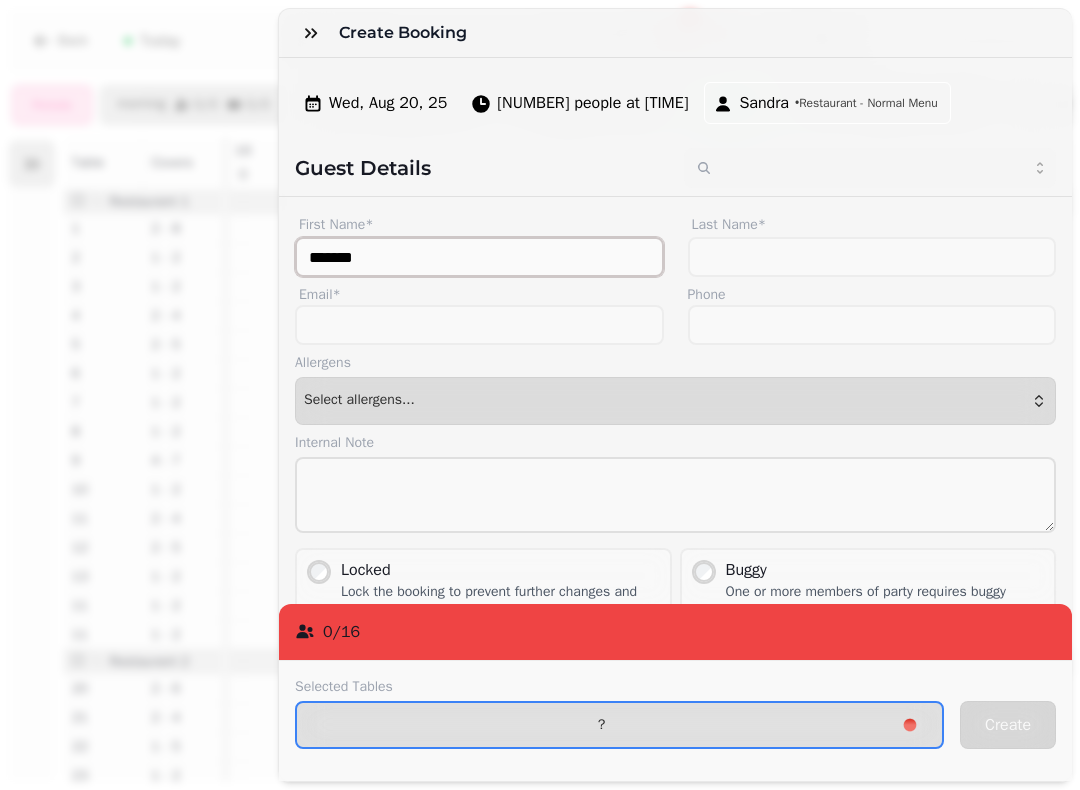 type on "******" 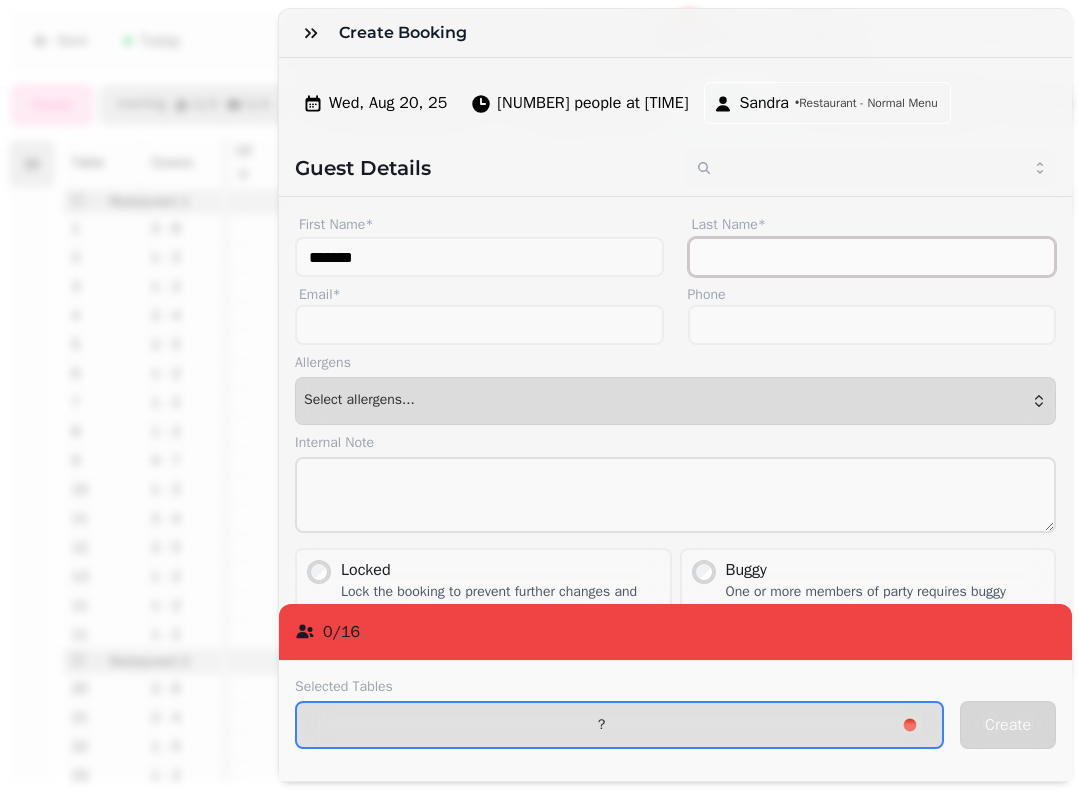 click on "Last Name*" at bounding box center (872, 257) 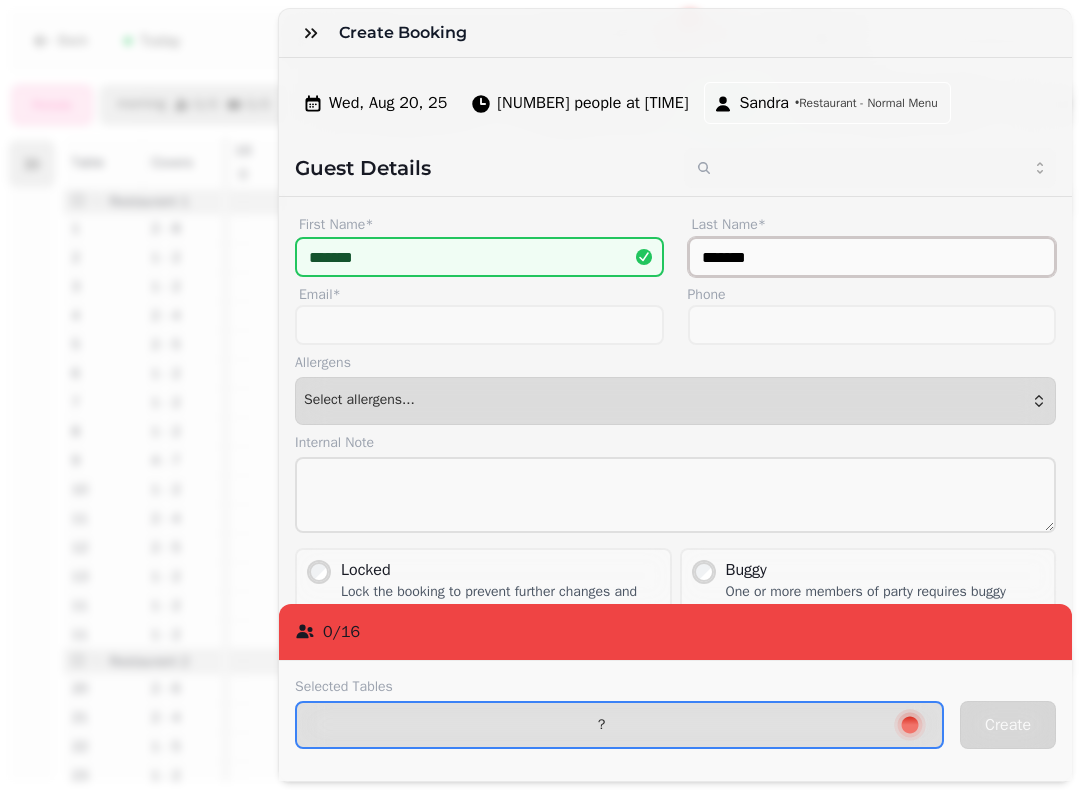type on "*******" 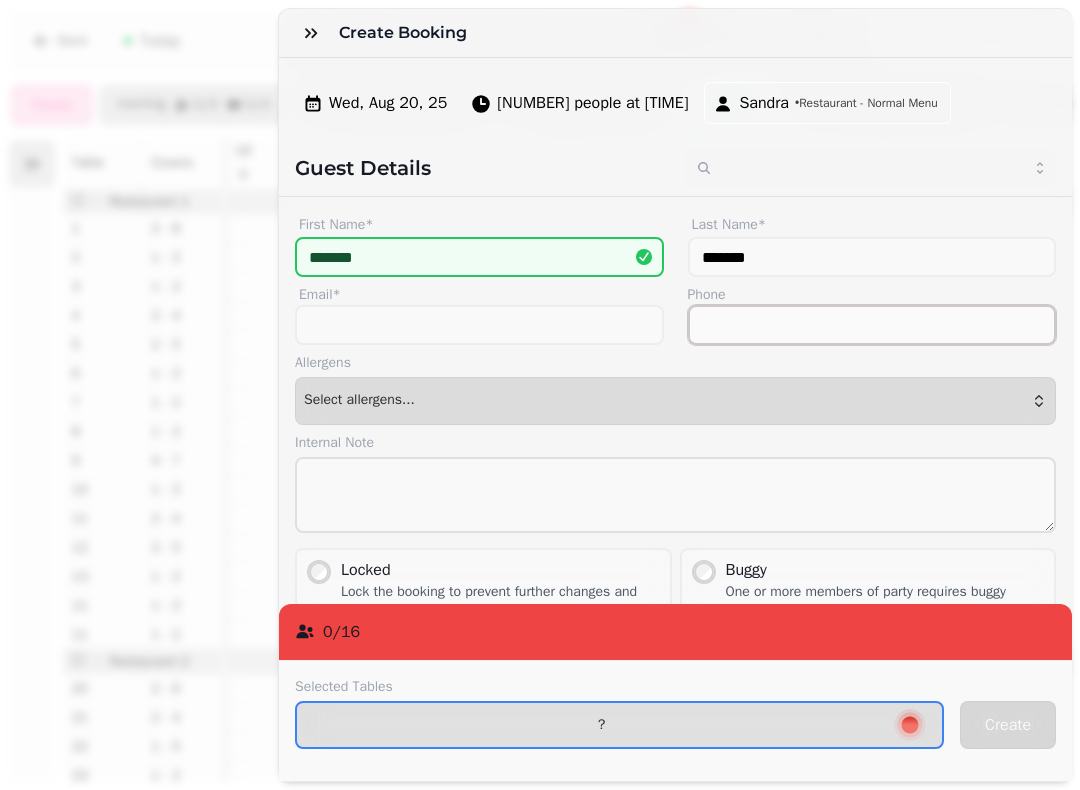 click on "Phone" at bounding box center (872, 325) 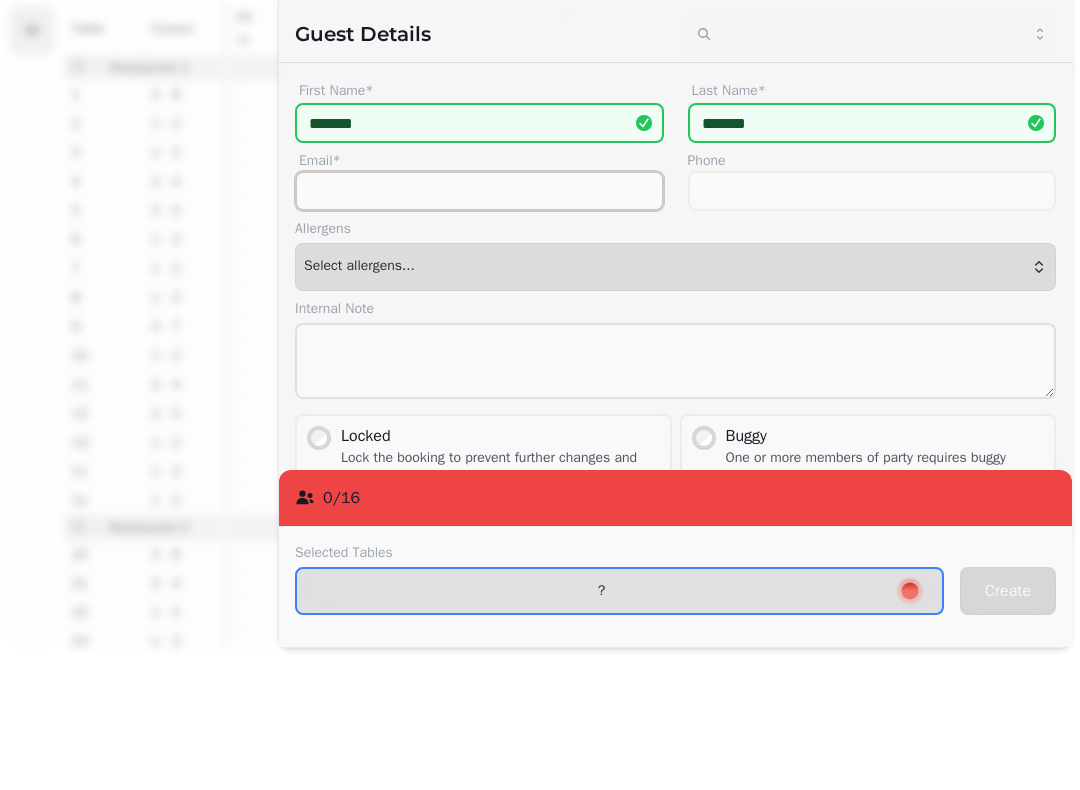 click on "Email*" at bounding box center (479, 325) 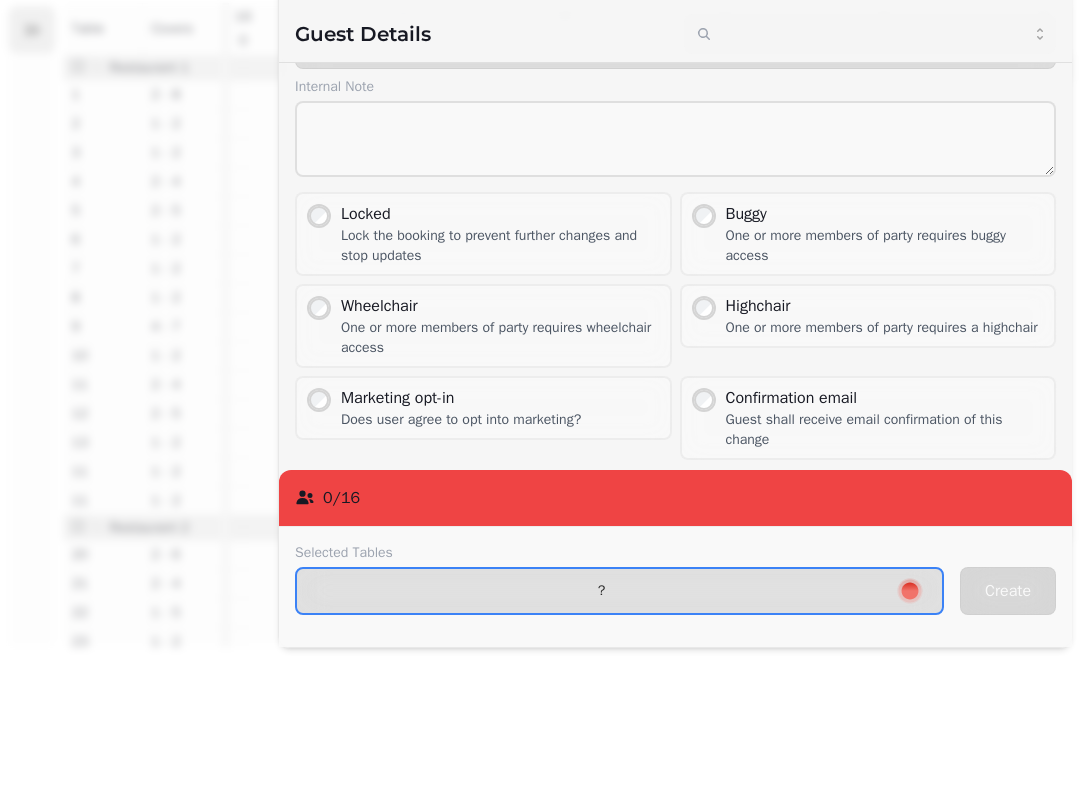 scroll, scrollTop: 206, scrollLeft: 0, axis: vertical 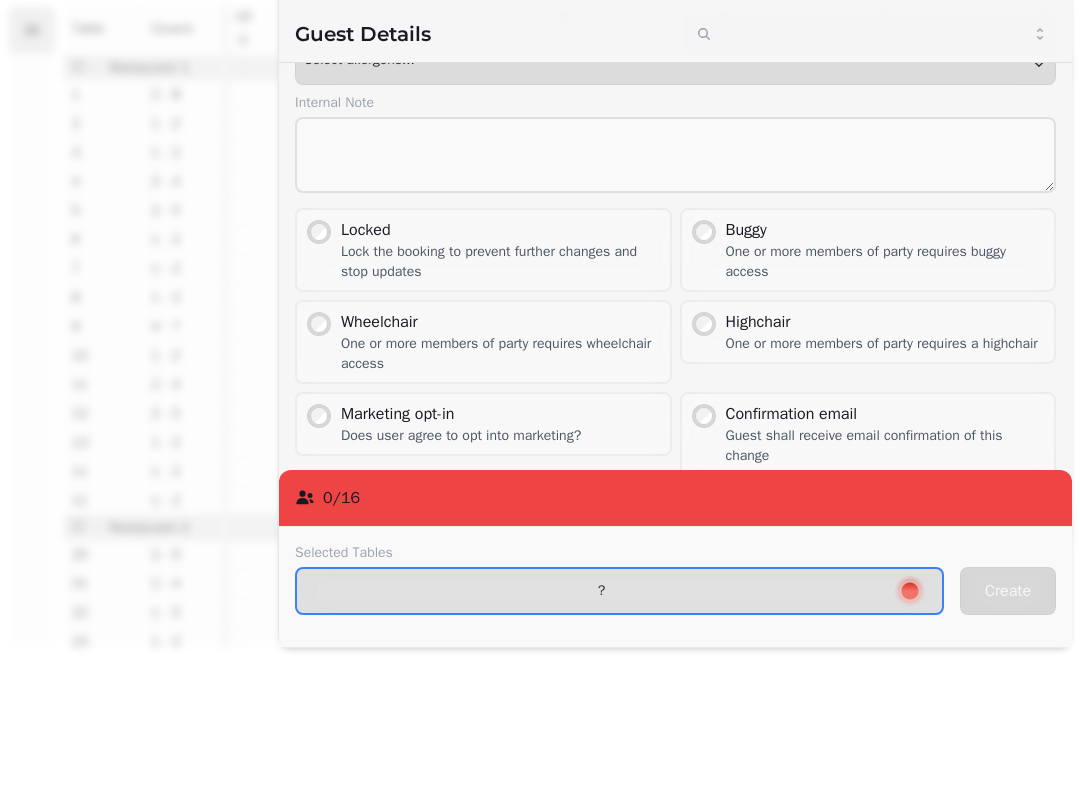type on "**********" 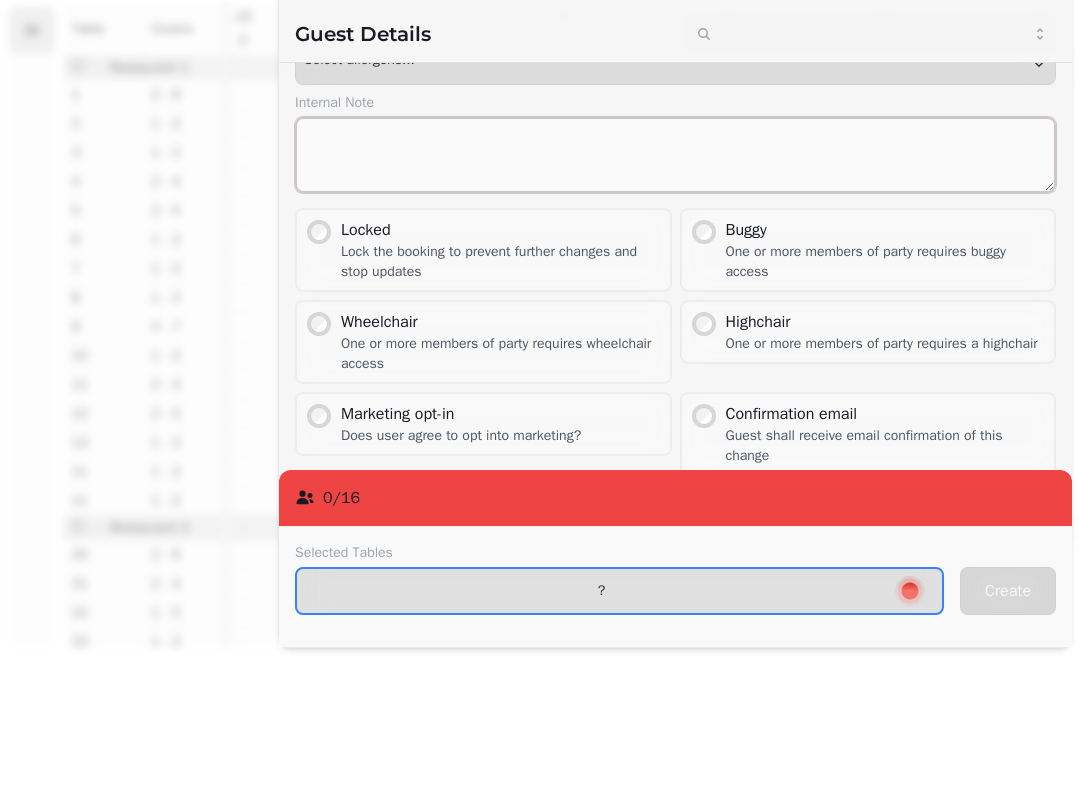 click at bounding box center [675, 289] 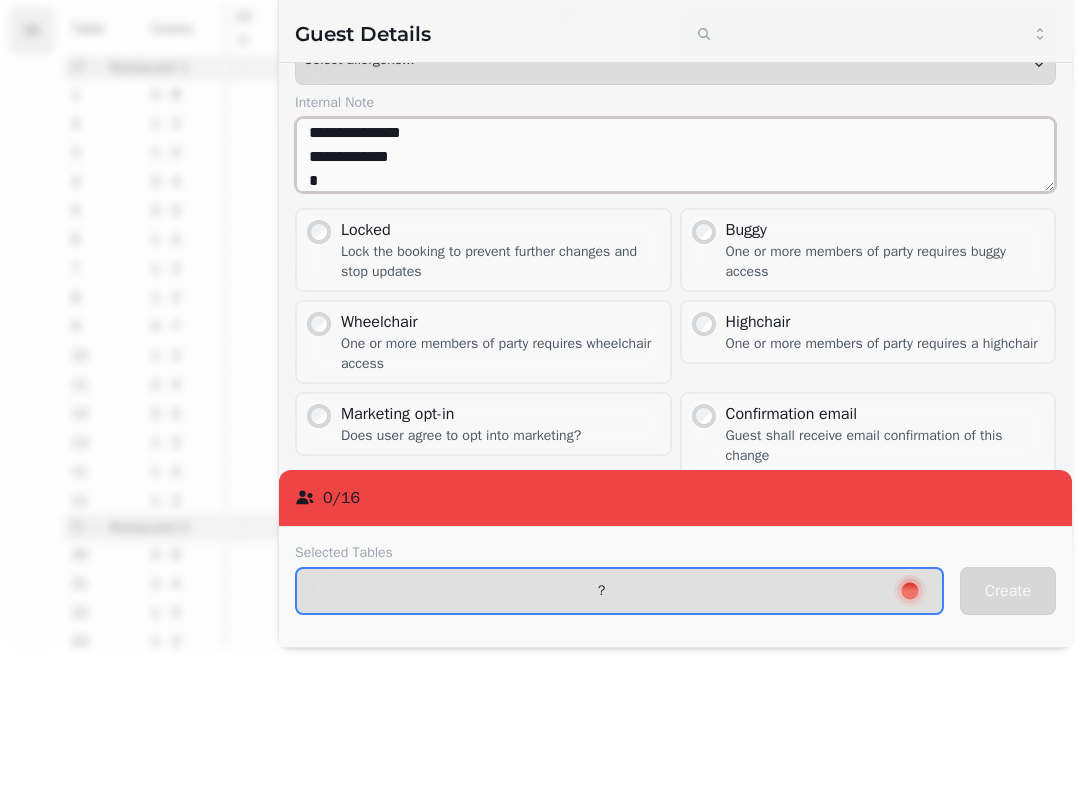 scroll, scrollTop: 10, scrollLeft: 0, axis: vertical 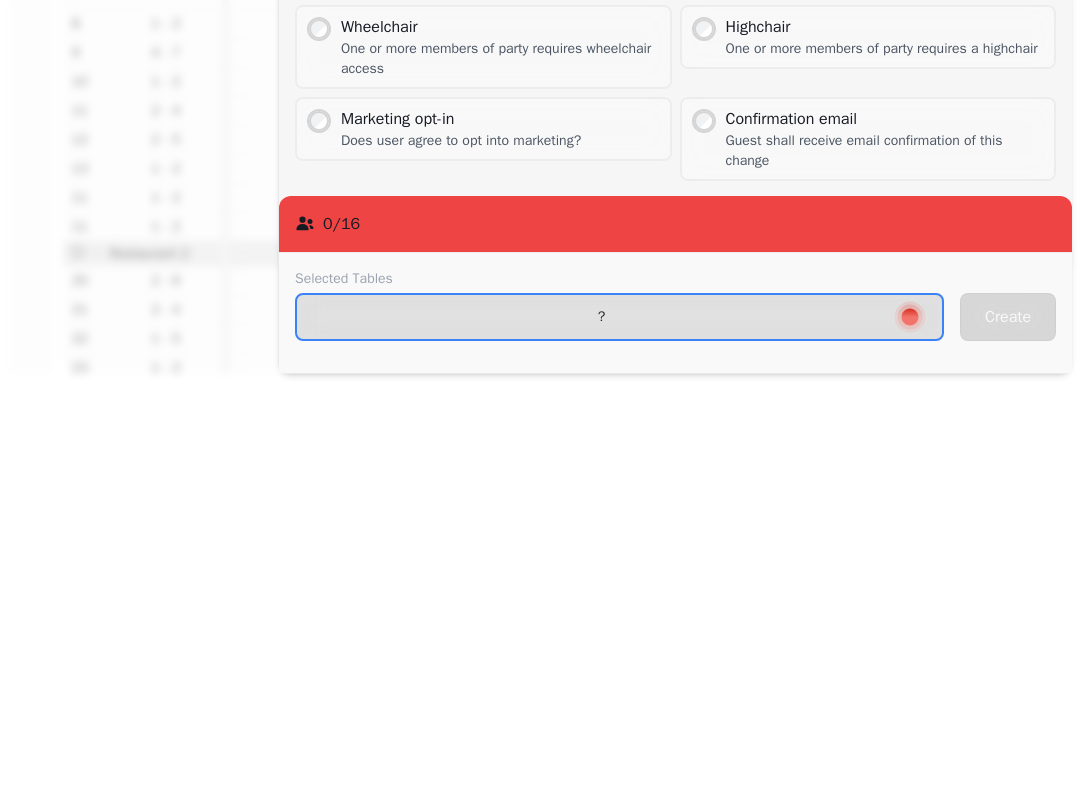 type on "**********" 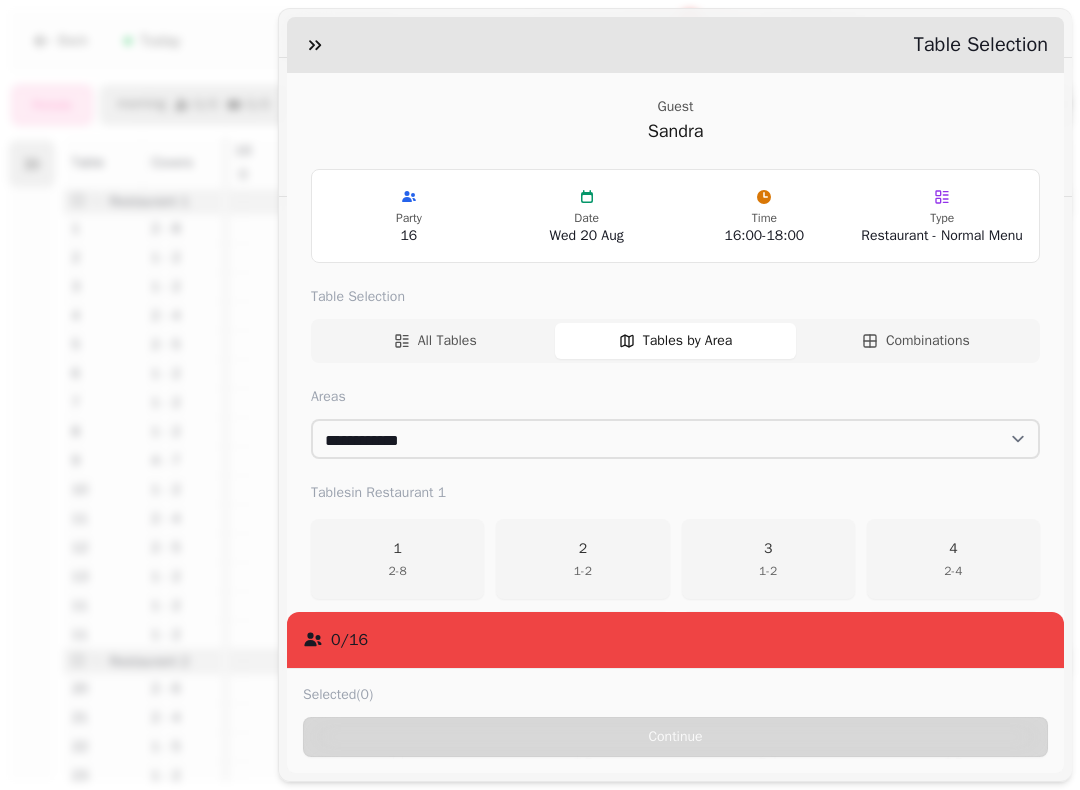 scroll, scrollTop: 50, scrollLeft: 0, axis: vertical 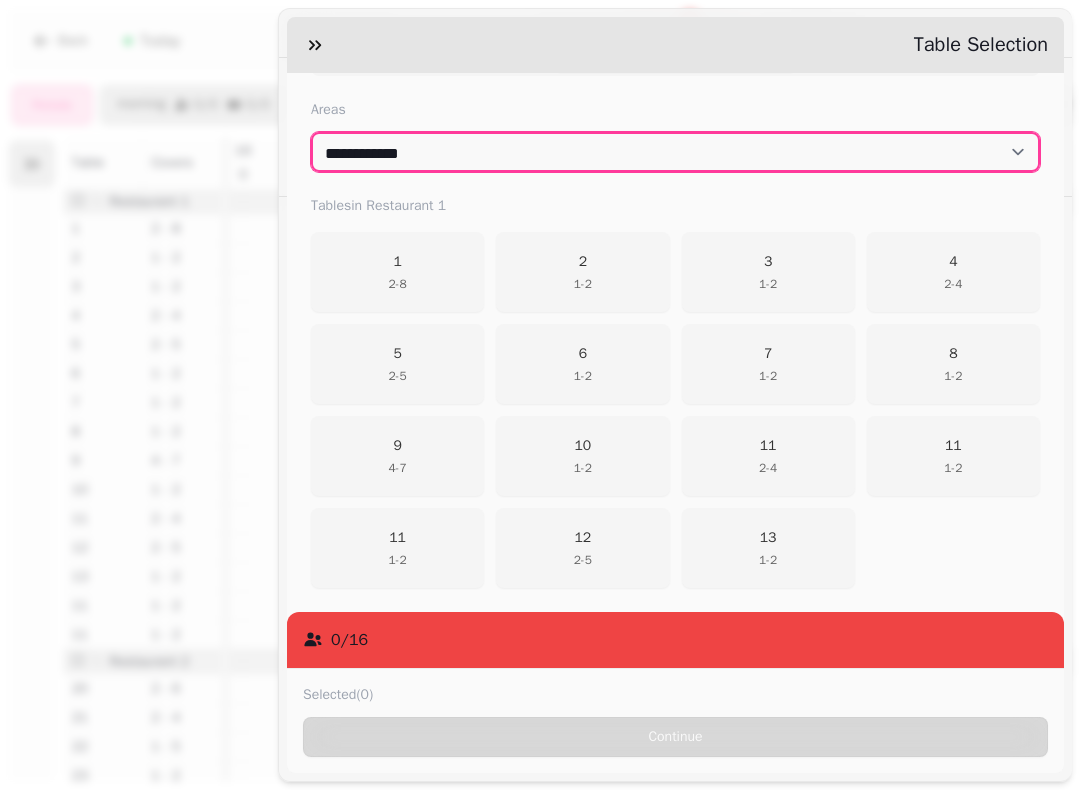 click on "**********" at bounding box center [675, 152] 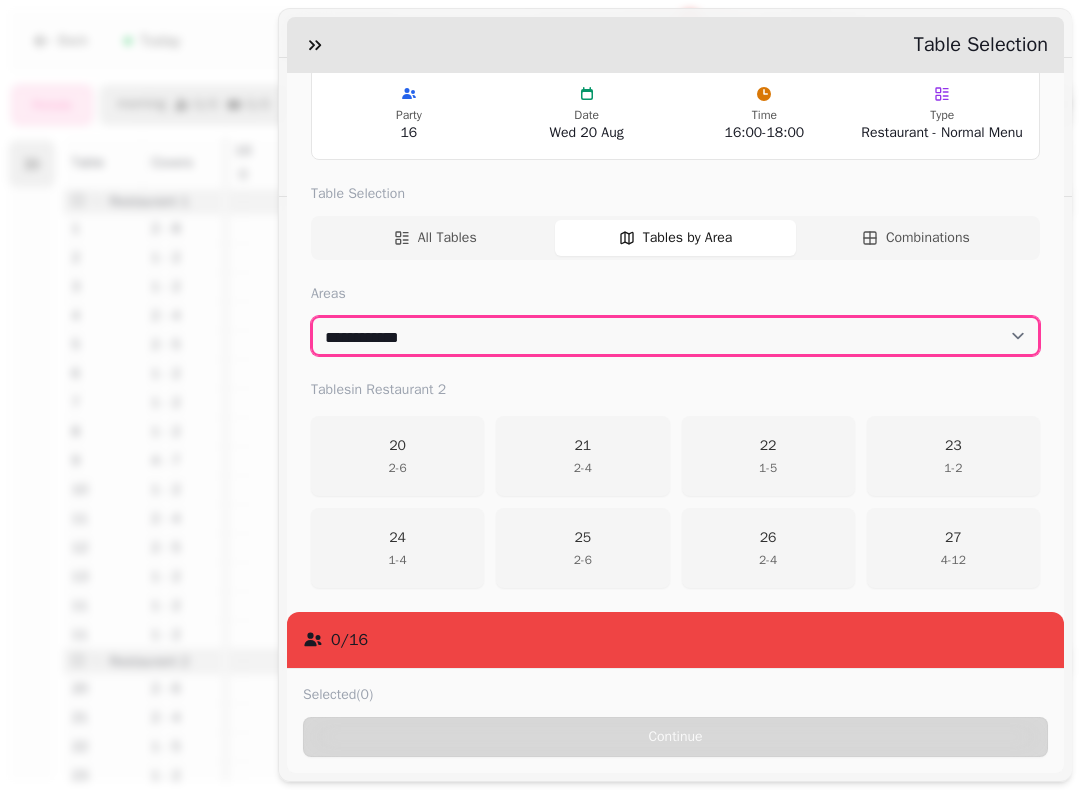 scroll, scrollTop: 123, scrollLeft: 0, axis: vertical 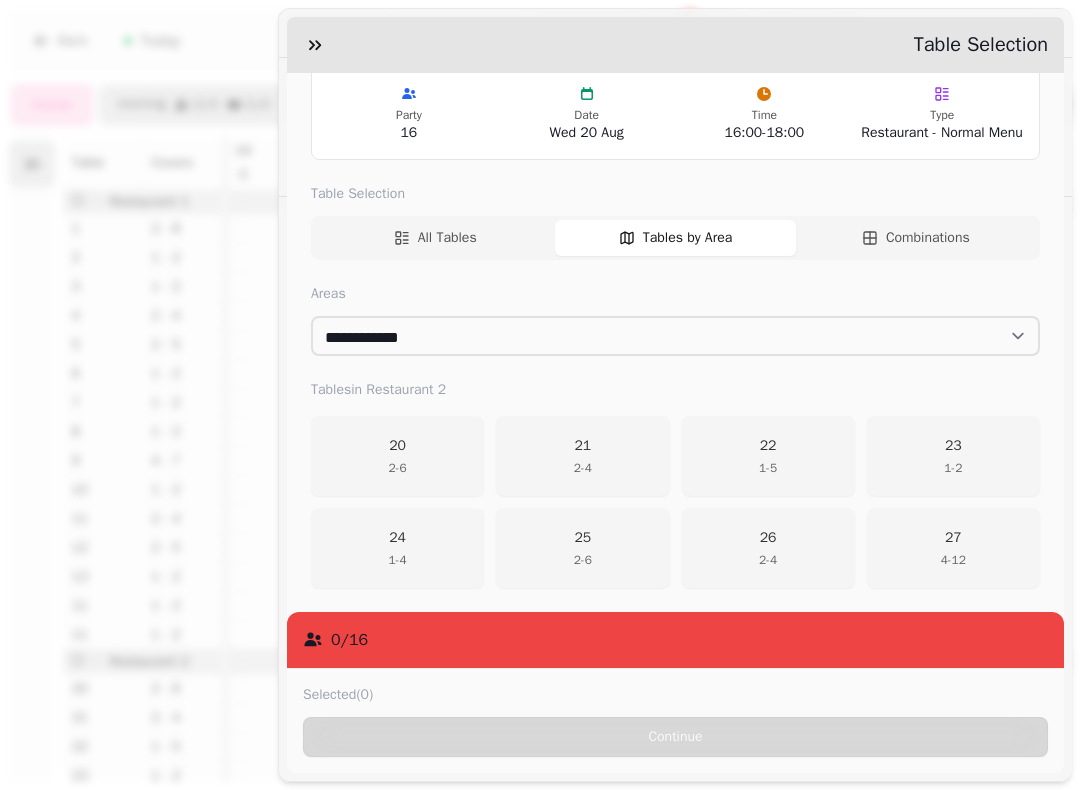 click on "22" at bounding box center (768, 446) 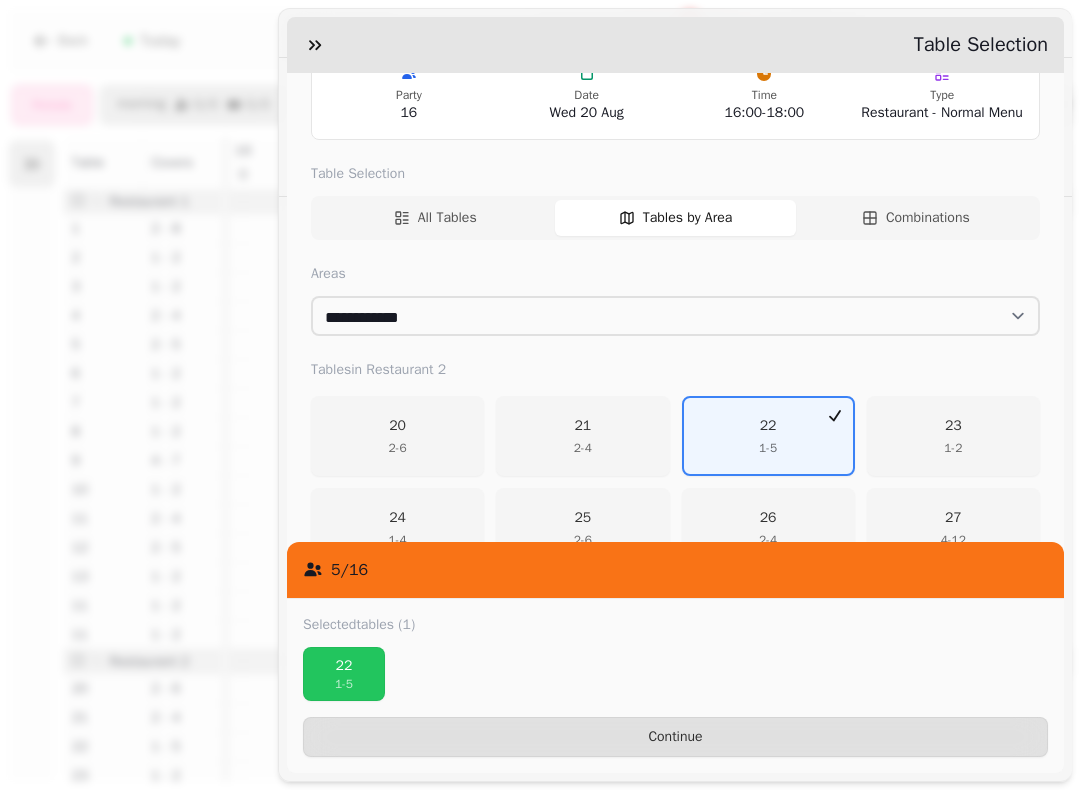 click on "1  -  2" at bounding box center (953, 448) 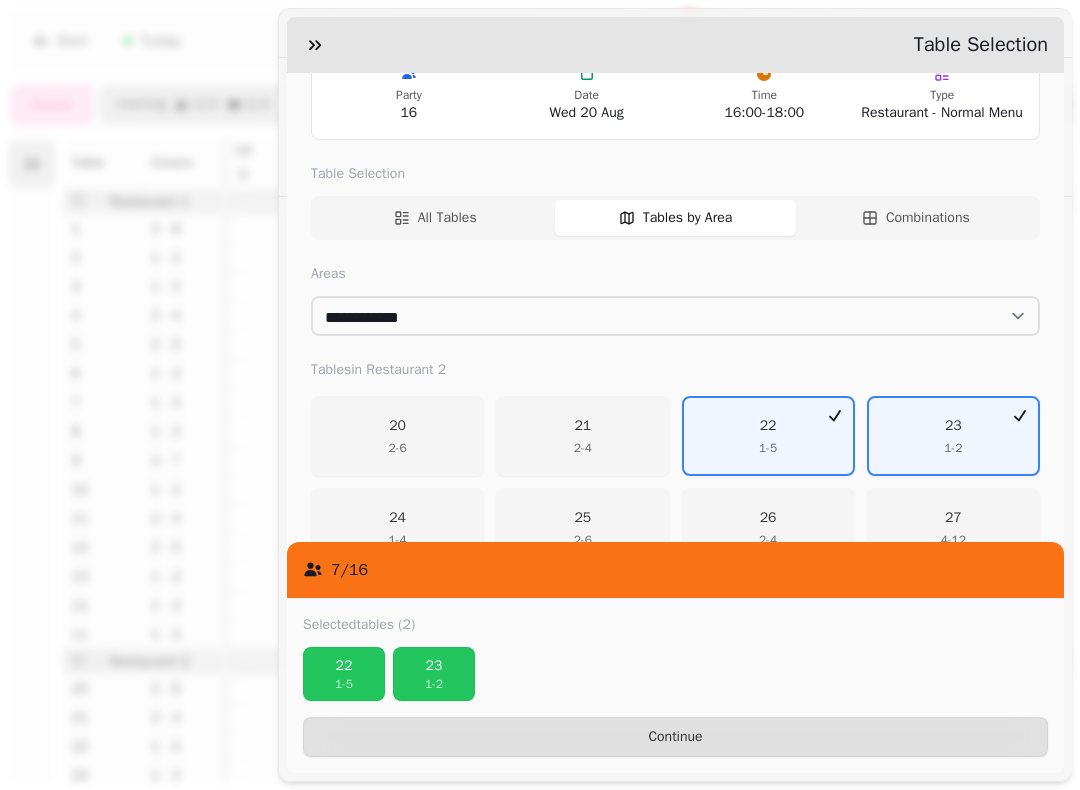 click on "[NUMBER] [NUMBER]  -  [NUMBER]" at bounding box center [397, 528] 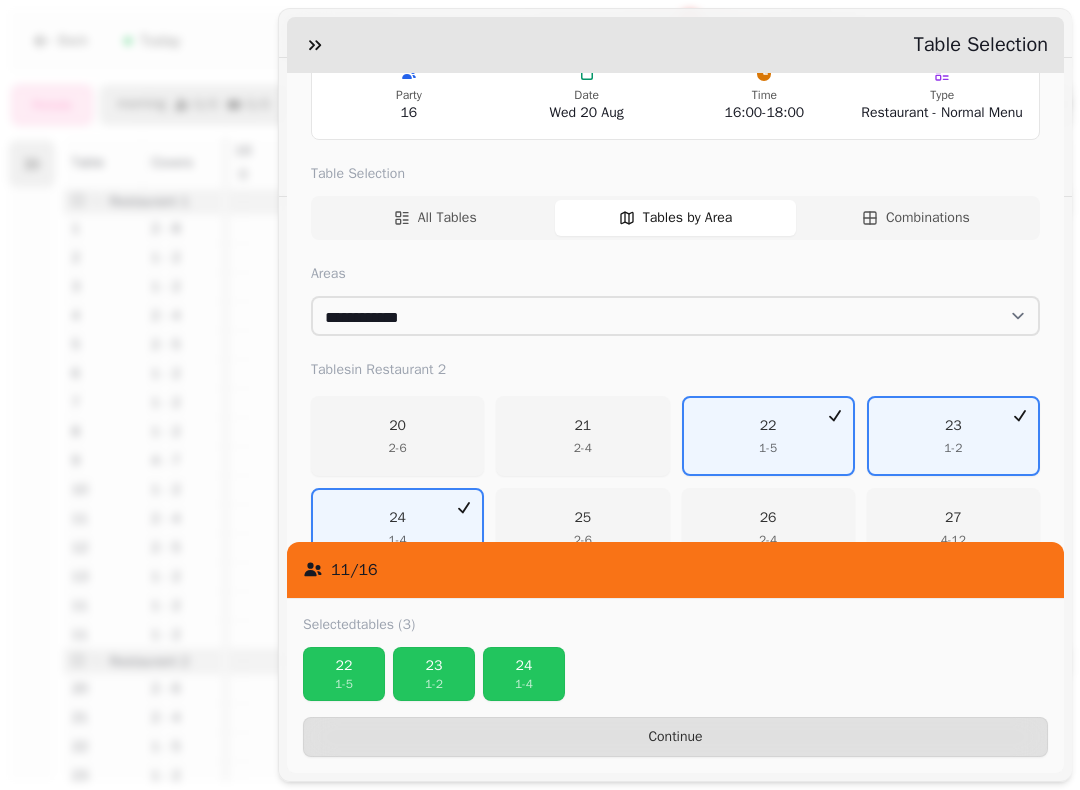 click on "25" at bounding box center (583, 518) 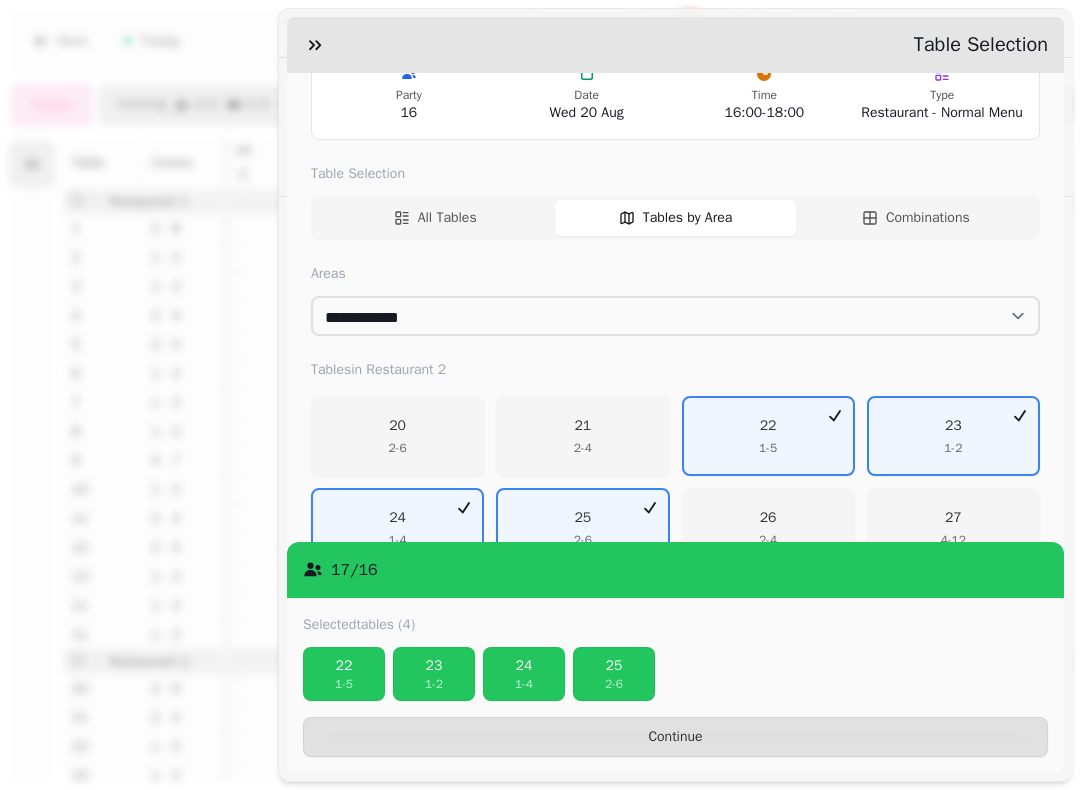 click on "26" at bounding box center [768, 518] 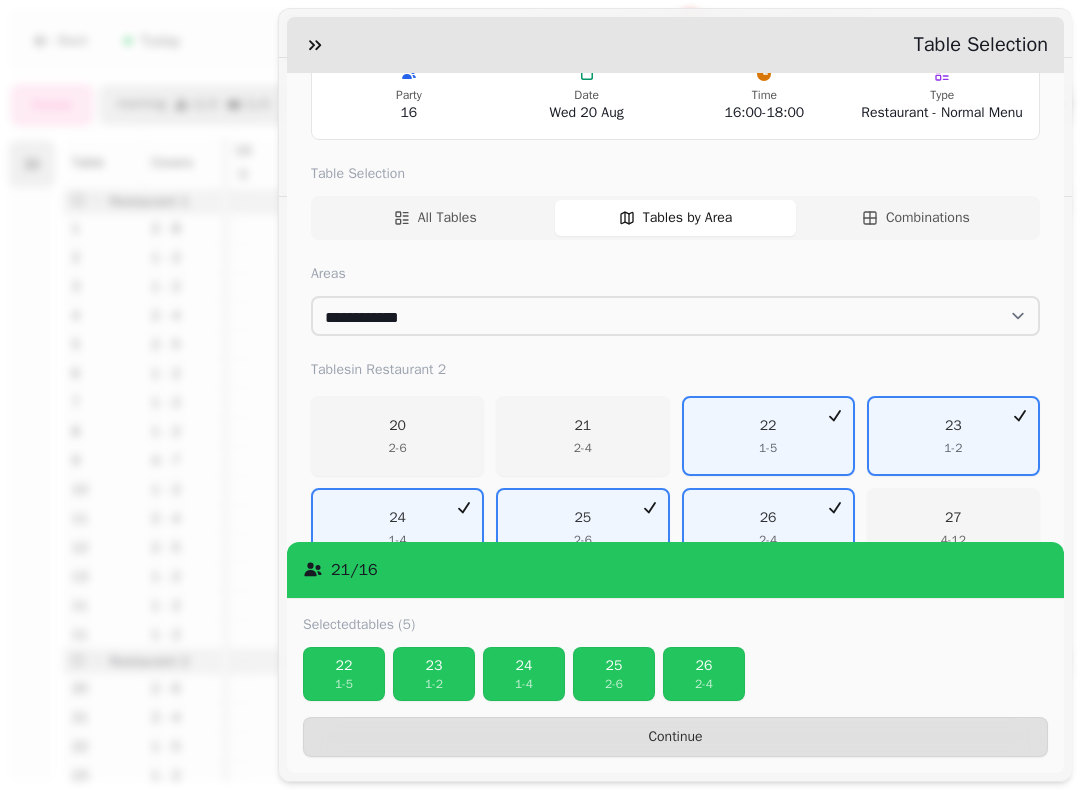 click on "26" at bounding box center [768, 518] 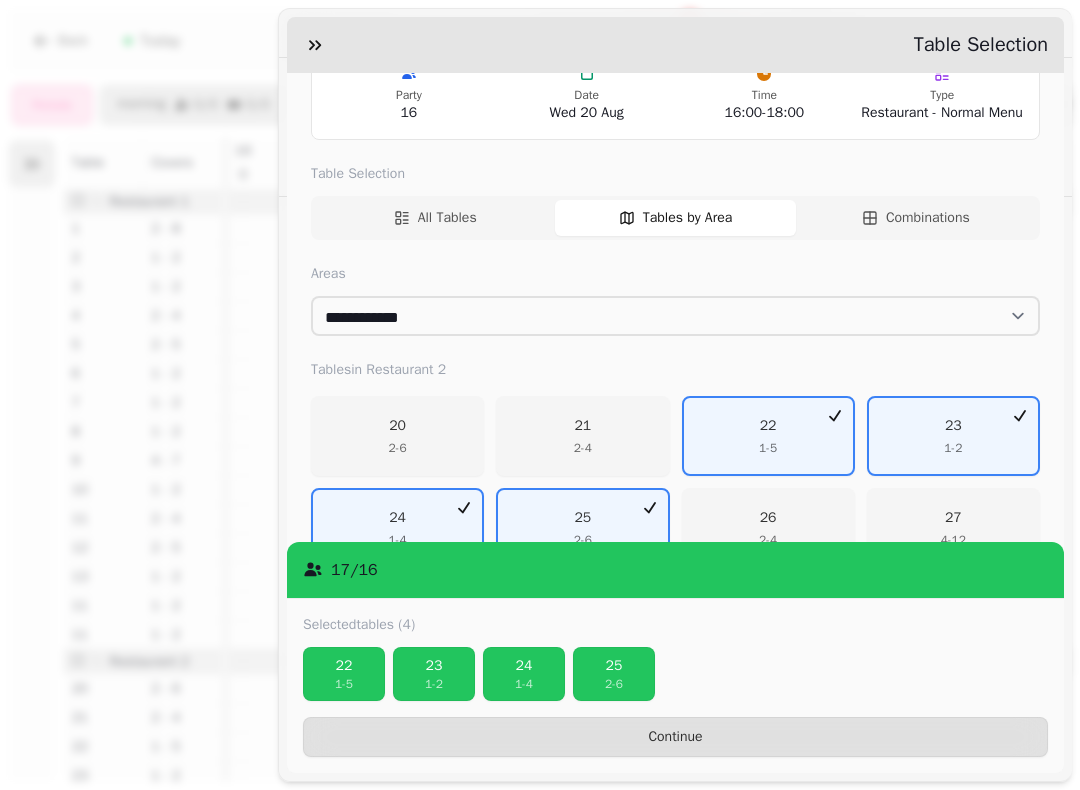 click on "Continue" at bounding box center (675, 737) 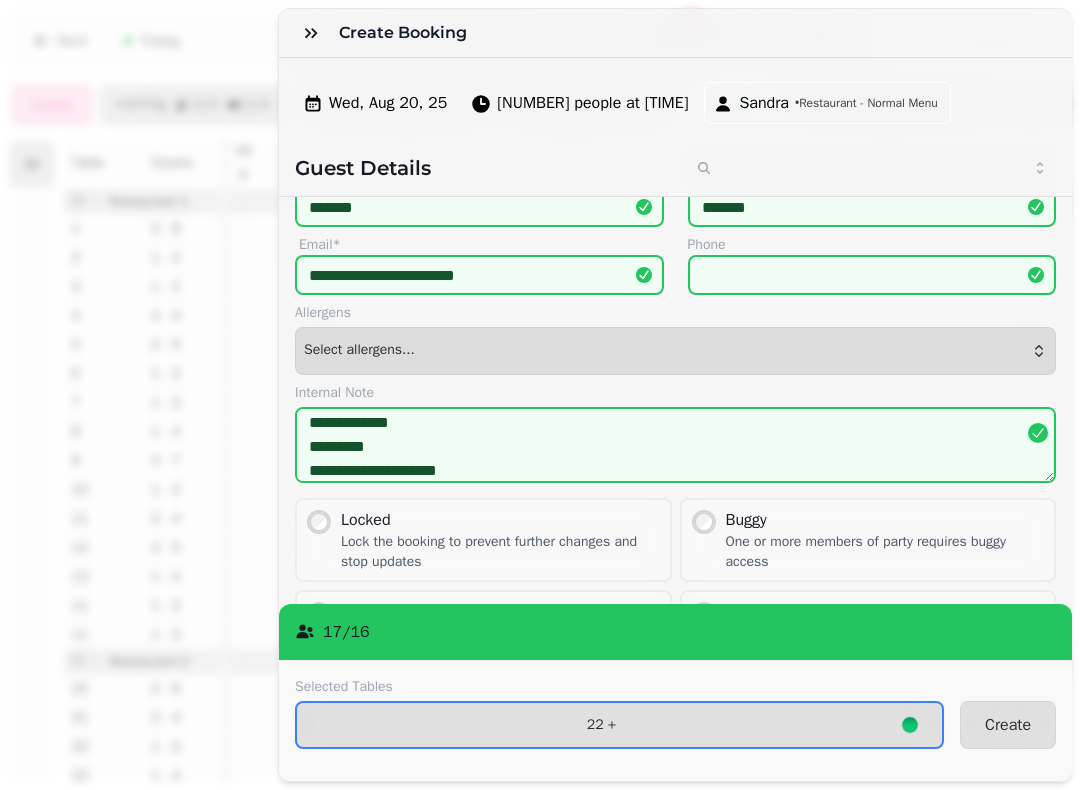 click on "Create" at bounding box center (1008, 725) 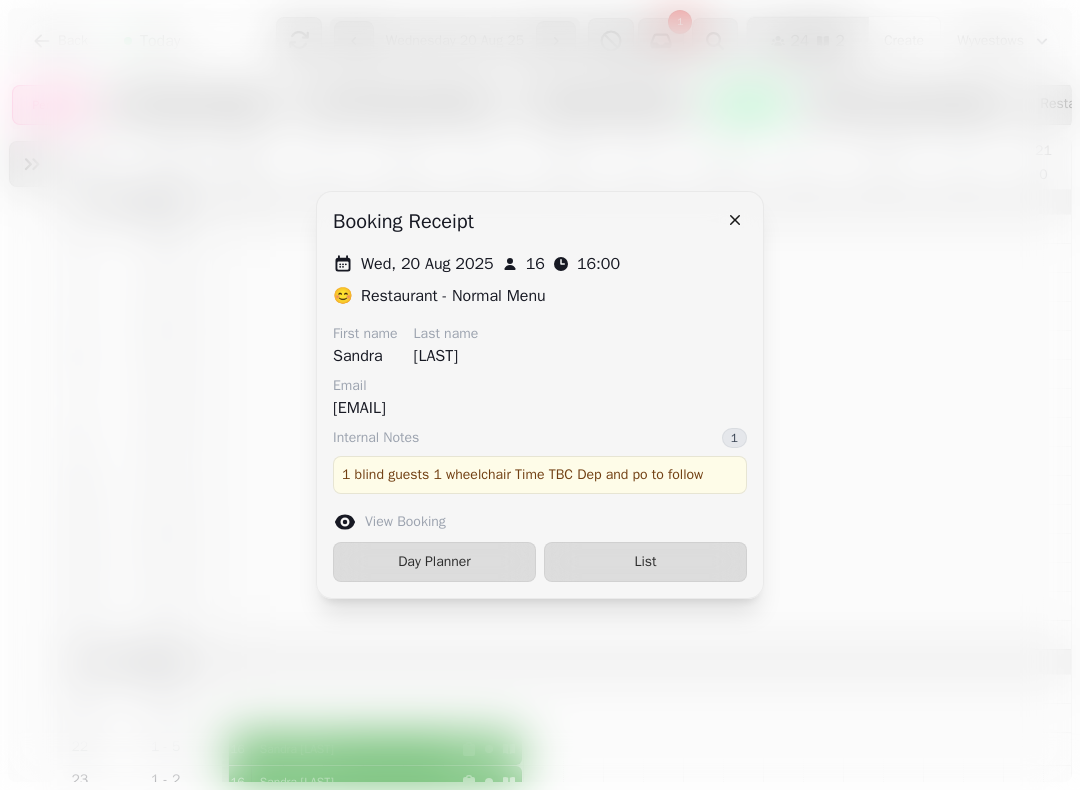 click 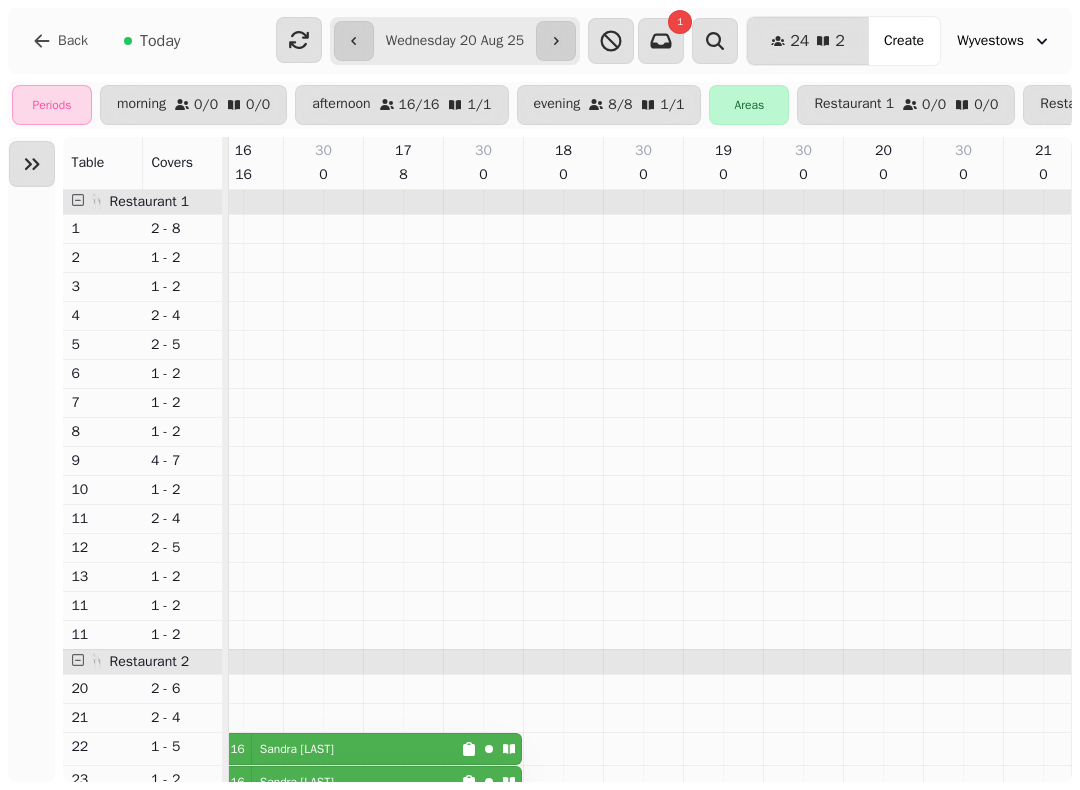 click on "Create" at bounding box center (904, 41) 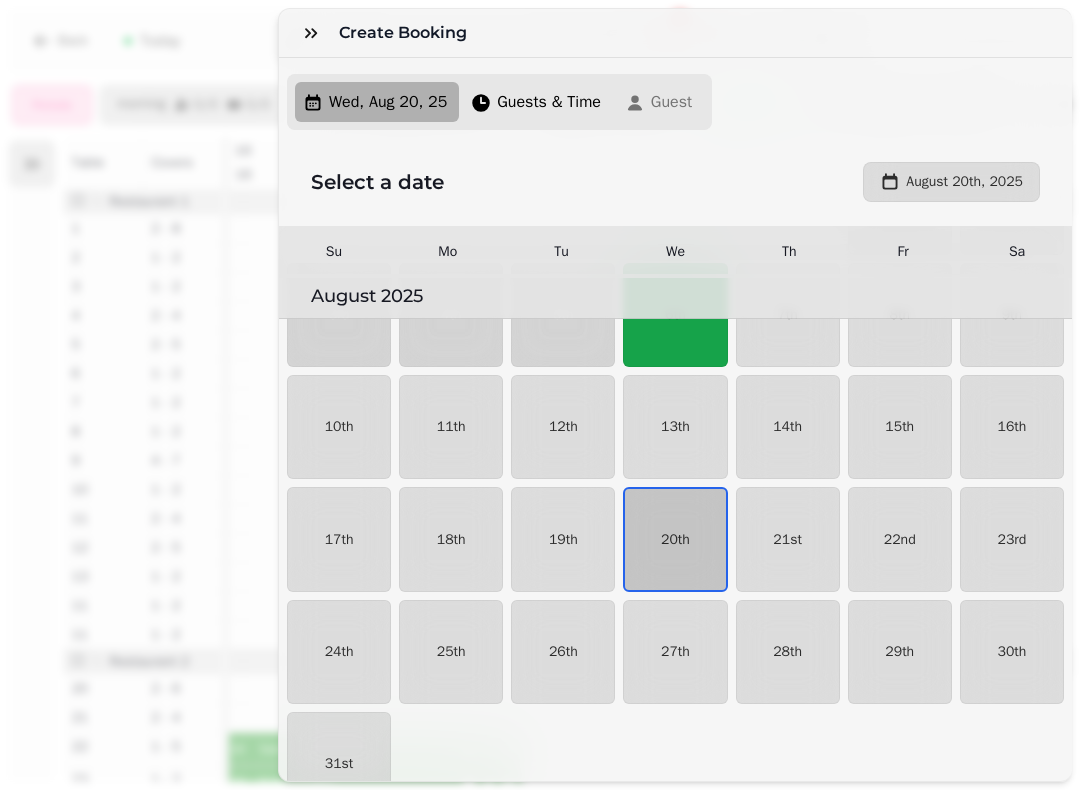 scroll, scrollTop: 216, scrollLeft: 0, axis: vertical 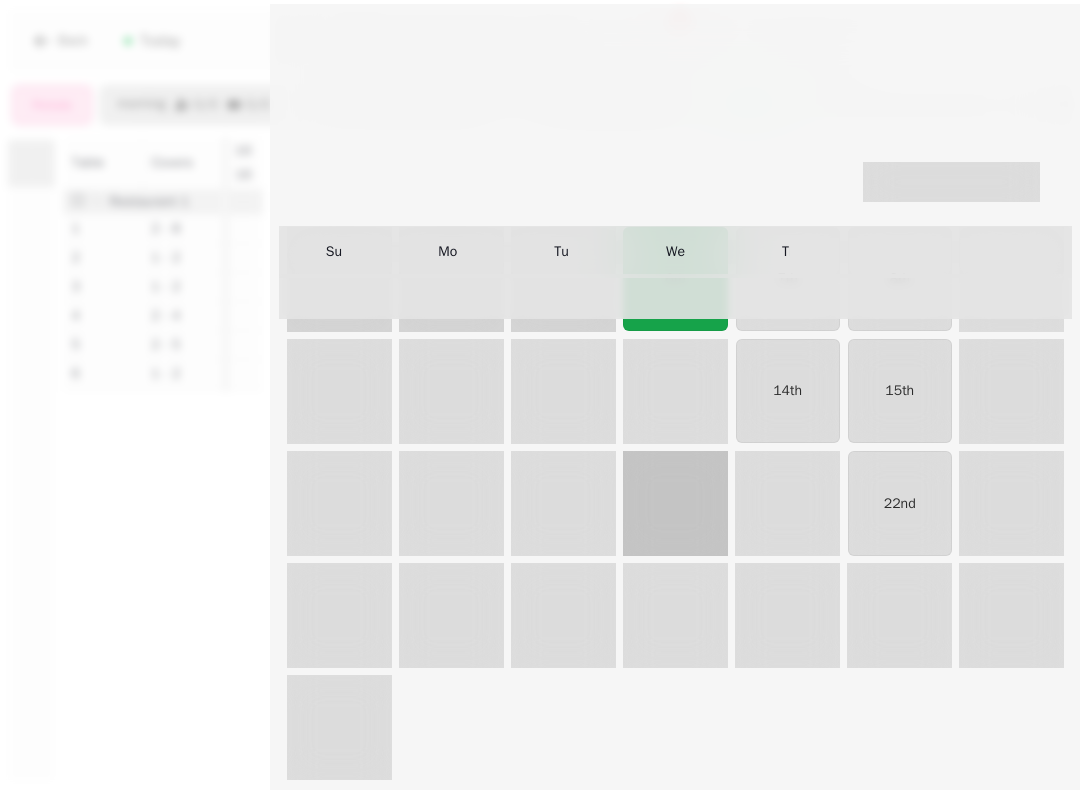 click at bounding box center [311, 33] 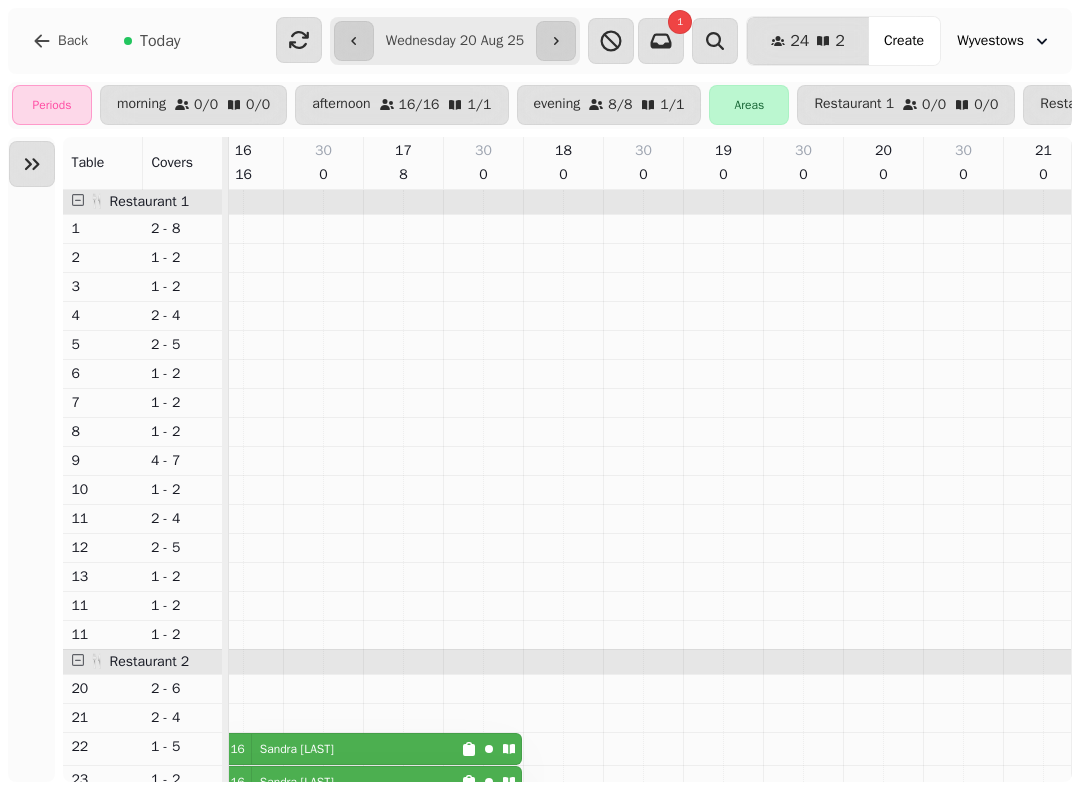 click on "**********" at bounding box center [455, 41] 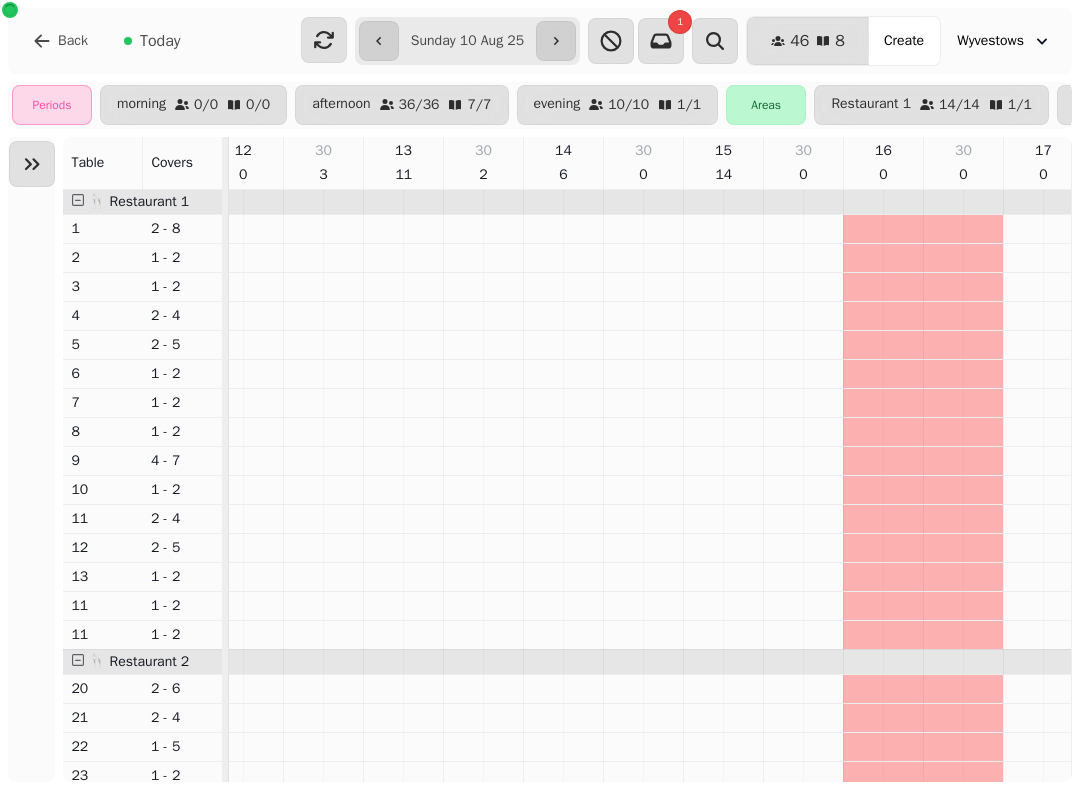 scroll, scrollTop: 0, scrollLeft: 666, axis: horizontal 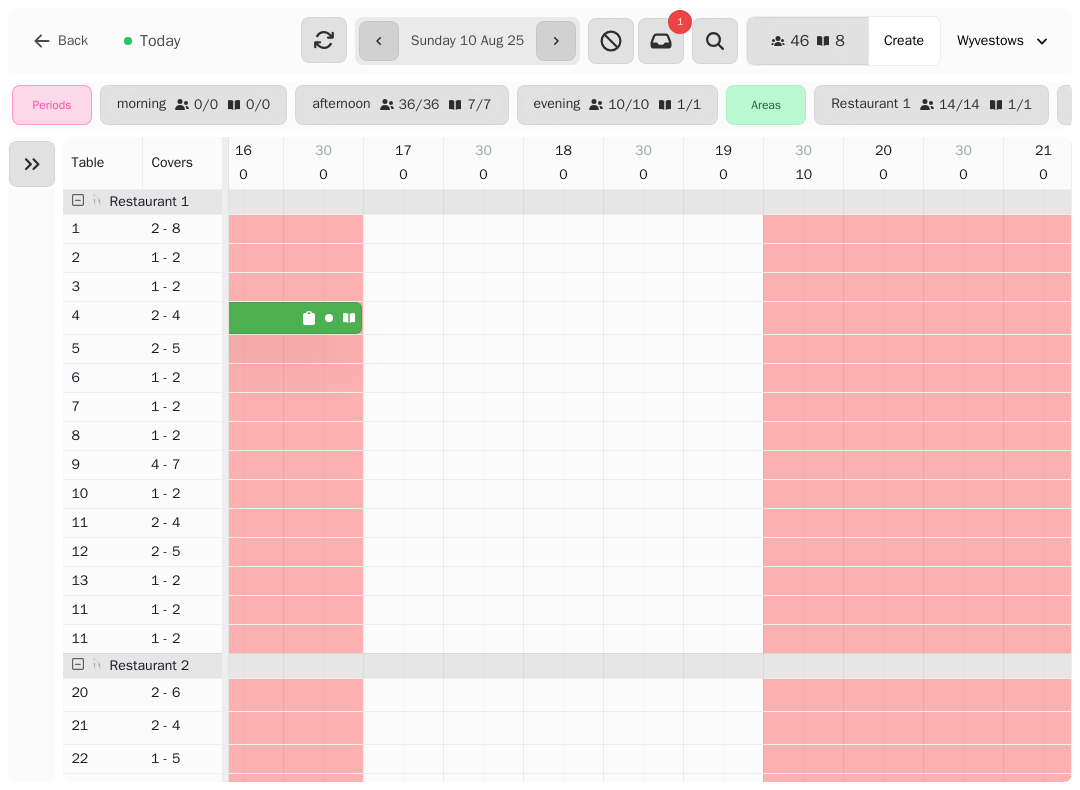 click on "Create" at bounding box center (904, 41) 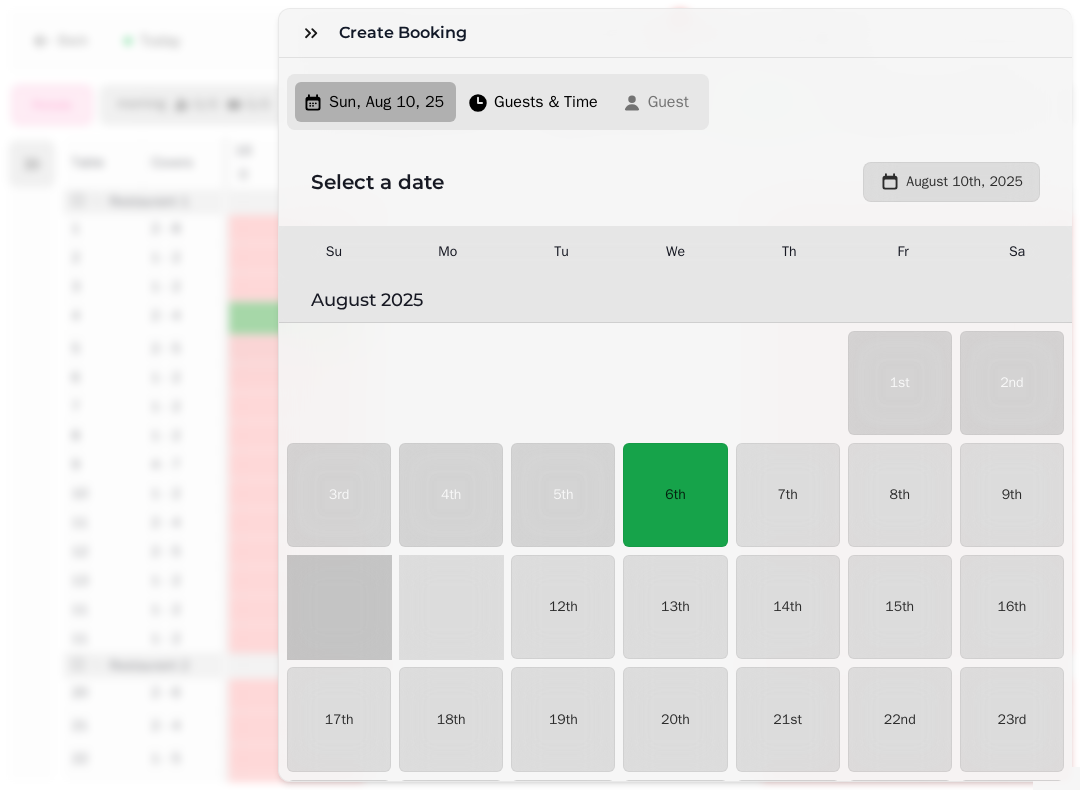 click on "Create Booking" at bounding box center [675, 33] 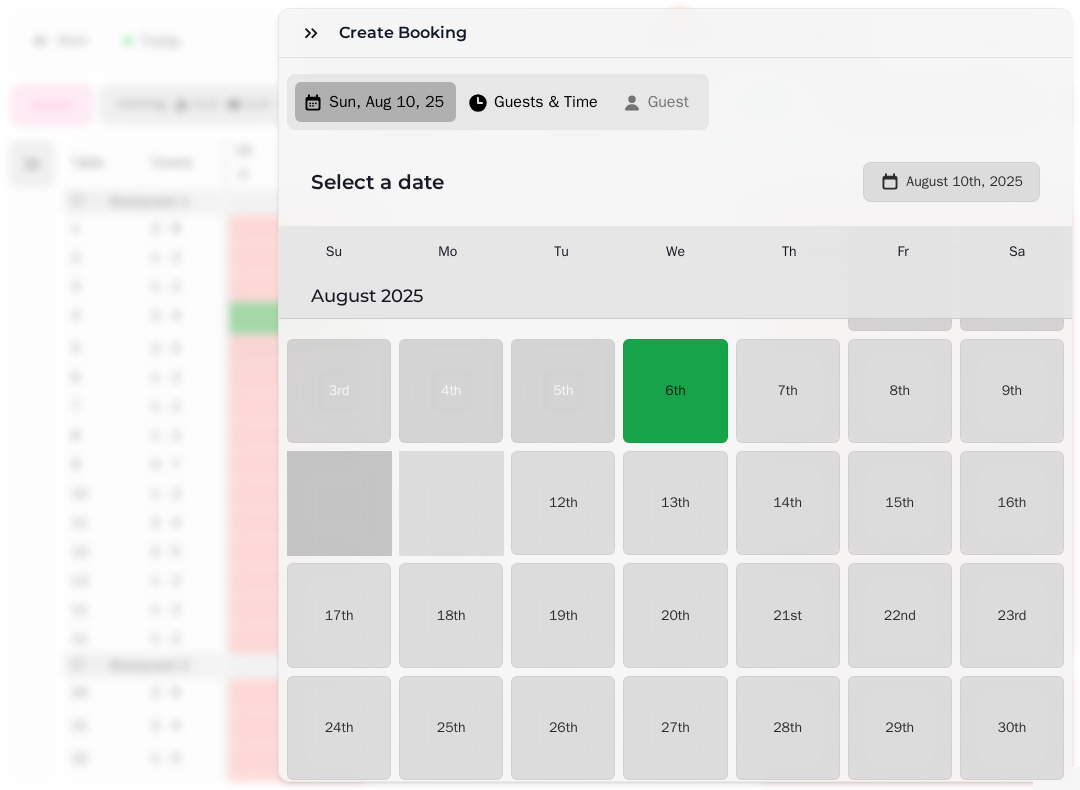 click on "10th" at bounding box center (339, 503) 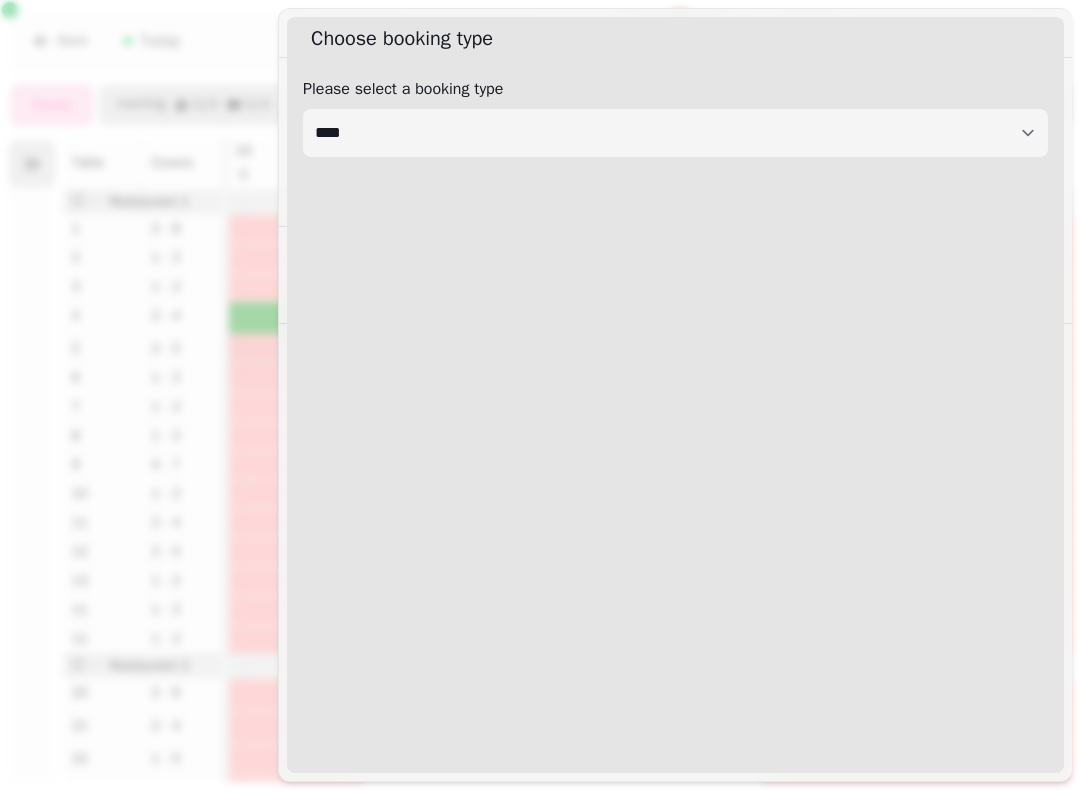 select on "****" 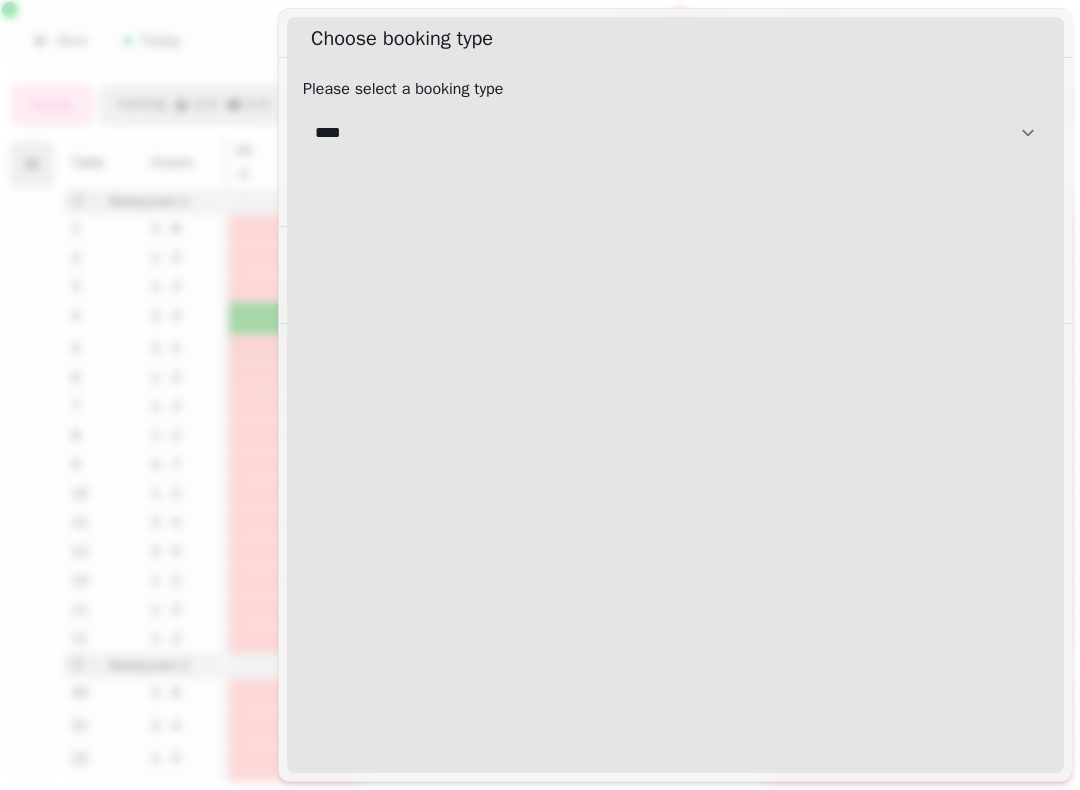 click on "**********" at bounding box center (675, 133) 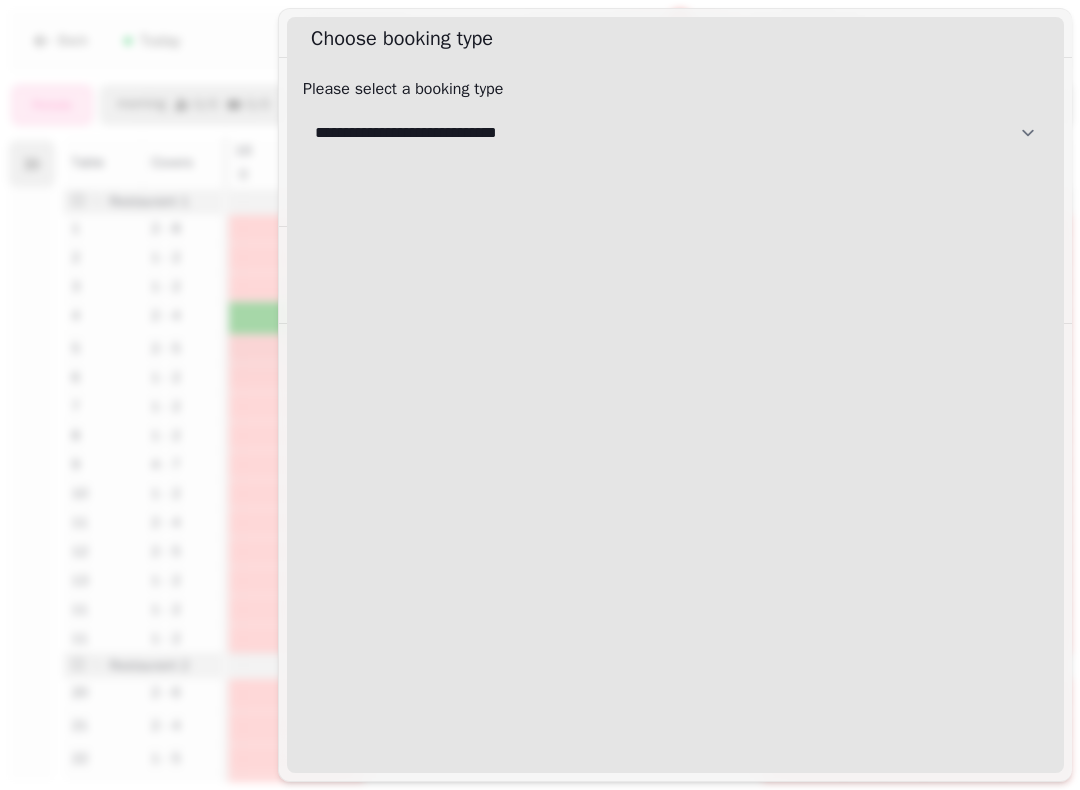select on "**********" 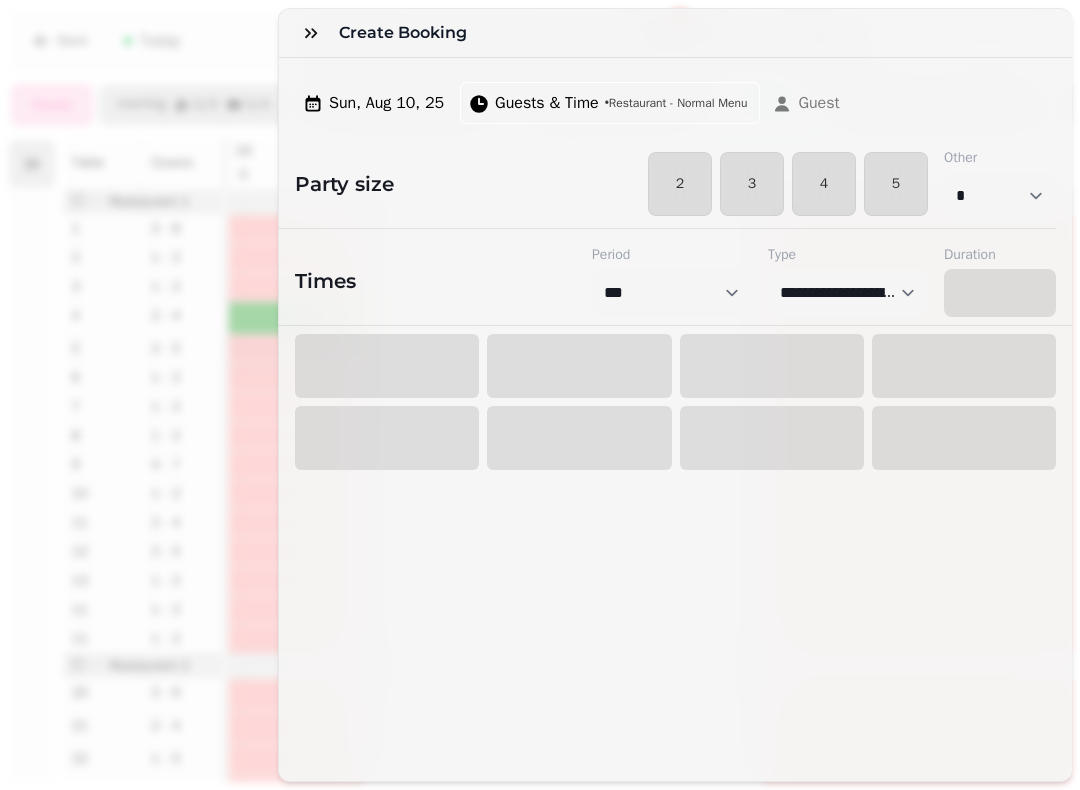 select on "****" 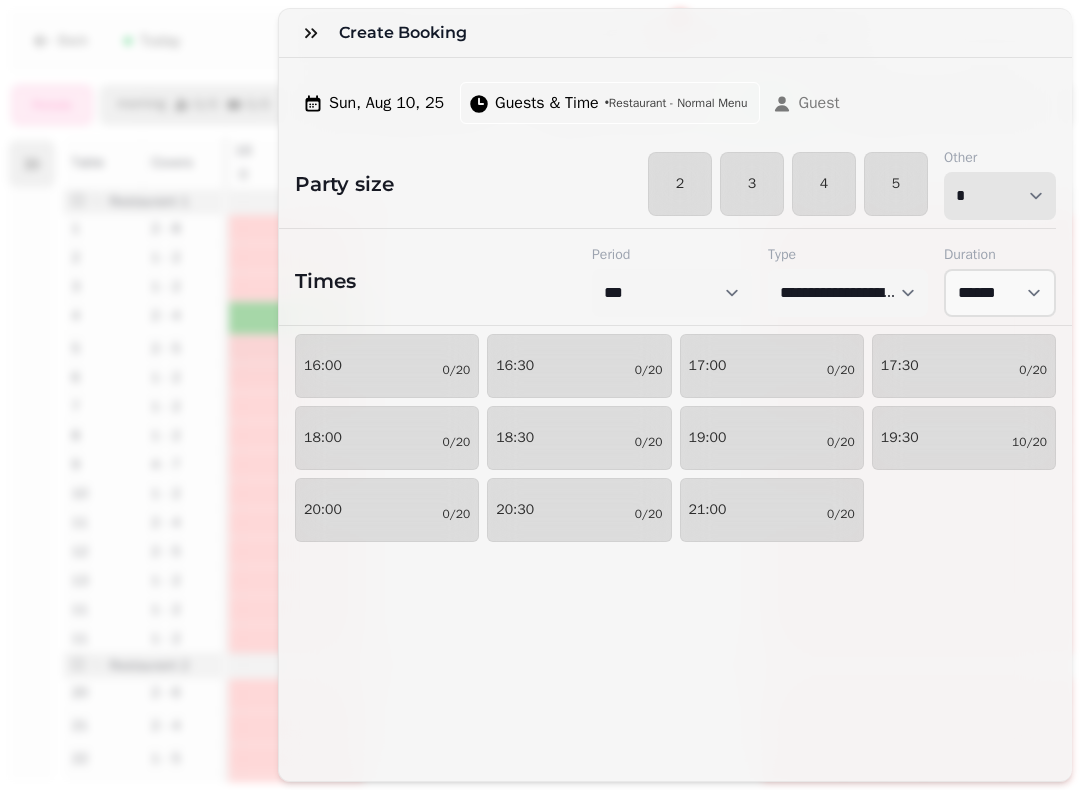 click on "* * * * * * * * * ** ** ** ** ** ** ** ** ** ** ** ** ** ** ** ** ** ** ** ** ** ** ** ** ** ** ** ** ** ** ** ** ** ** ** ** ** ** ** ** ** ** ** ** ** ** ** ** ** ** ** ** ** ** ** ** ** ** ** ** ** ** ** ** ** ** ** ** ** ** ** ** ** ** ** ** ** ** ** ** ** ** ** ** ** ** ** ** ** ** *** *** *** *** *** *** *** *** *** *** *** *** *** *** *** *** *** *** *** *** ***" at bounding box center [1000, 196] 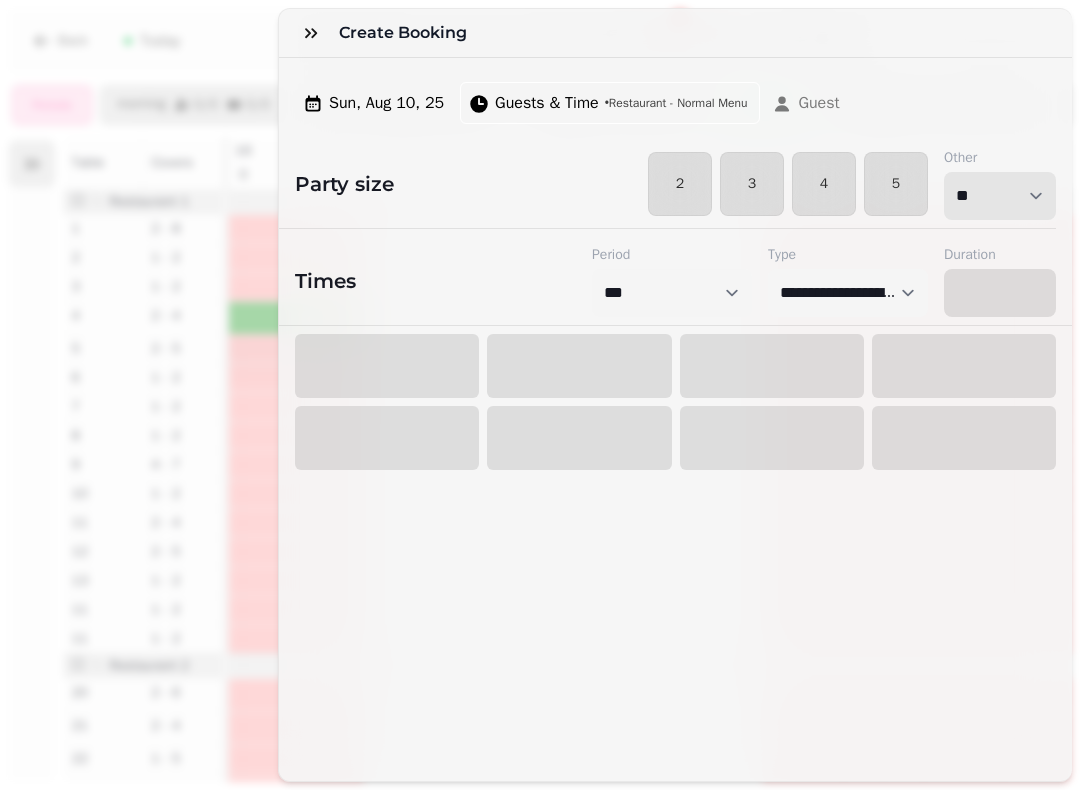 select on "****" 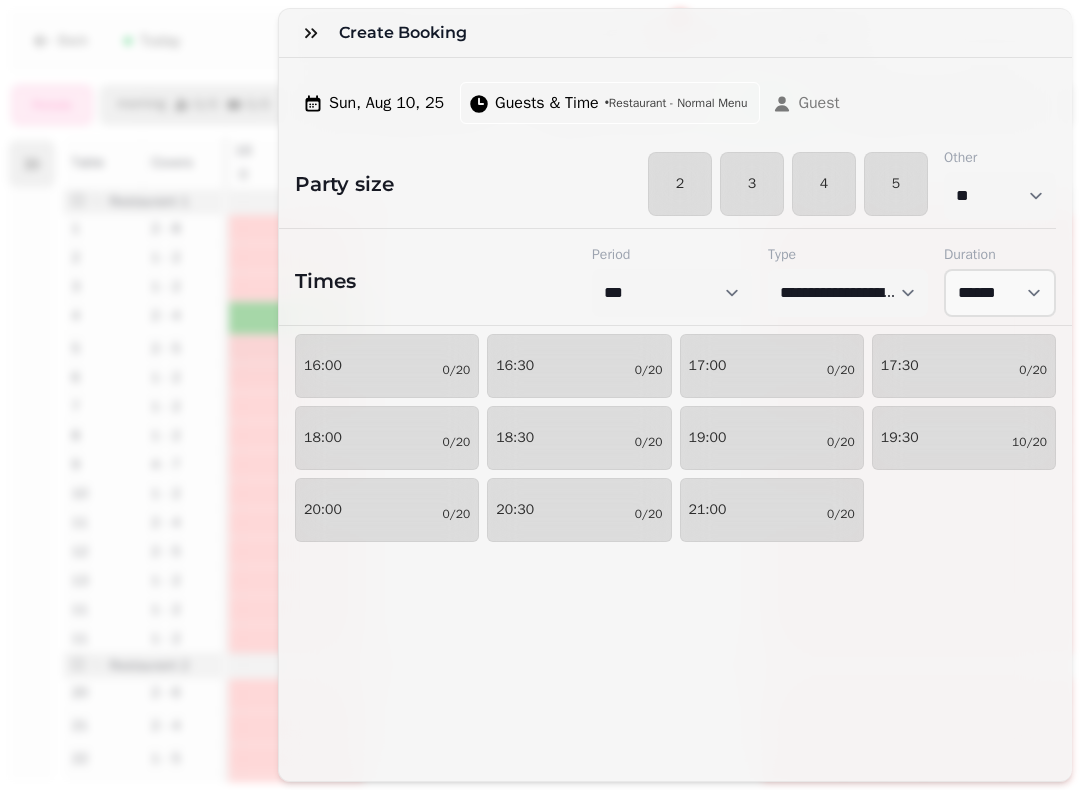 click on "17:00 0/20" at bounding box center [772, 366] 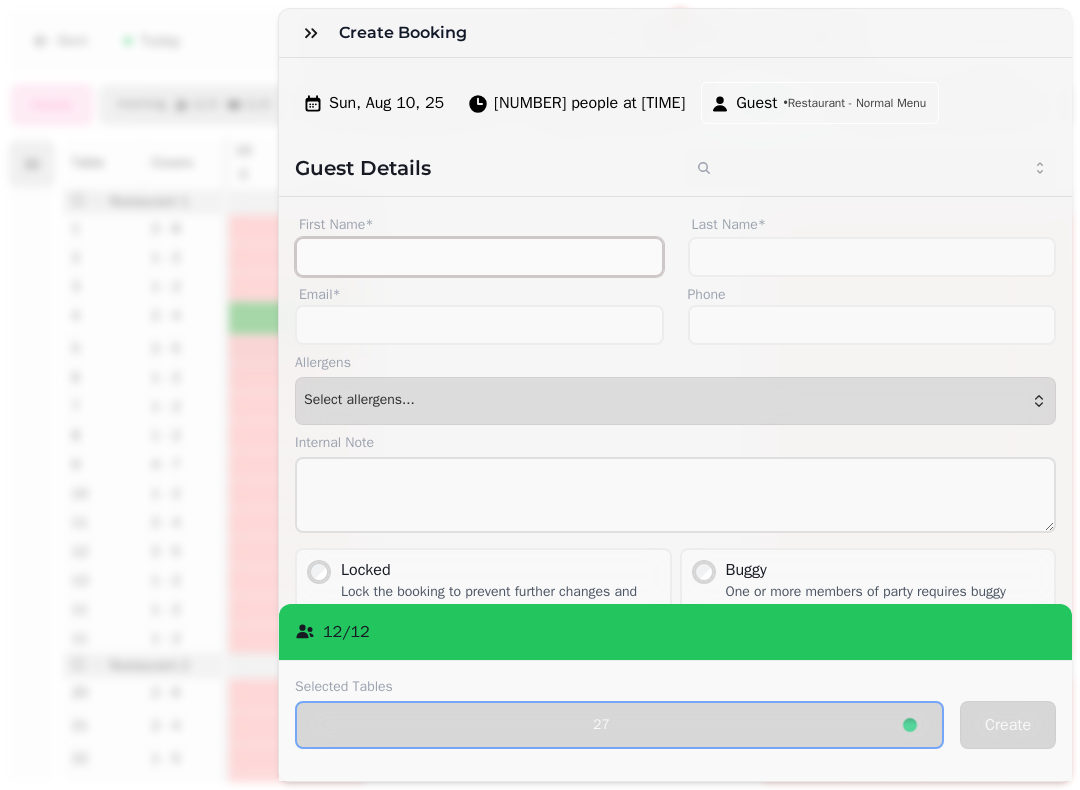 click on "First Name*" at bounding box center (479, 257) 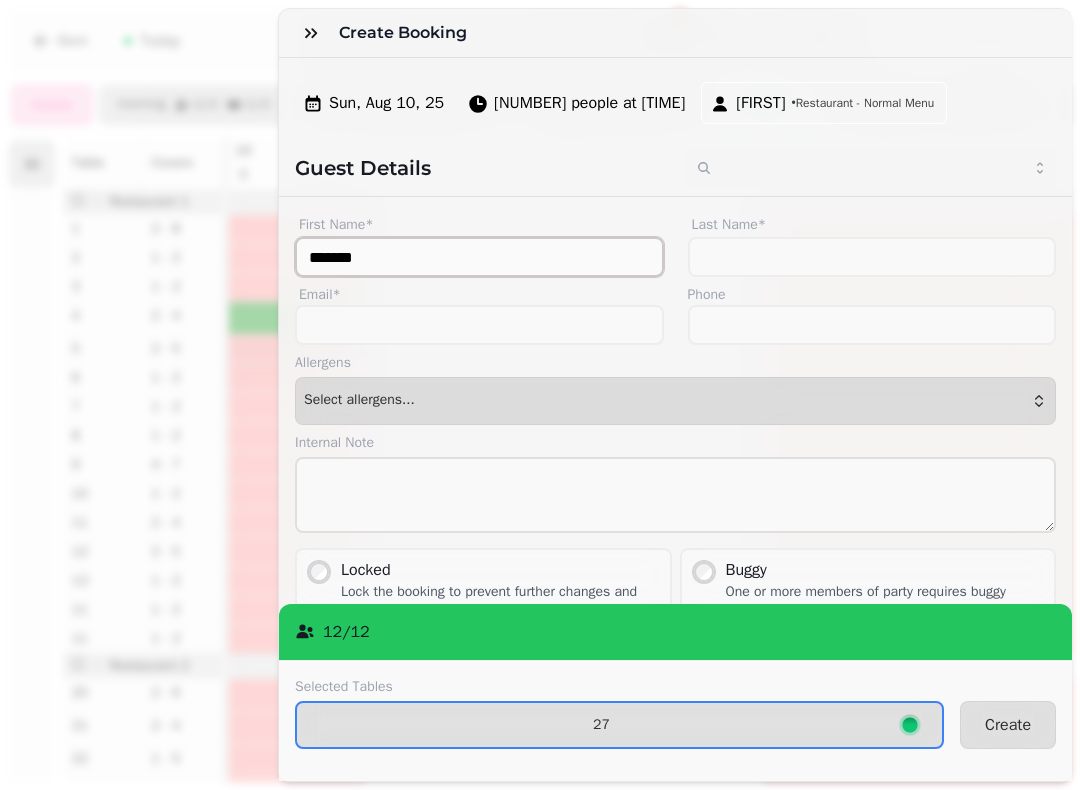 type on "******" 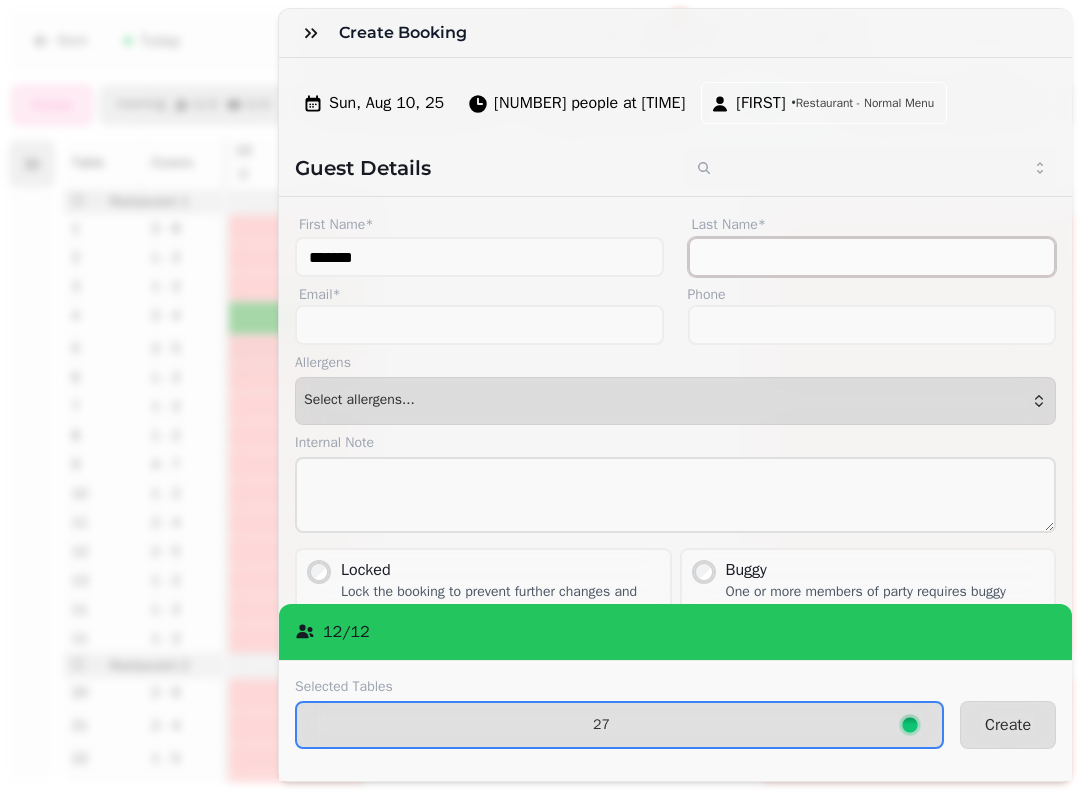 click on "Last Name*" at bounding box center [872, 257] 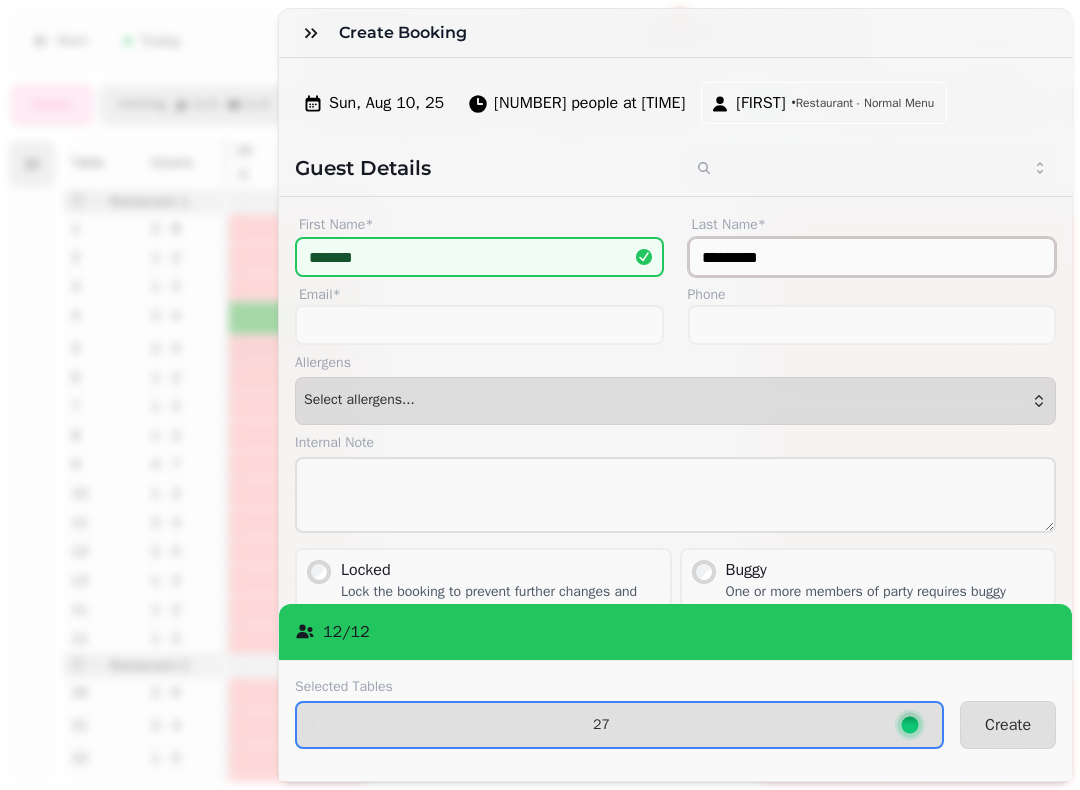 type on "********" 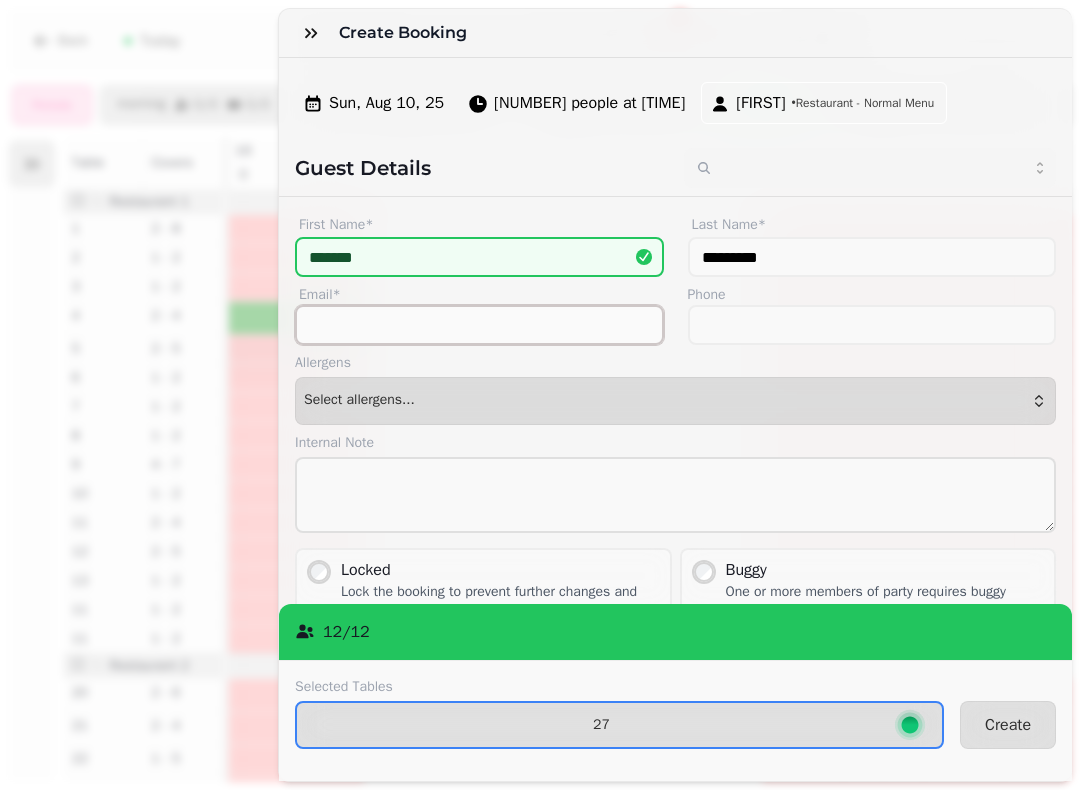 click on "Email*" at bounding box center (479, 325) 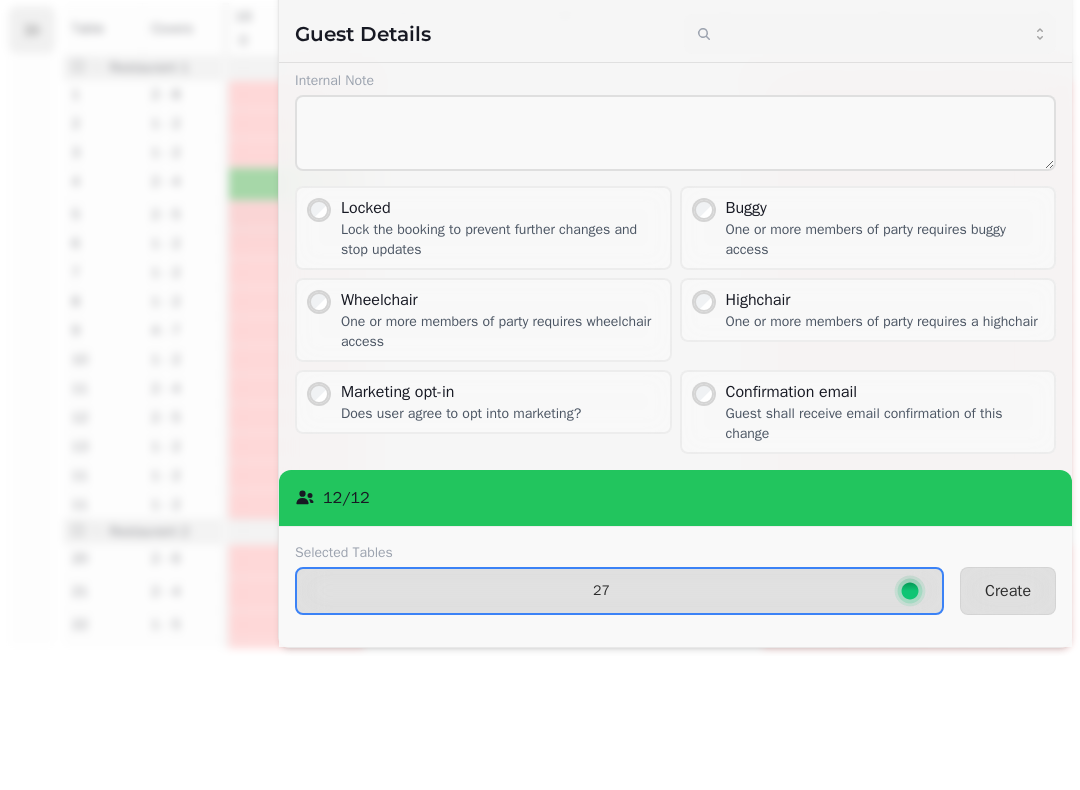 type on "**********" 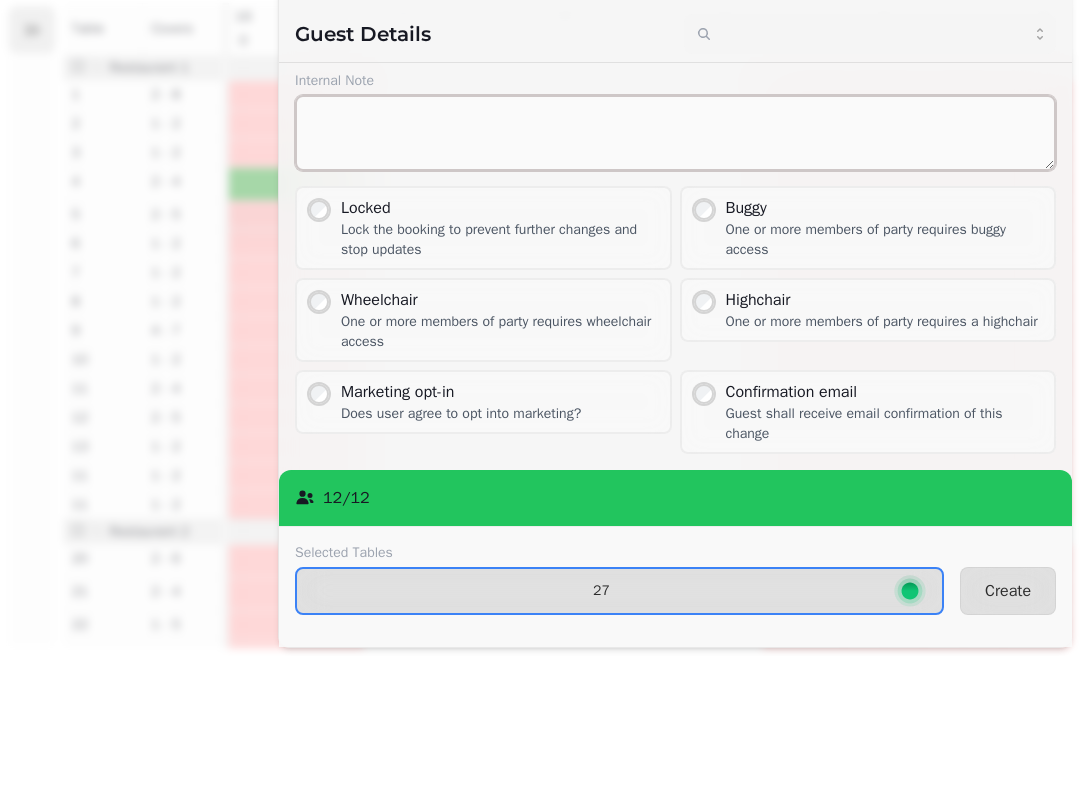 scroll, scrollTop: 227, scrollLeft: 0, axis: vertical 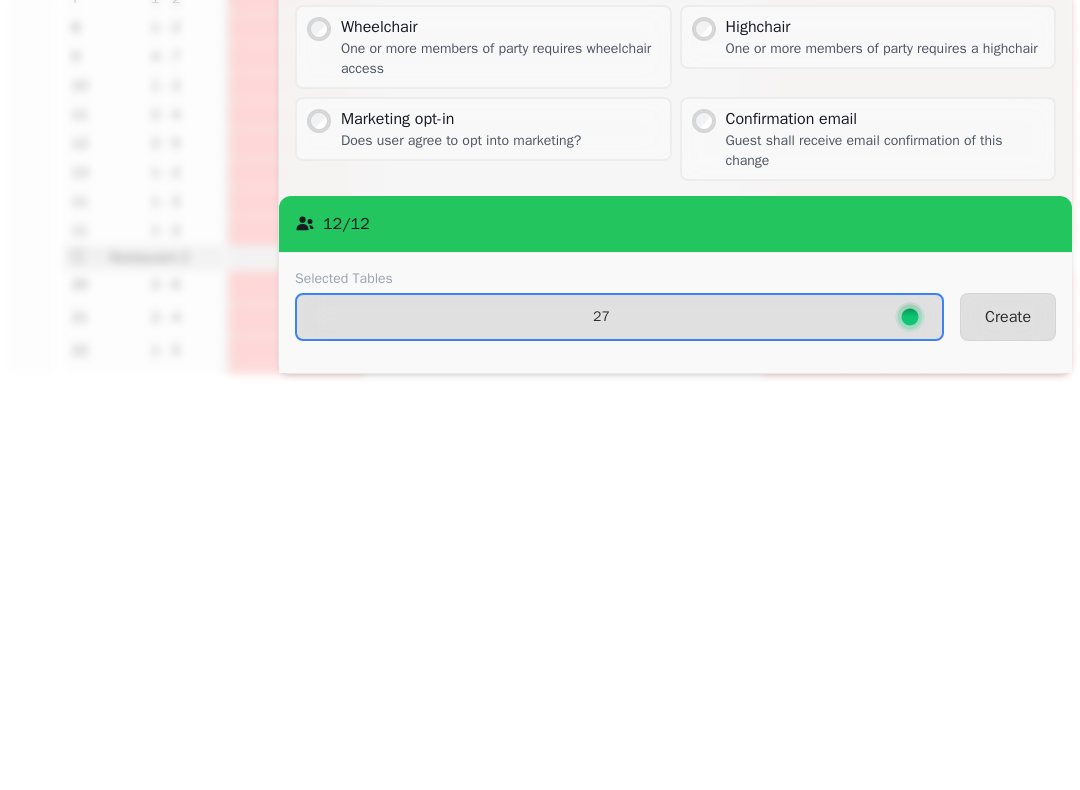 click on "Create" at bounding box center [1008, 725] 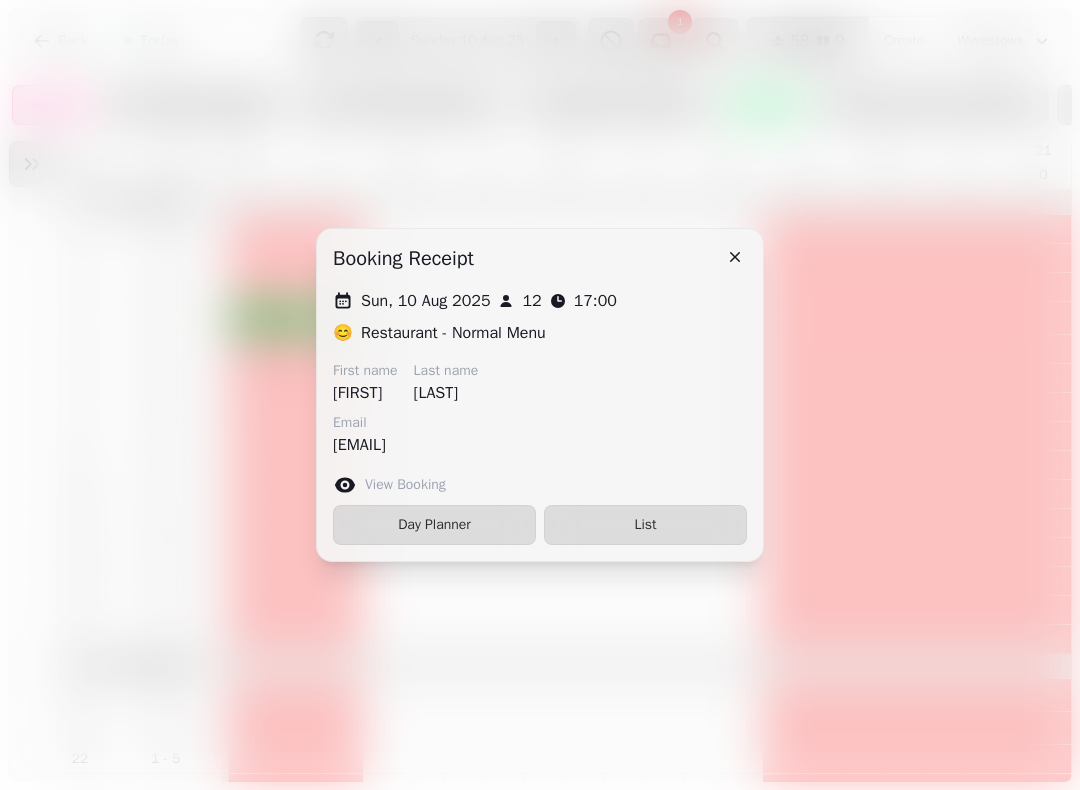 click 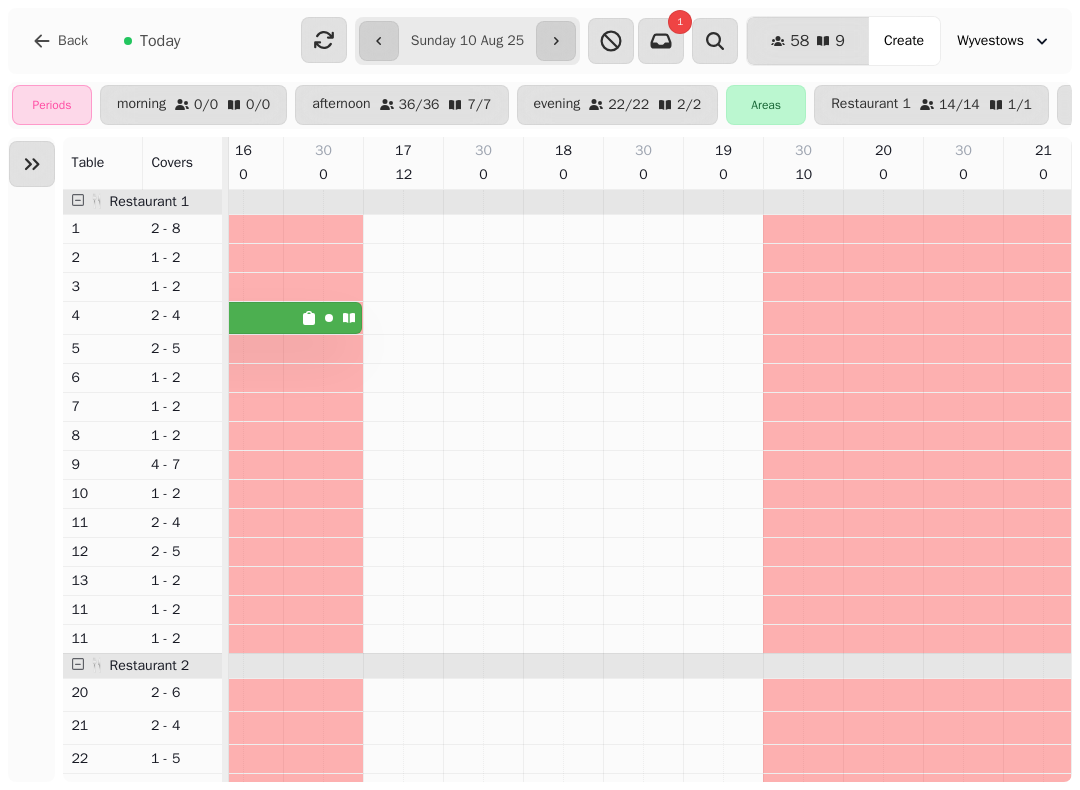 click on "**********" at bounding box center (467, 41) 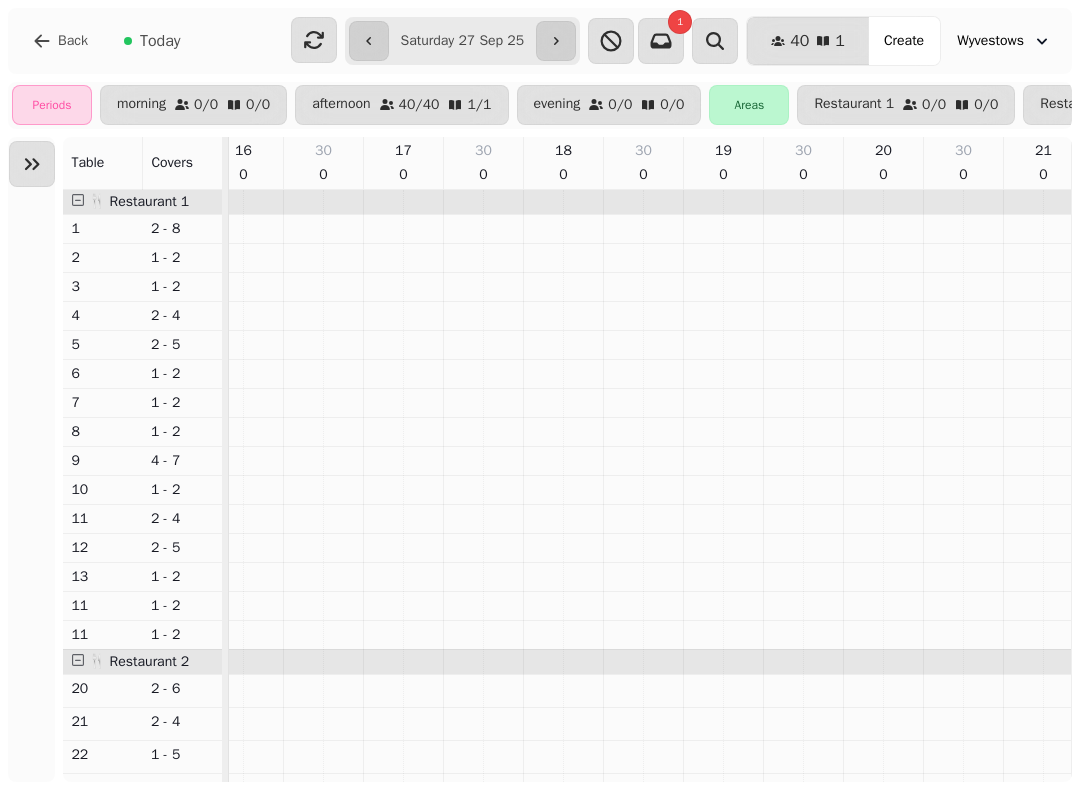 click on "Create" at bounding box center (904, 41) 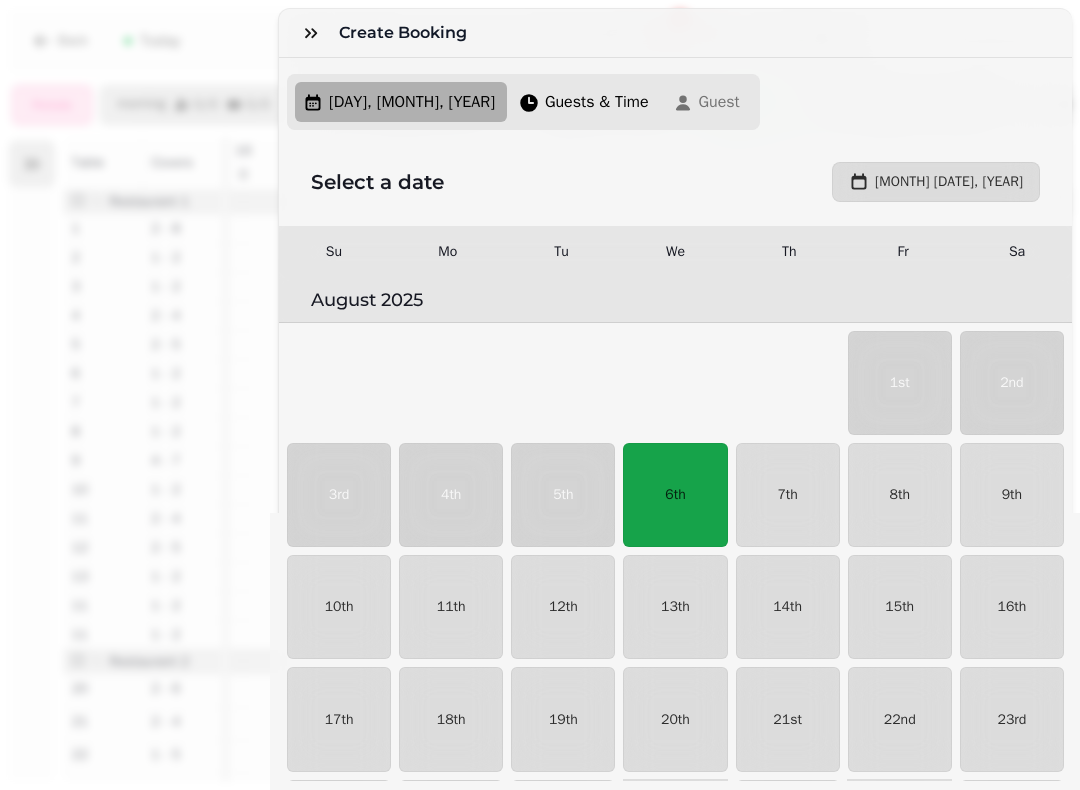 scroll, scrollTop: 942, scrollLeft: 0, axis: vertical 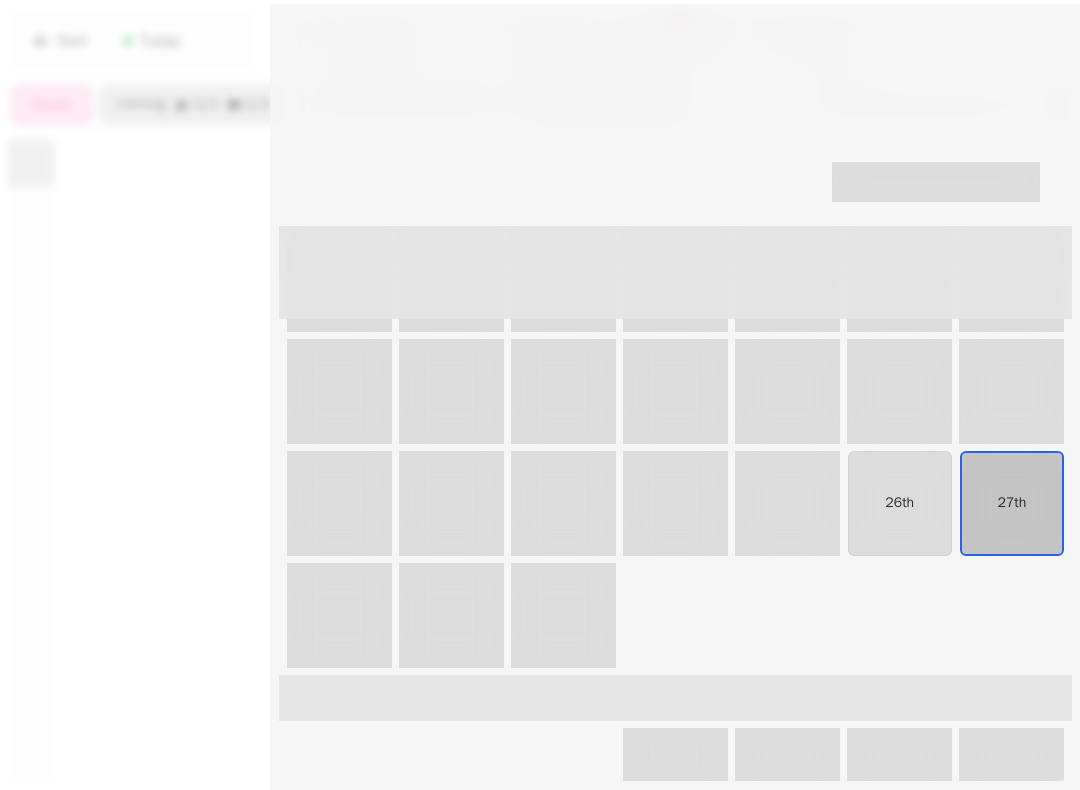 click on "27th" at bounding box center [1012, 503] 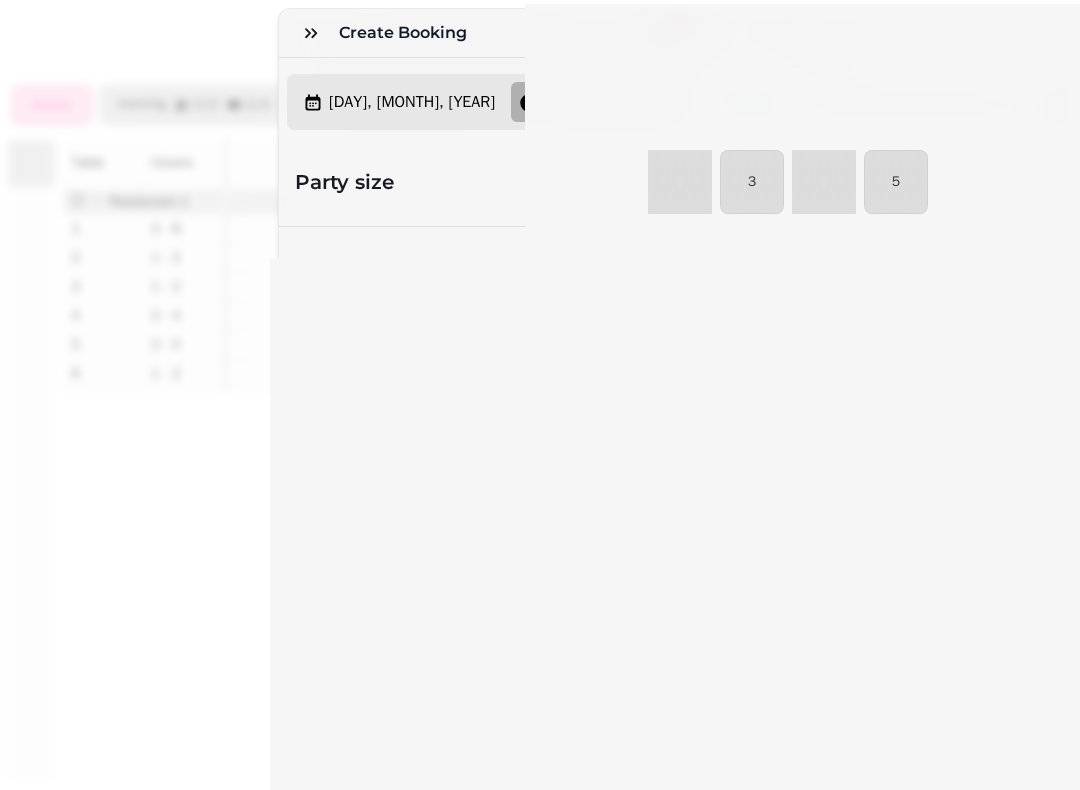 select on "****" 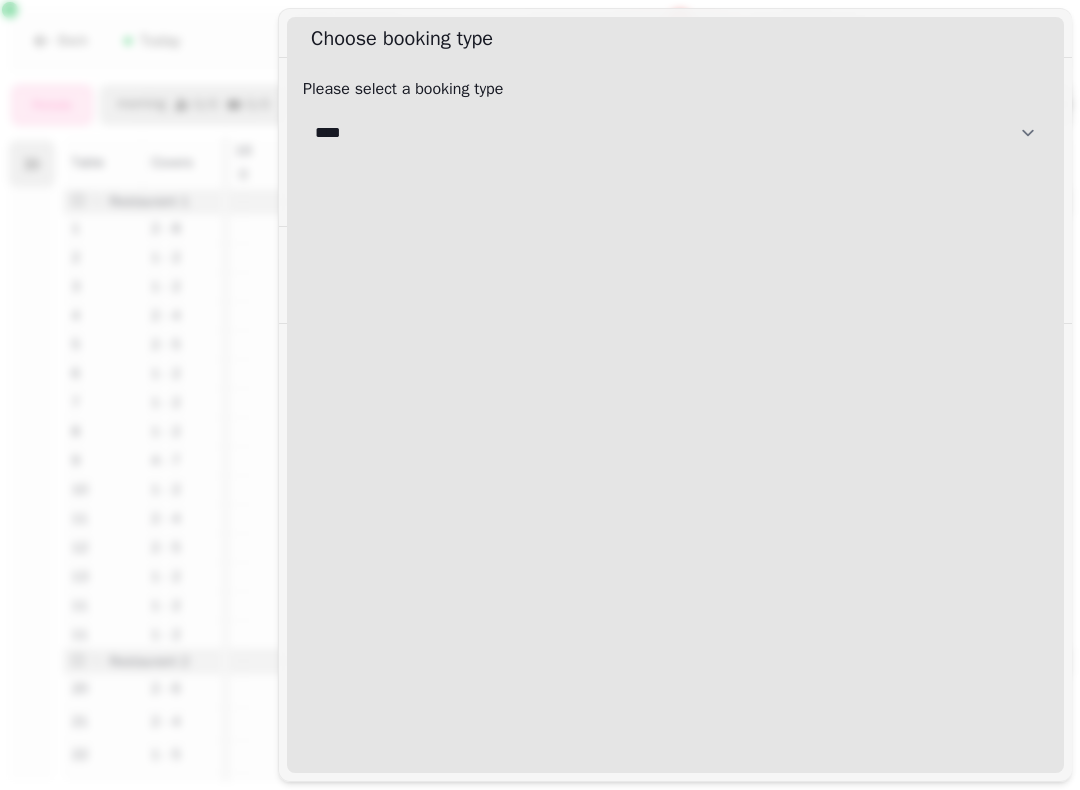 click on "**********" at bounding box center (675, 133) 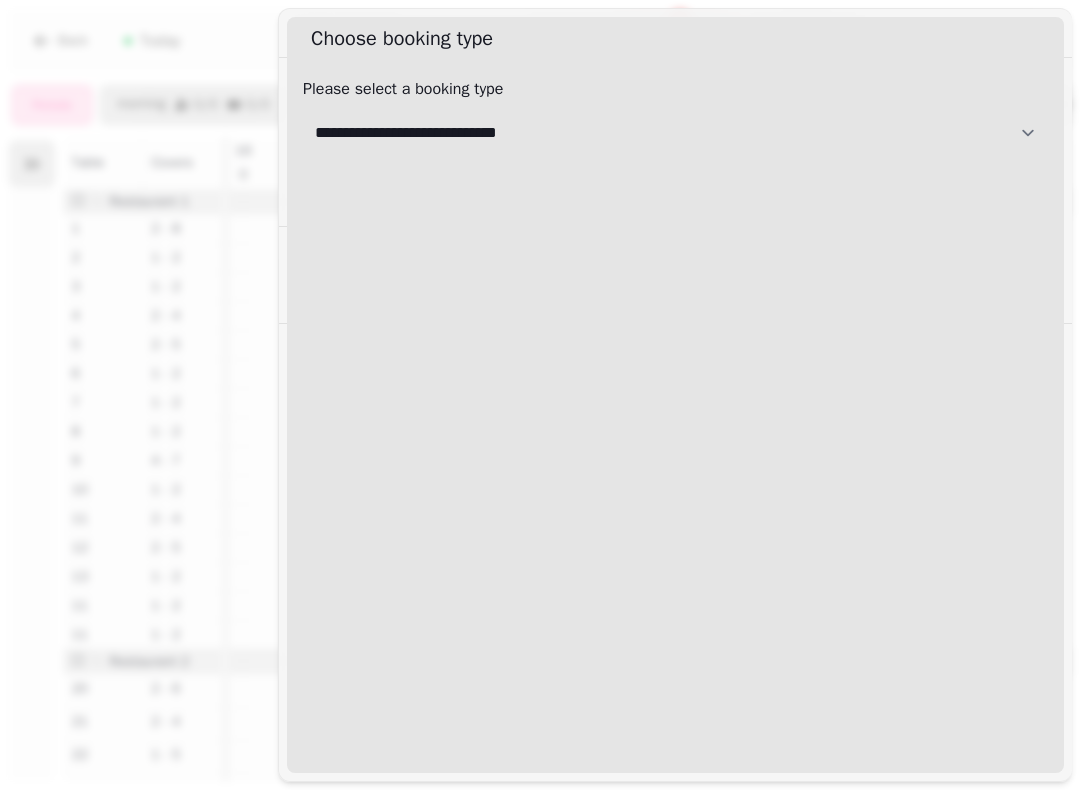 select on "**********" 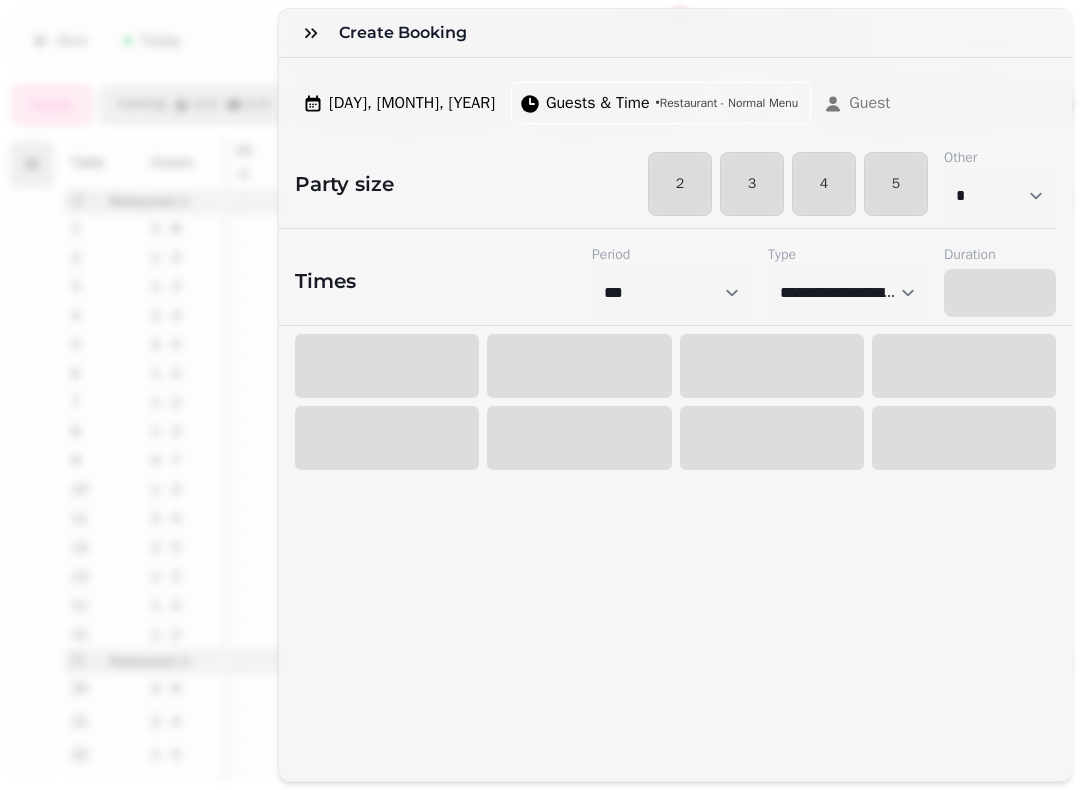 select on "****" 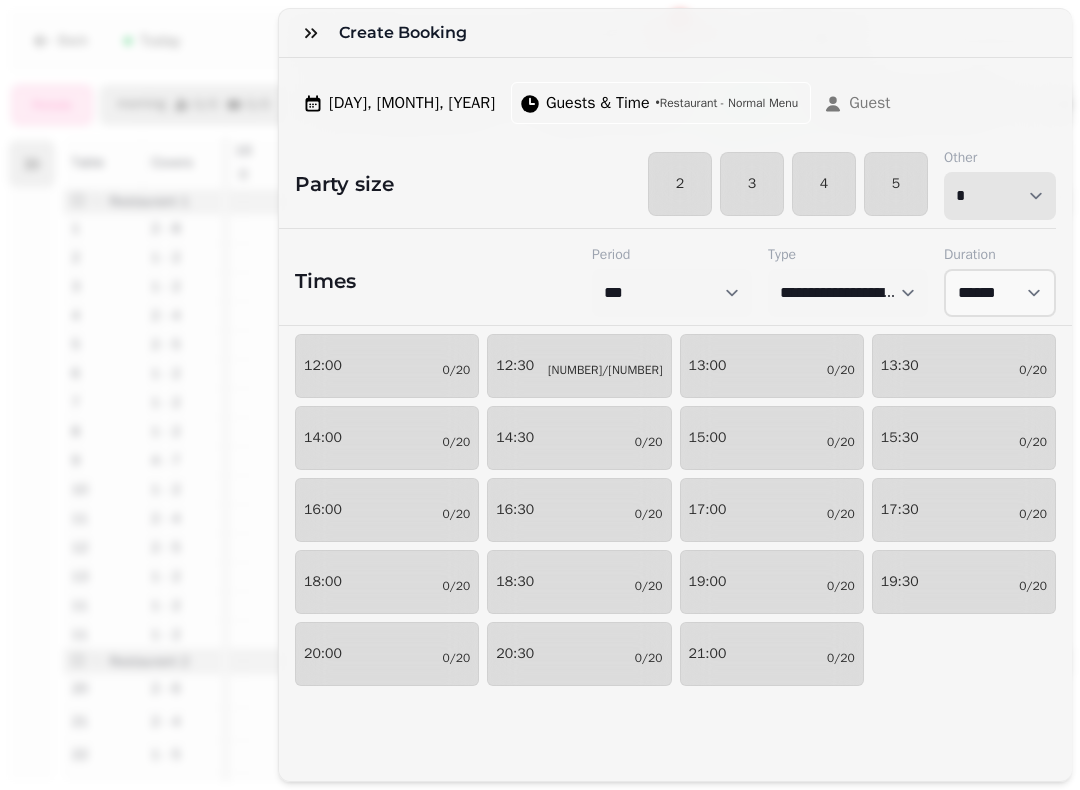 click on "* * * * * * * * * ** ** ** ** ** ** ** ** ** ** ** ** ** ** ** ** ** ** ** ** ** ** ** ** ** ** ** ** ** ** ** ** ** ** ** ** ** ** ** ** ** ** ** ** ** ** ** ** ** ** ** ** ** ** ** ** ** ** ** ** ** ** ** ** ** ** ** ** ** ** ** ** ** ** ** ** ** ** ** ** ** ** ** ** ** ** ** ** ** ** *** *** *** *** *** *** *** *** *** *** *** *** *** *** *** *** *** *** *** *** ***" at bounding box center [1000, 196] 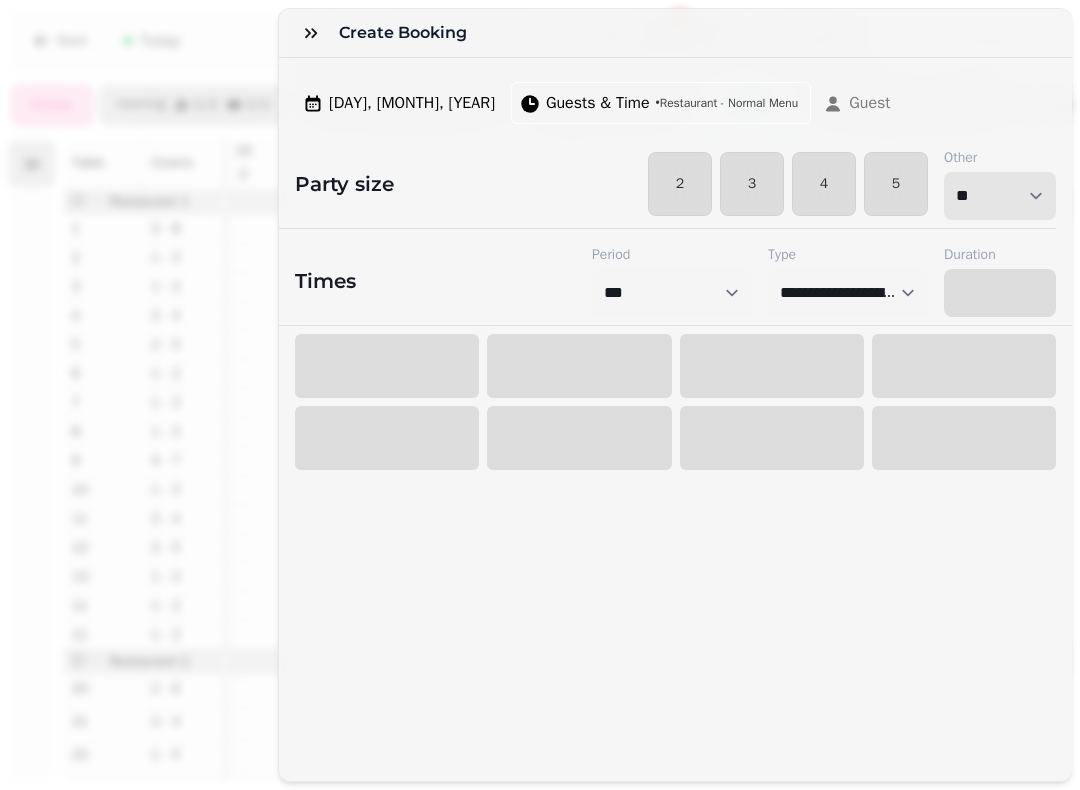 select on "****" 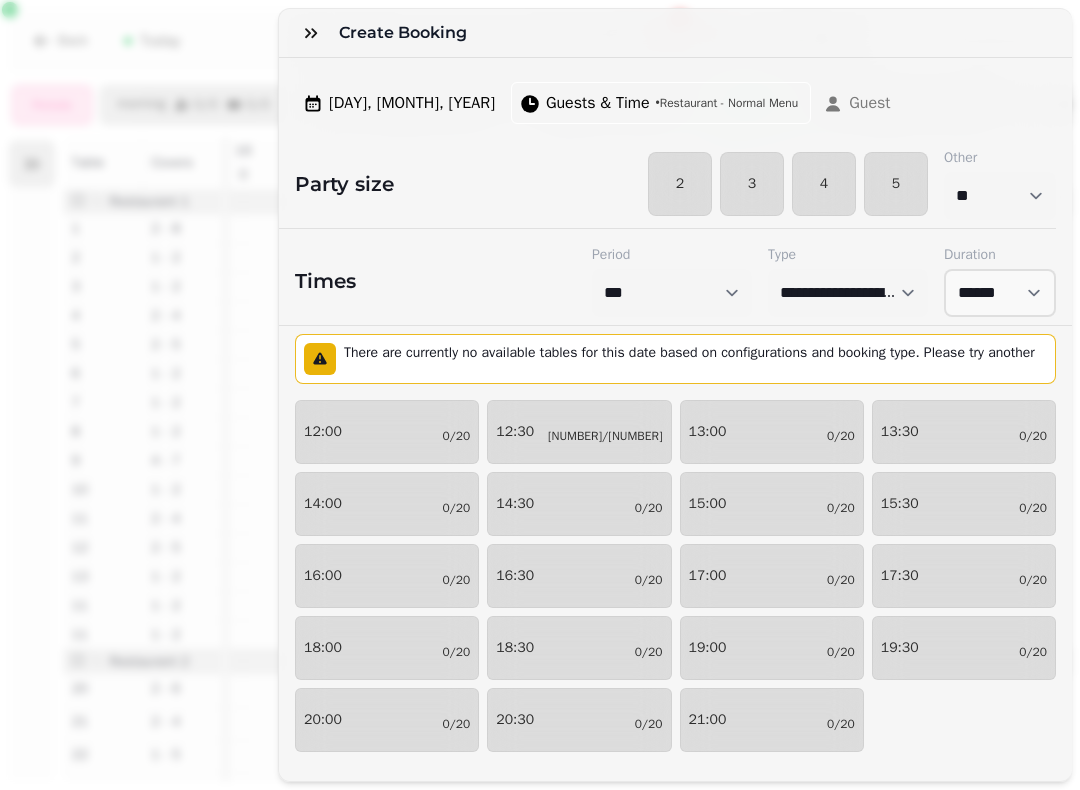 click on "13:00 0/20" at bounding box center (772, 432) 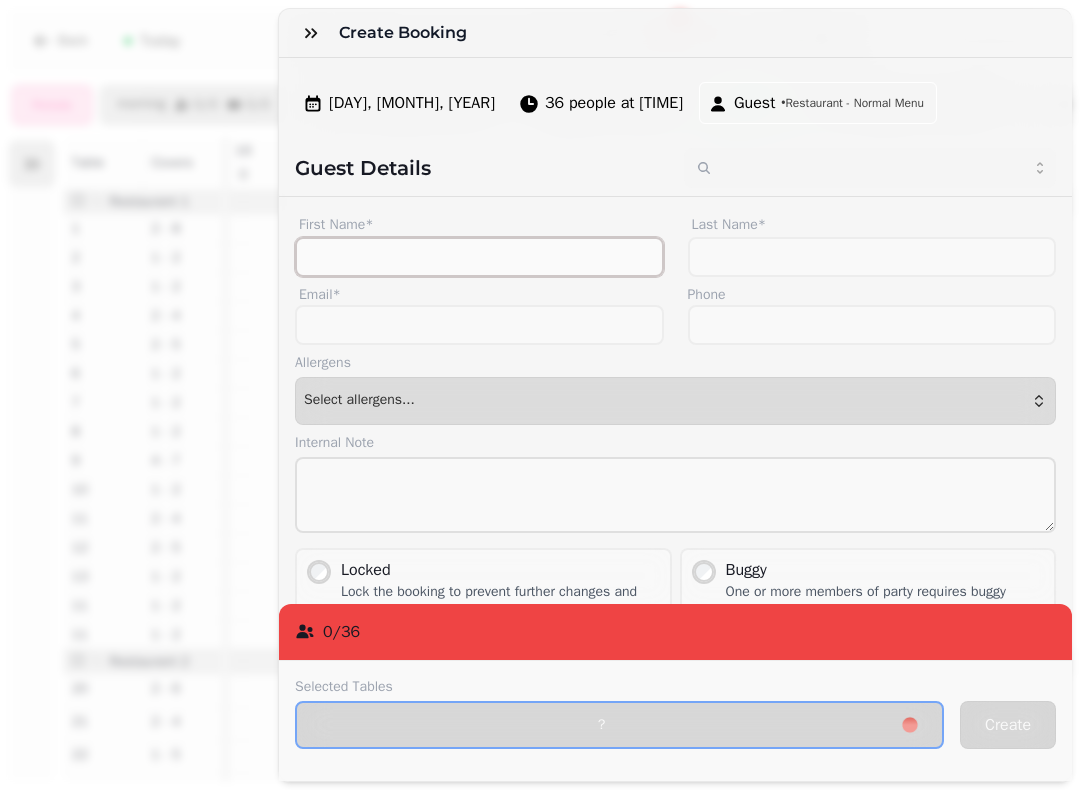click on "First Name*" at bounding box center (479, 257) 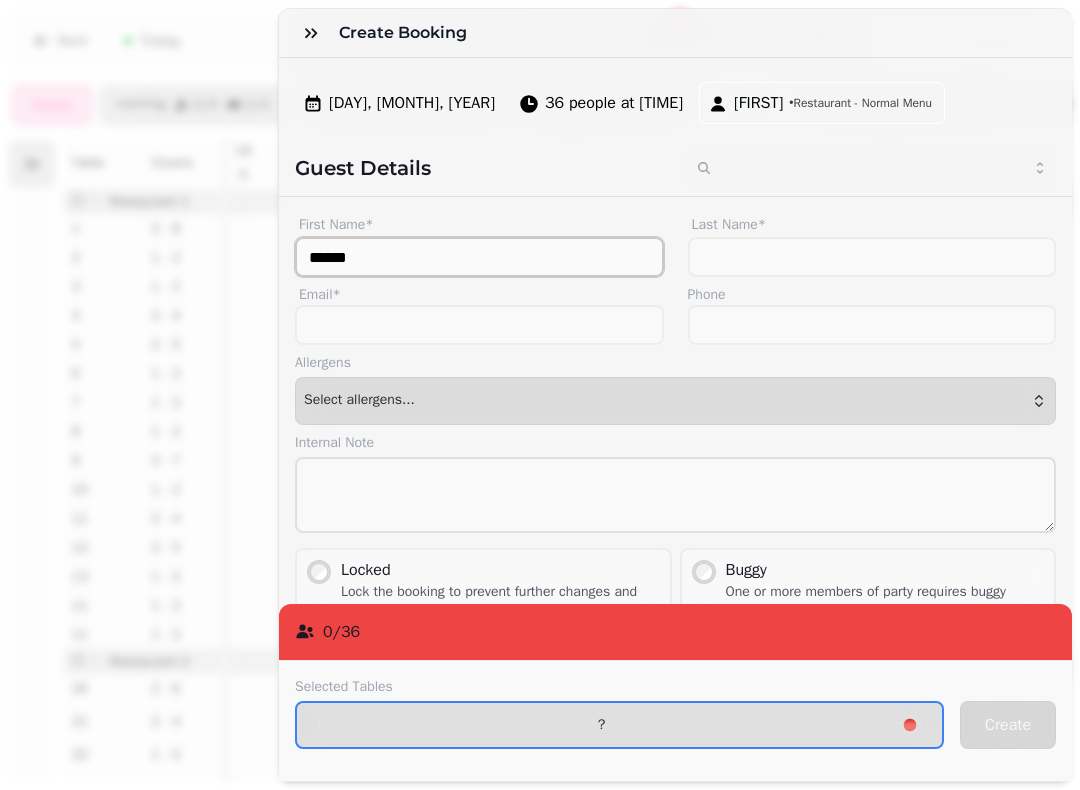type on "*****" 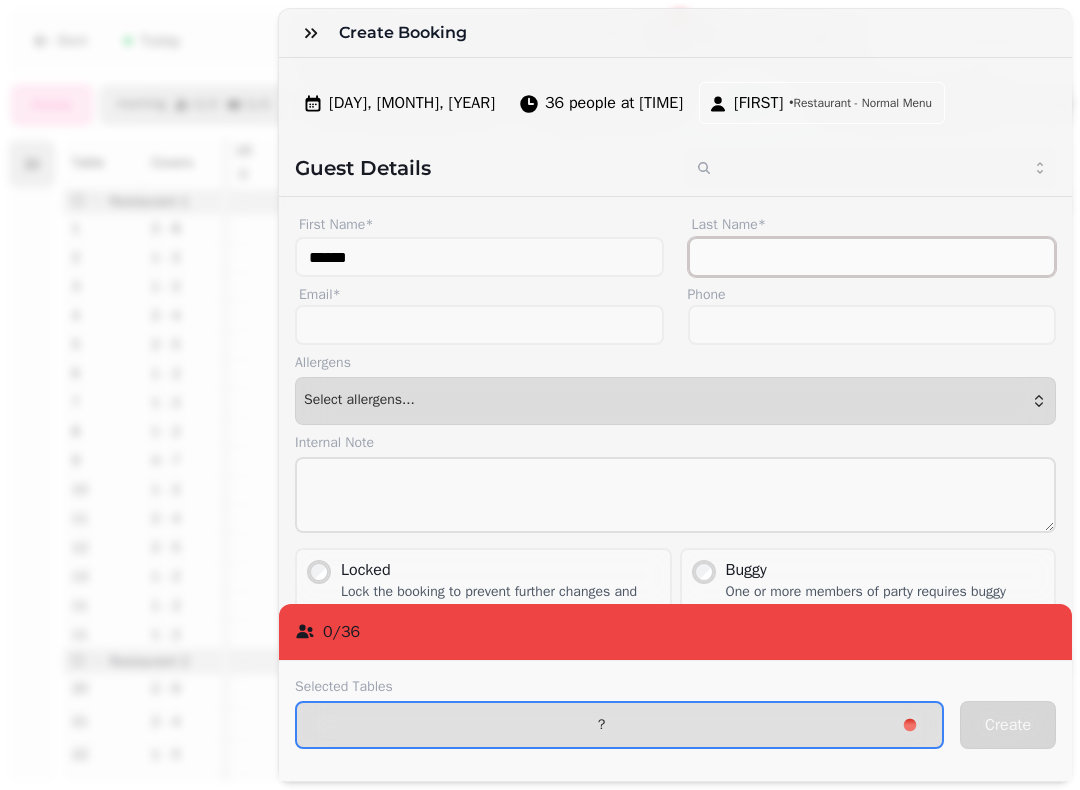 click on "Last Name*" at bounding box center [872, 257] 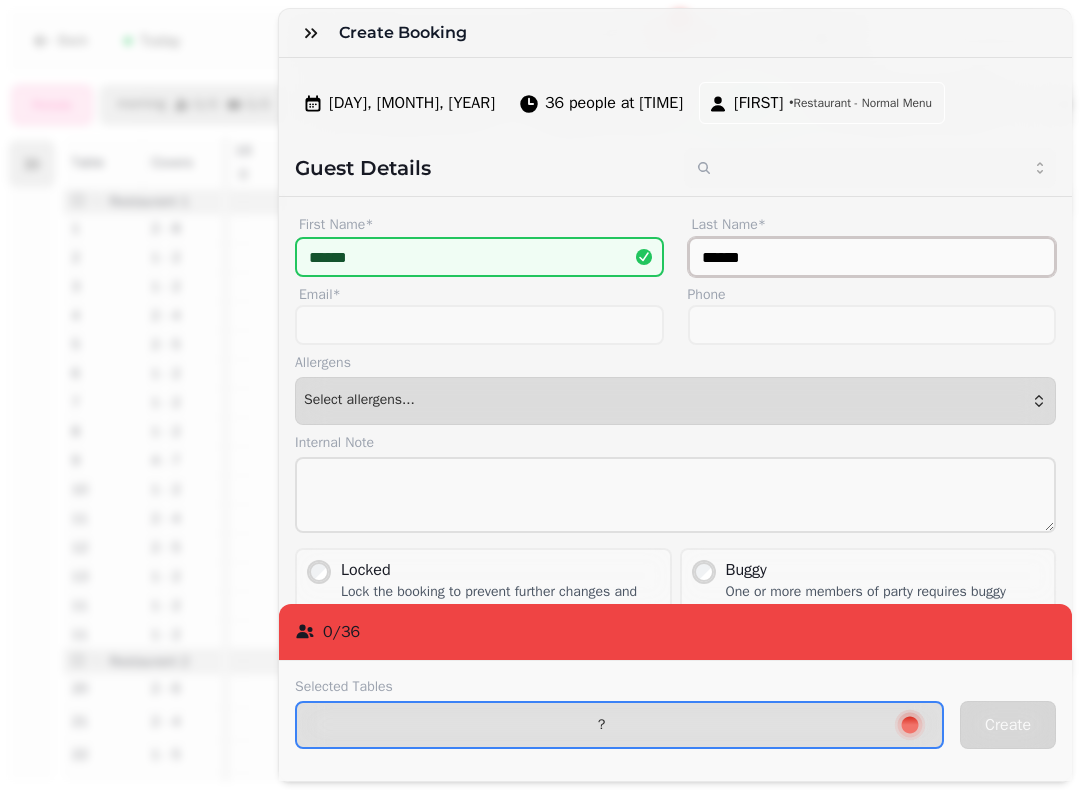 type on "******" 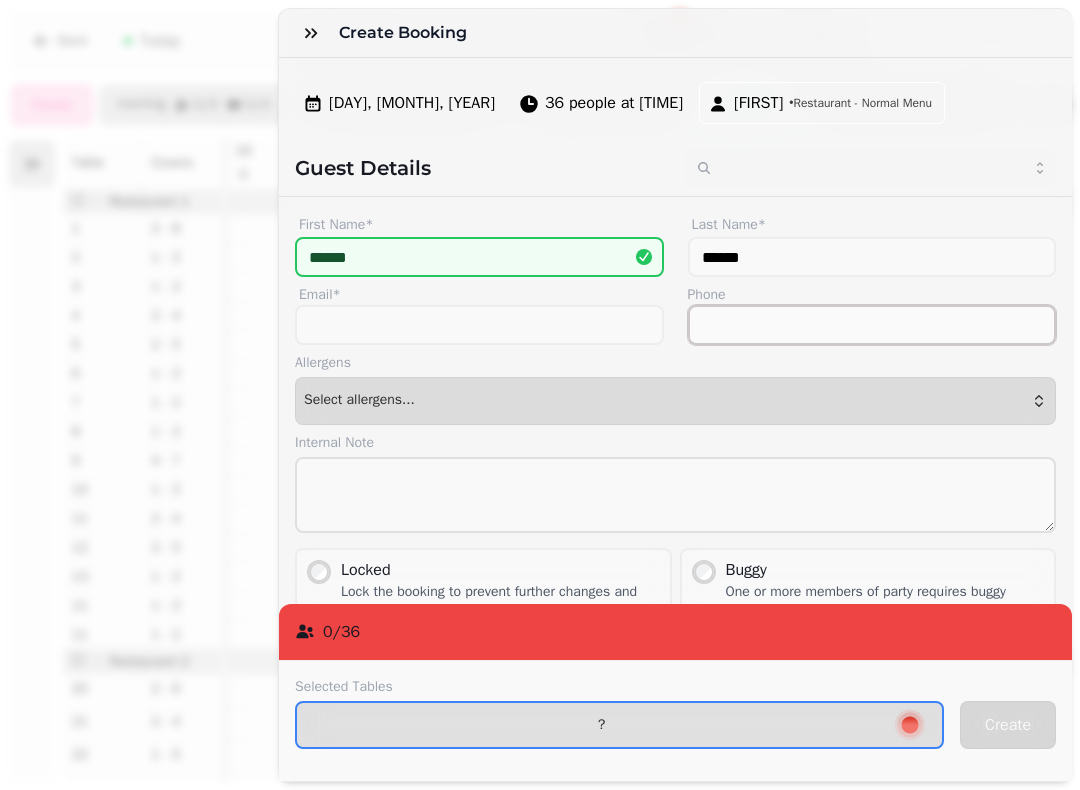 click on "Phone" at bounding box center (872, 325) 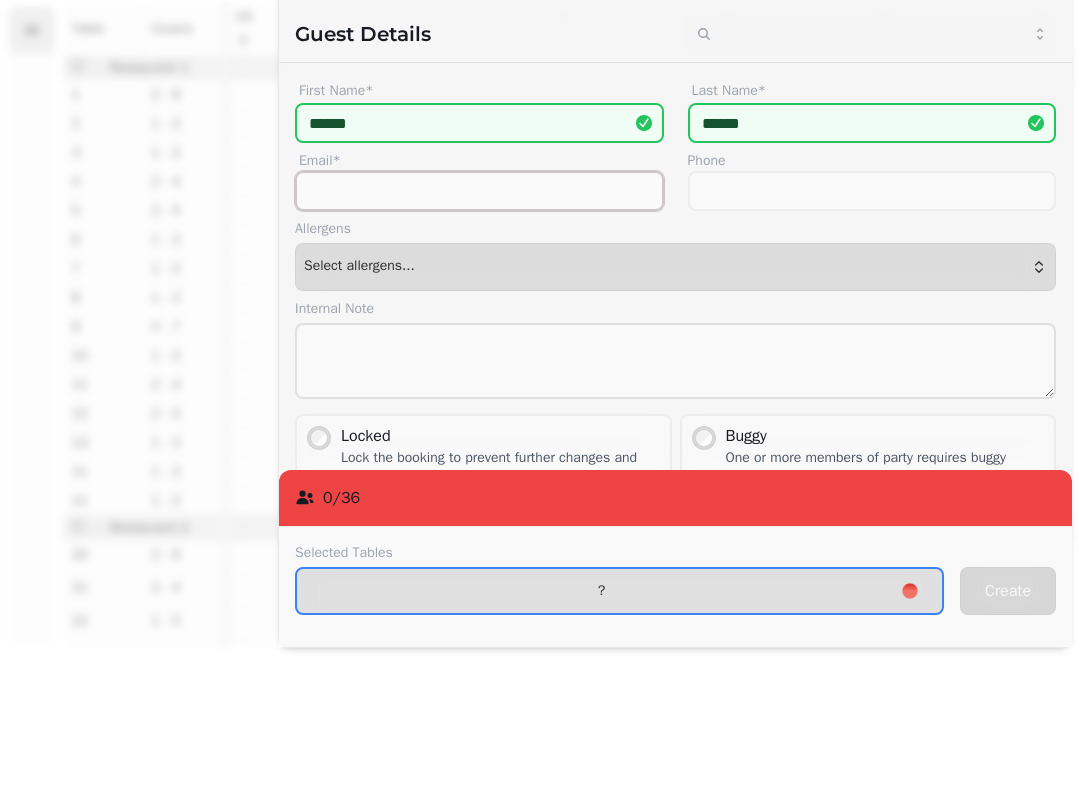 click on "Email*" at bounding box center (479, 325) 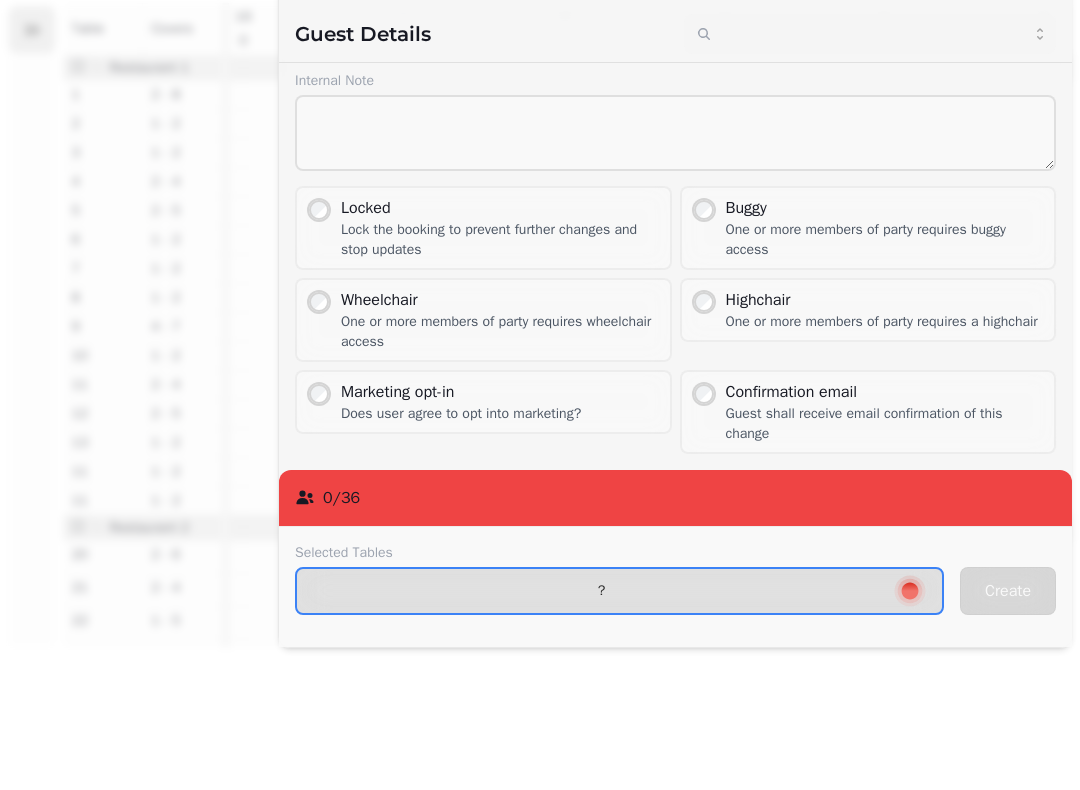 scroll, scrollTop: 227, scrollLeft: 0, axis: vertical 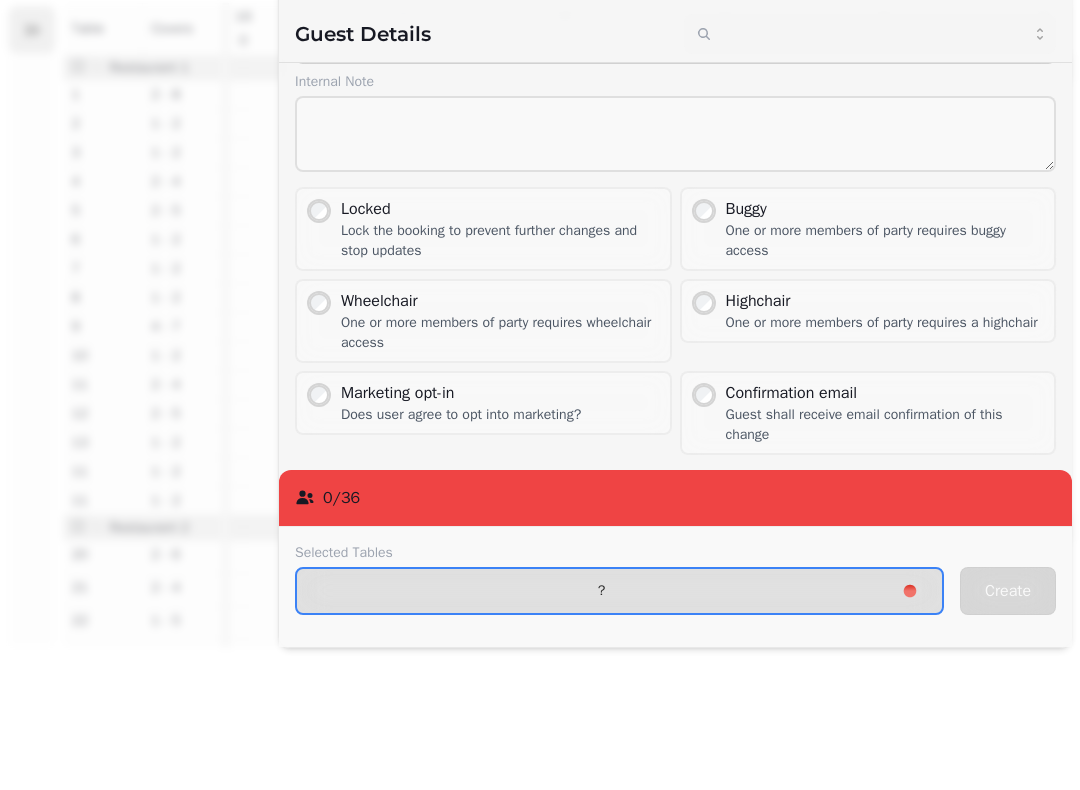 type on "**********" 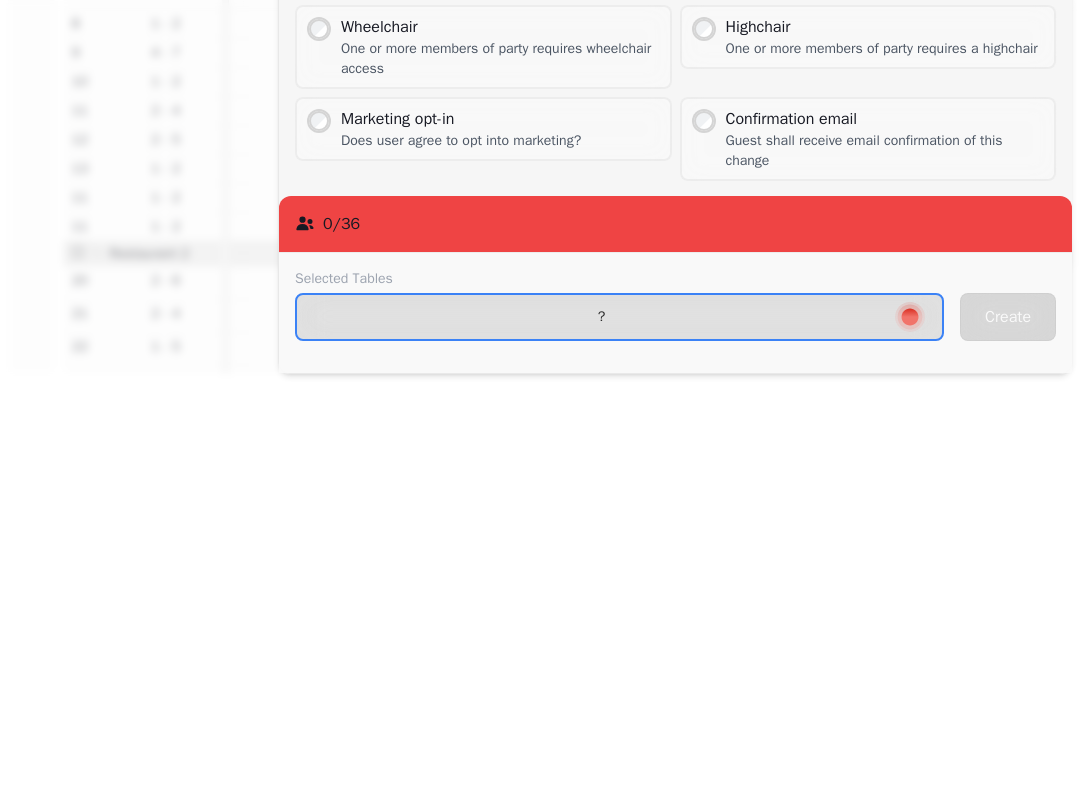 click on "?" at bounding box center [601, 725] 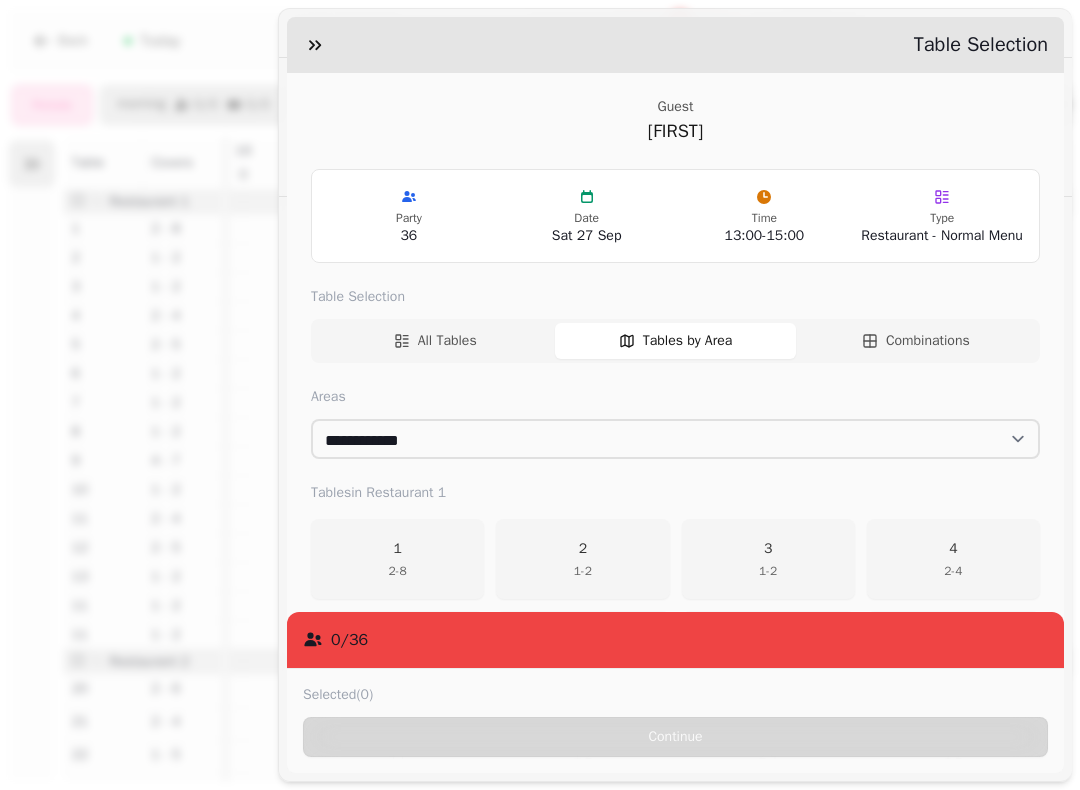 scroll, scrollTop: 50, scrollLeft: 0, axis: vertical 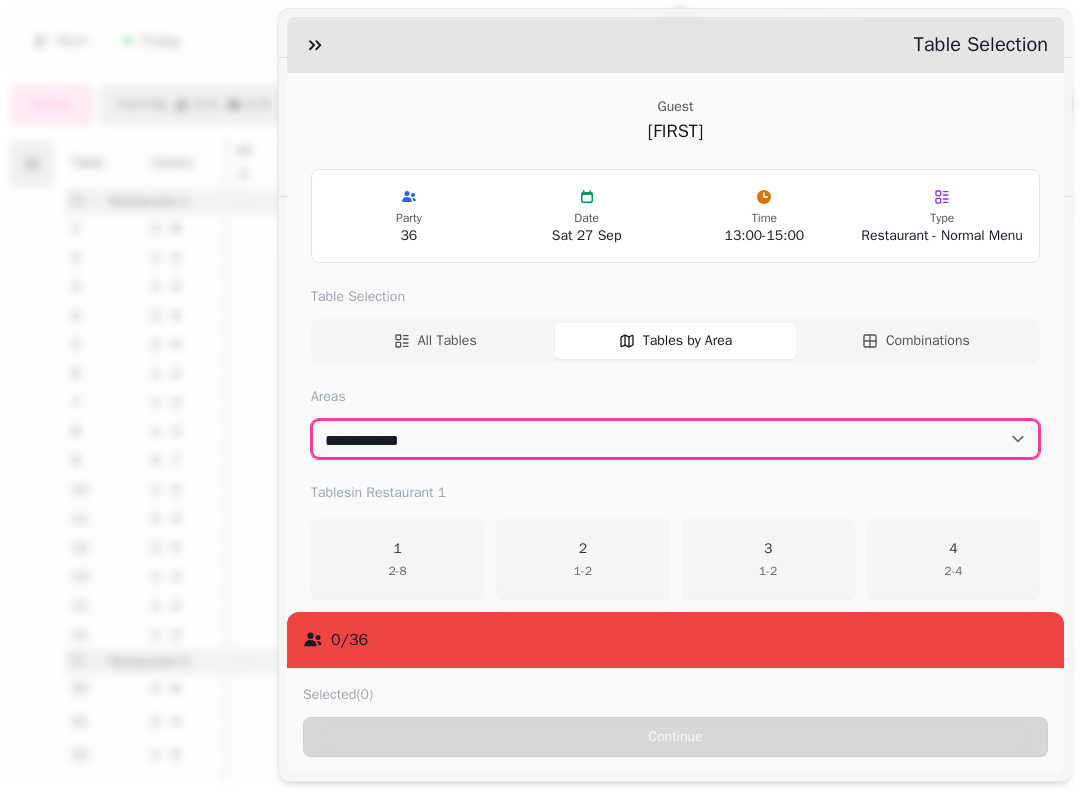 click on "**********" at bounding box center [675, 439] 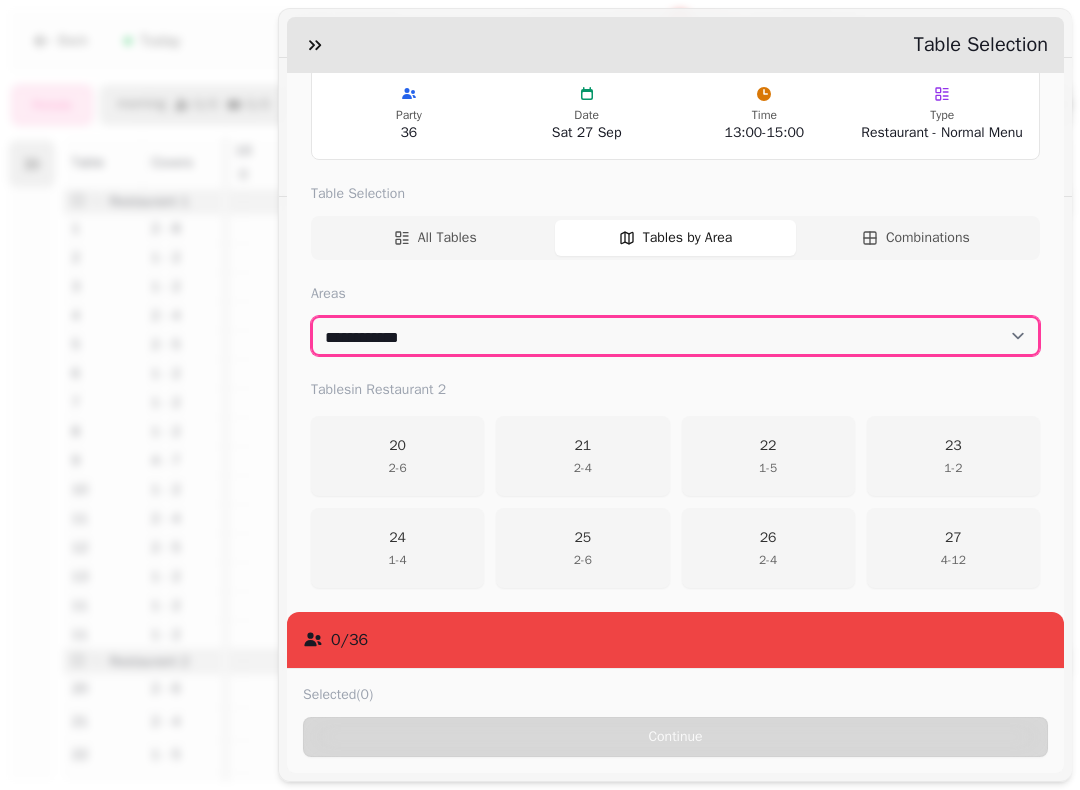 scroll, scrollTop: 123, scrollLeft: 0, axis: vertical 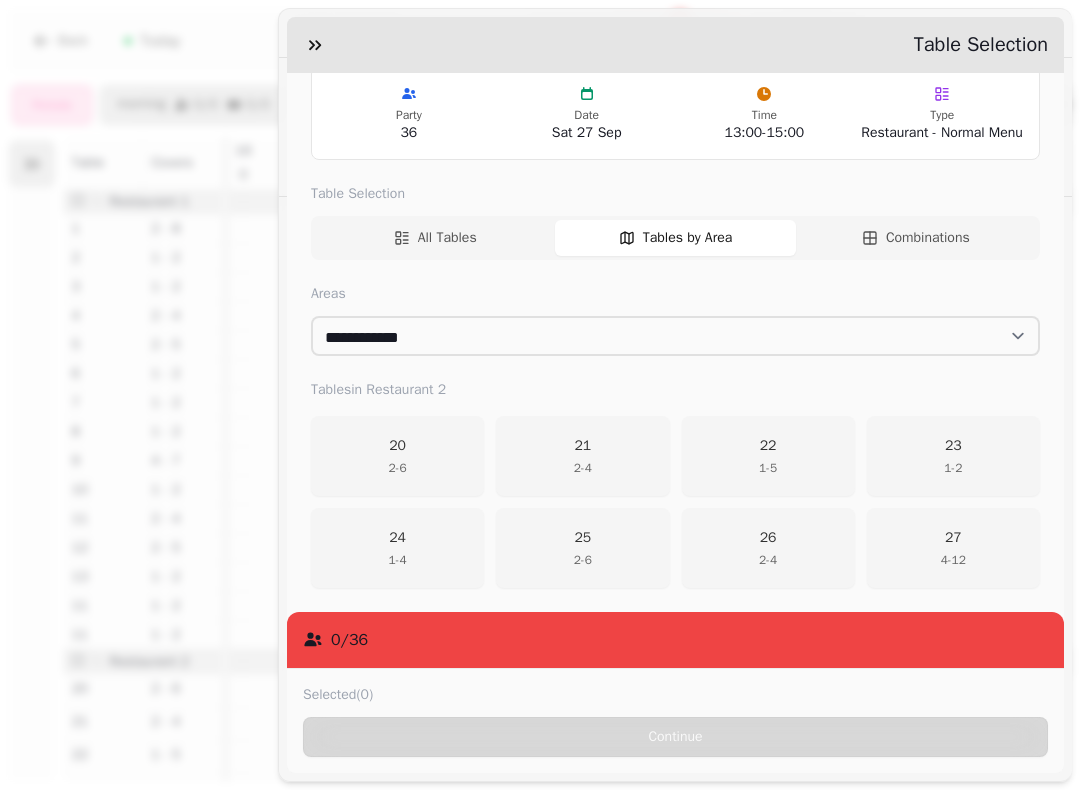 click on "[NUMBER] [NUMBER]  -  [NUMBER]" at bounding box center (397, 456) 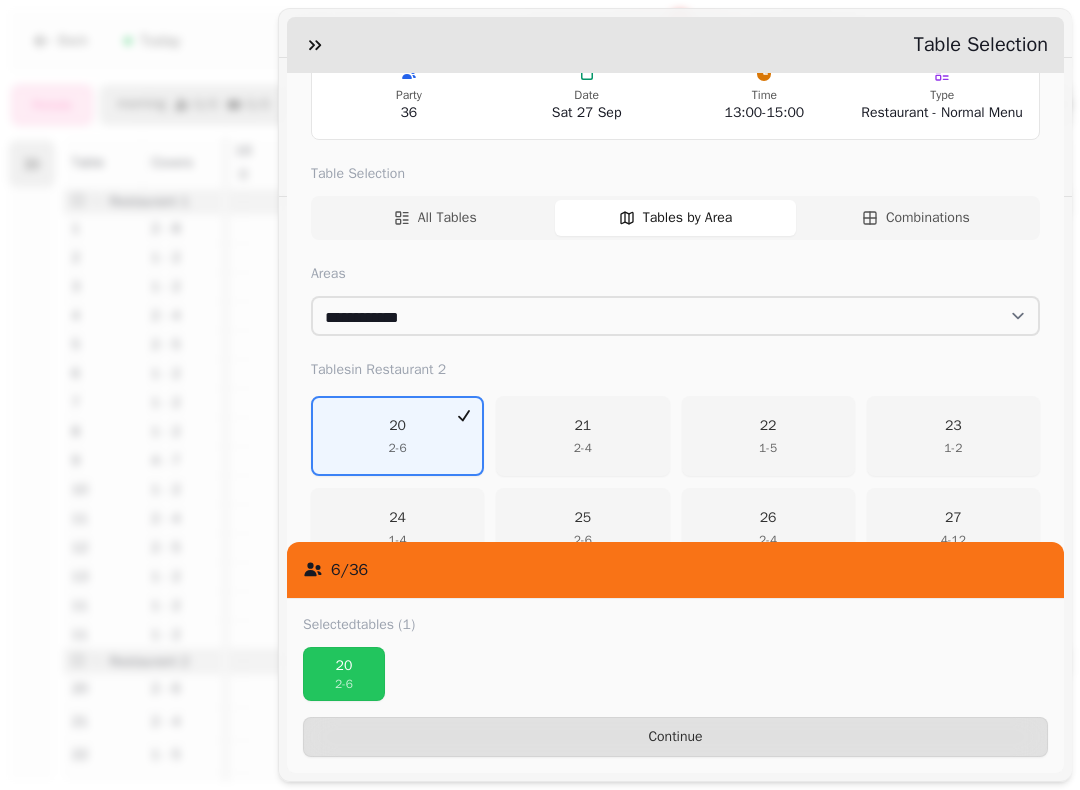 click on "21" at bounding box center (583, 426) 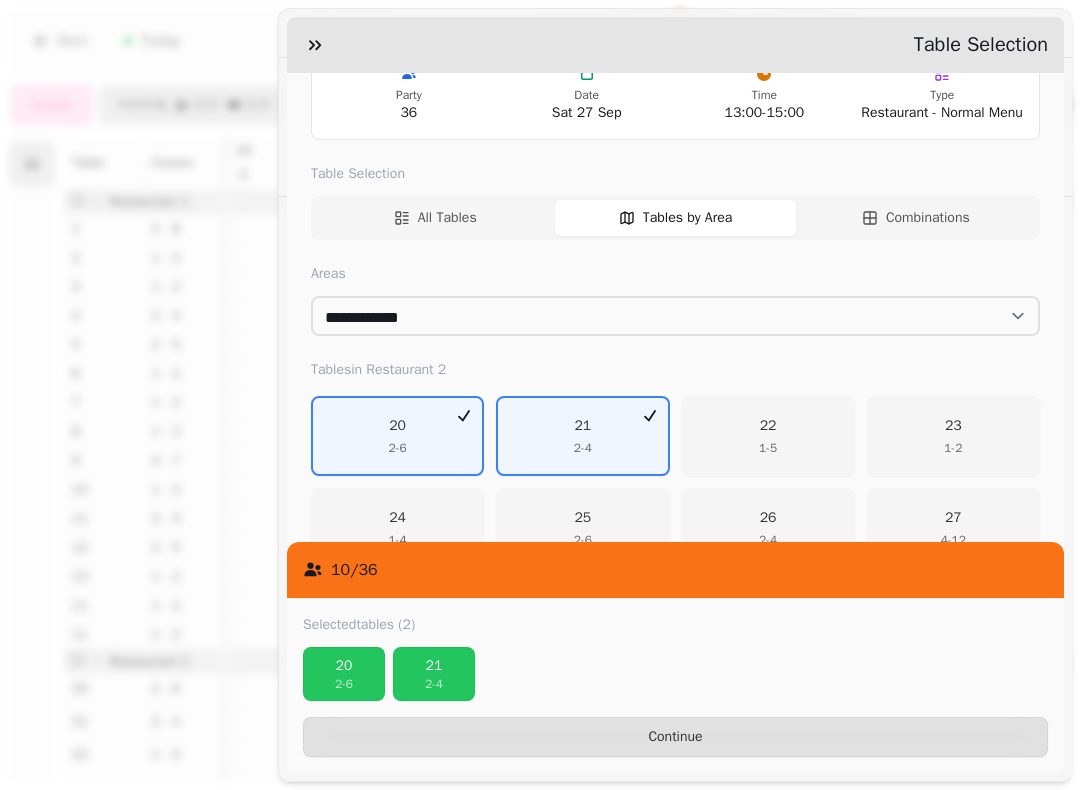 click on "[NUMBER]  -  [NUMBER]" at bounding box center [768, 448] 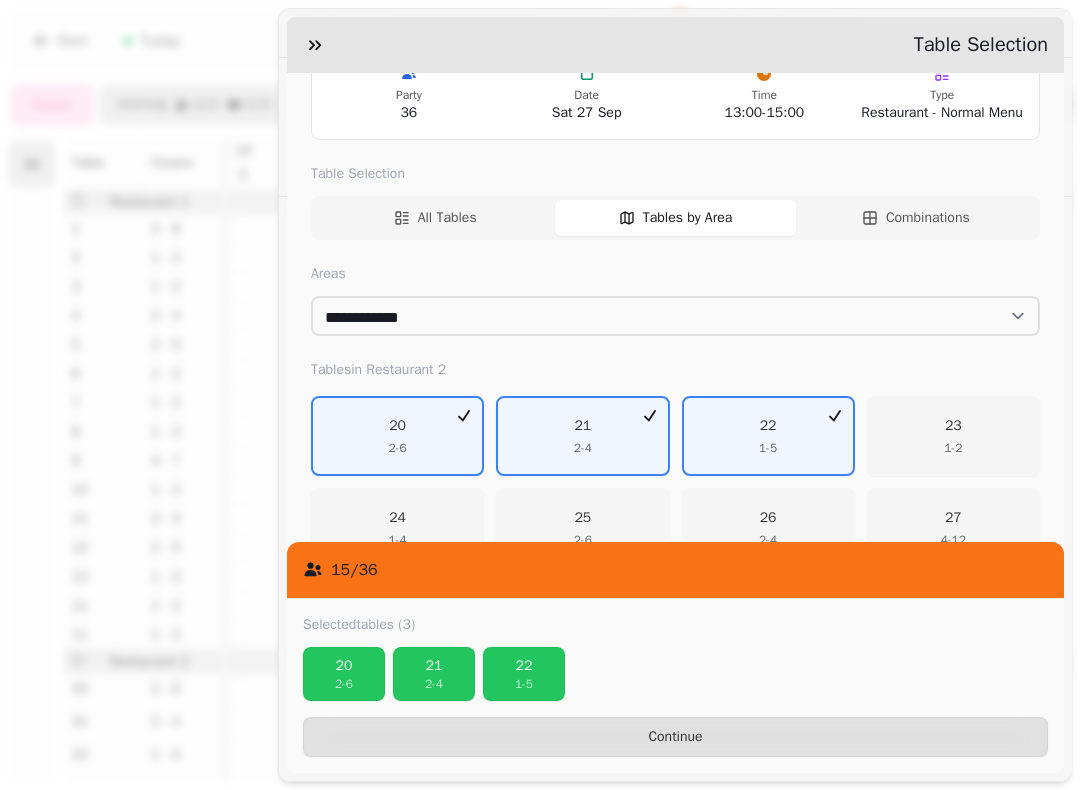 click on "23 1  -  2" at bounding box center [953, 436] 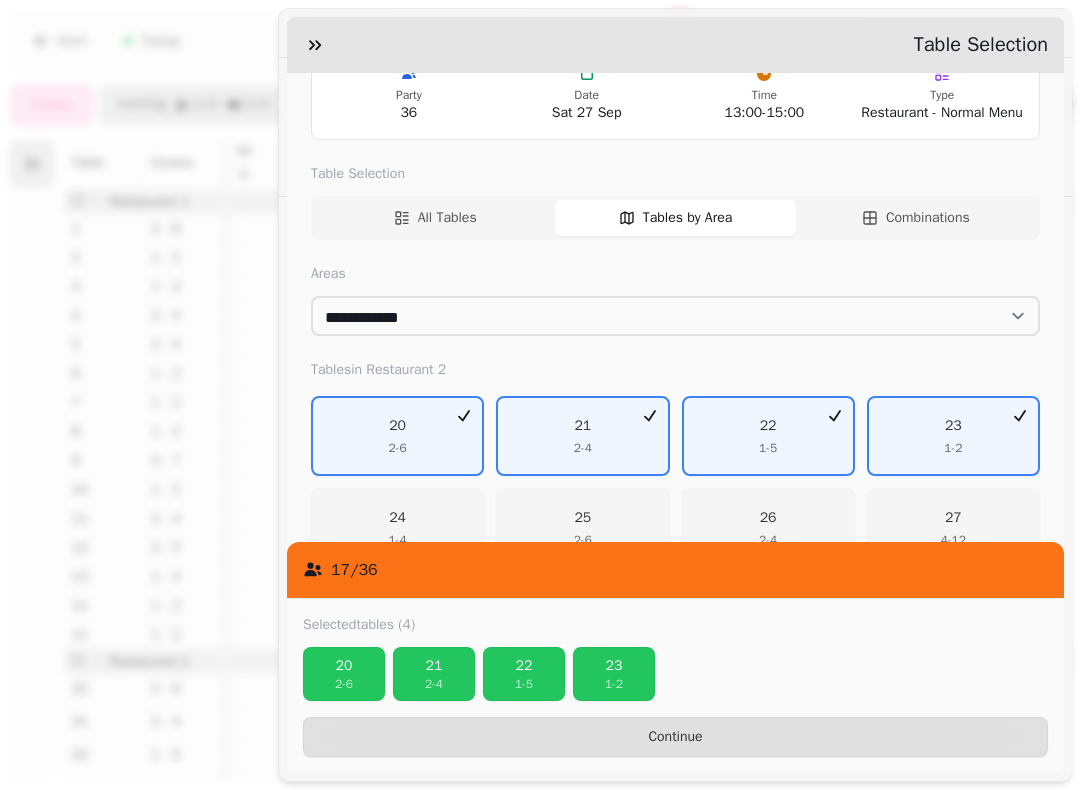 click on "[NUMBER] [NUMBER]  -  [NUMBER]" at bounding box center [397, 528] 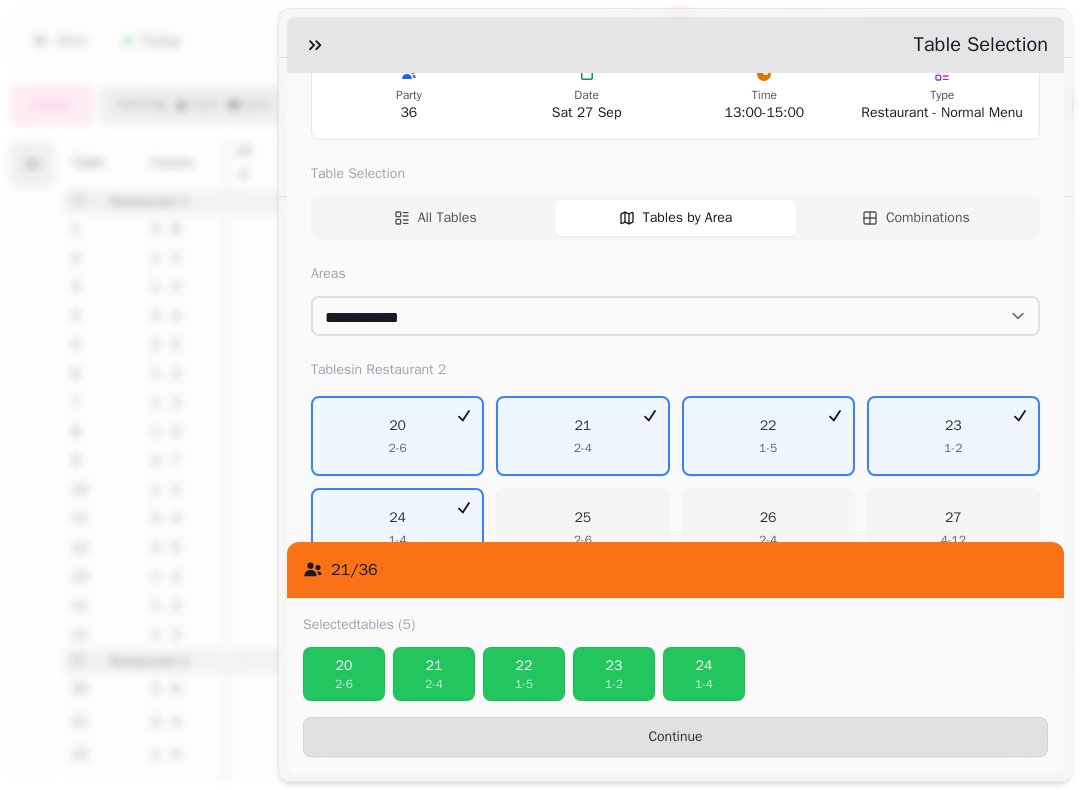 click on "[NUMBER] [NUMBER]  -  [NUMBER]" at bounding box center [582, 528] 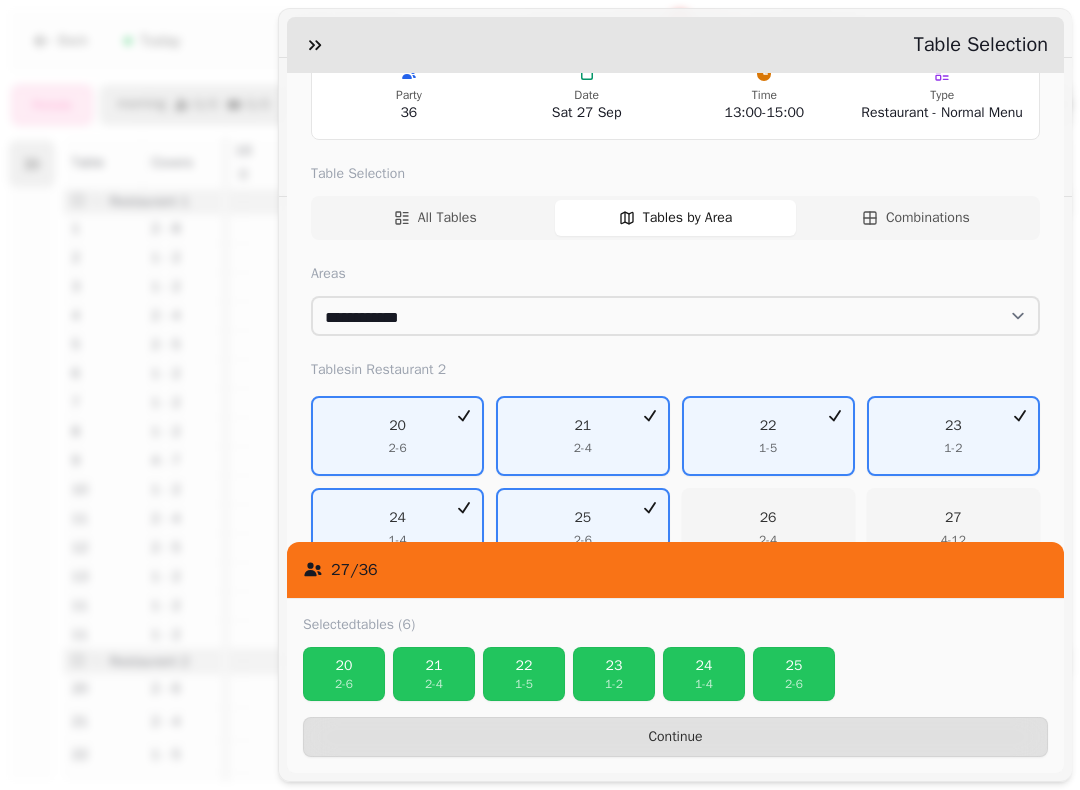 click on "[NUMBER] [NUMBER]  -  [NUMBER]" at bounding box center (768, 528) 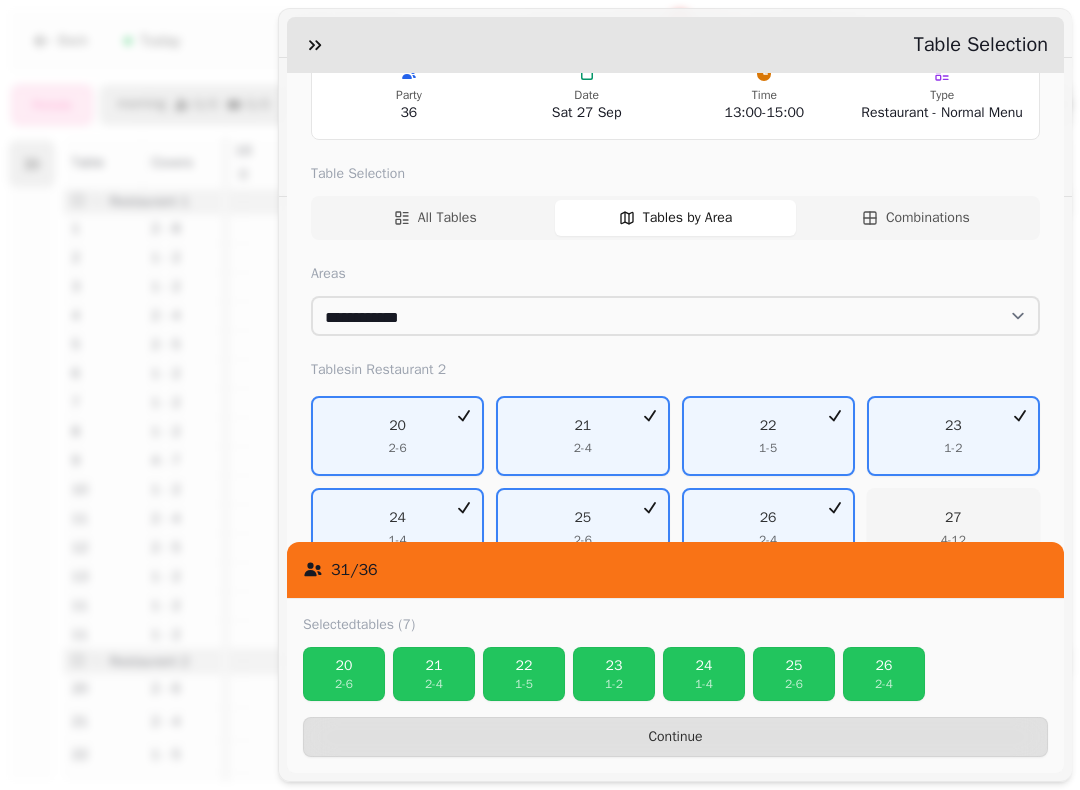 click on "[NUMBER] [NUMBER]  -  [NUMBER]" at bounding box center (953, 528) 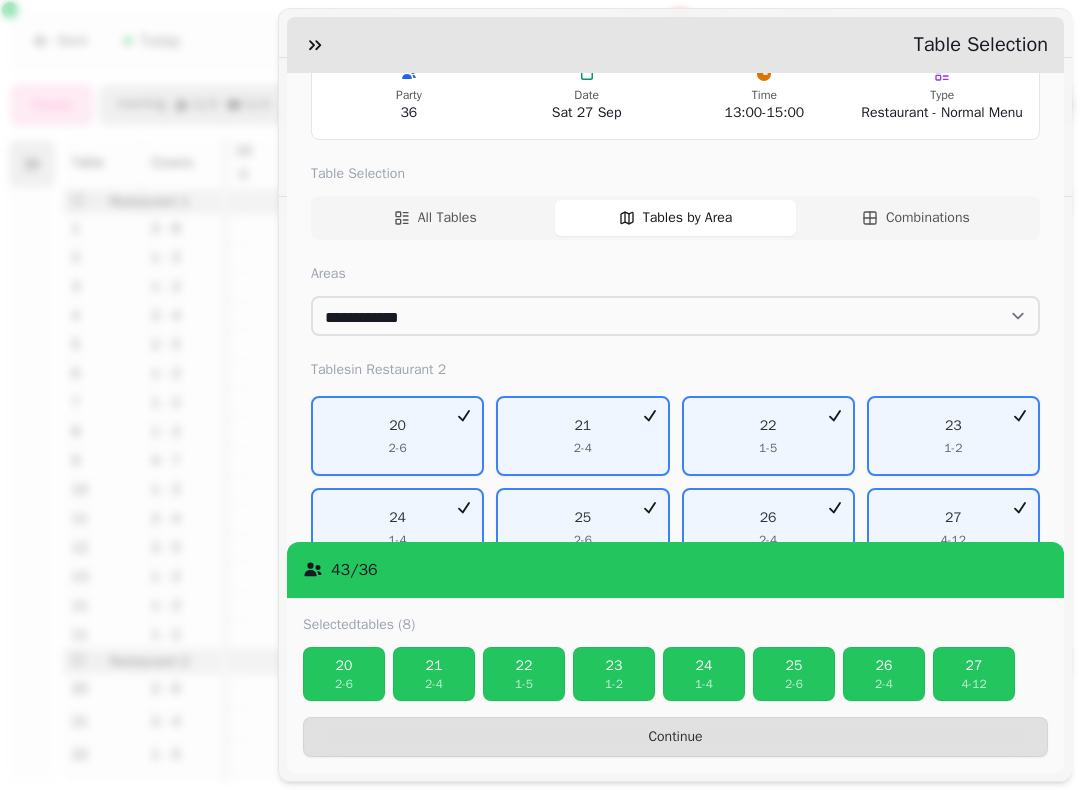 click on "Continue" at bounding box center [675, 737] 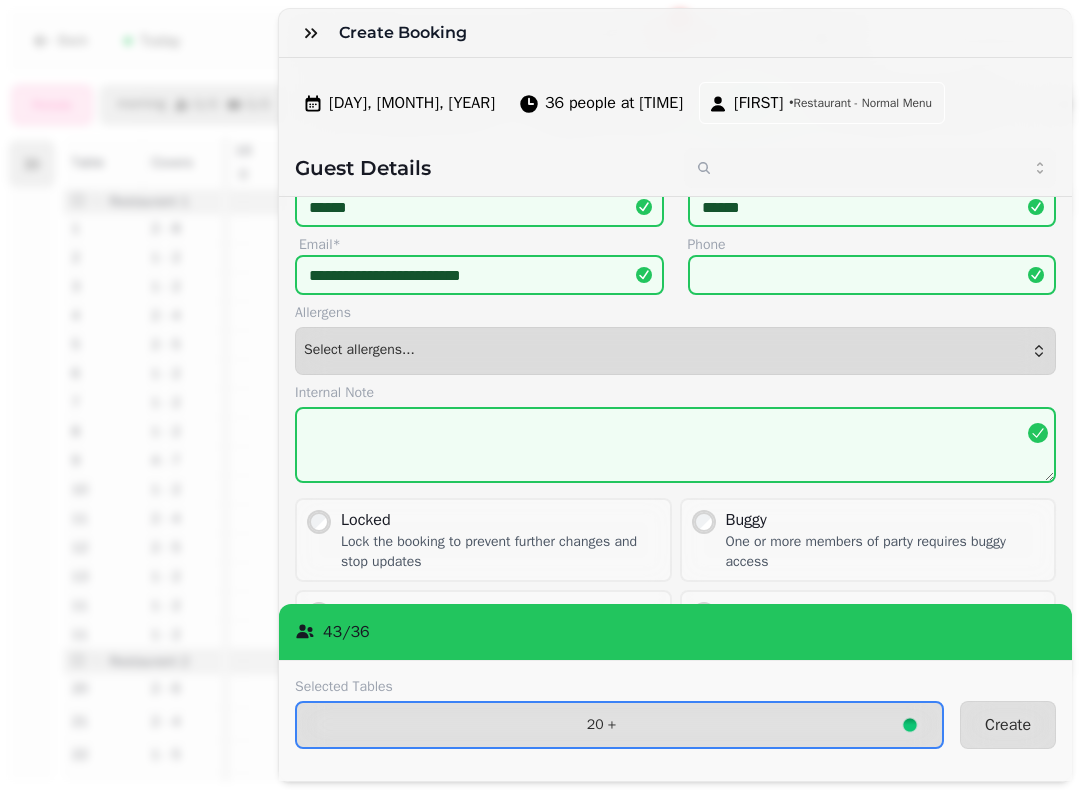click on "Create" at bounding box center (1008, 725) 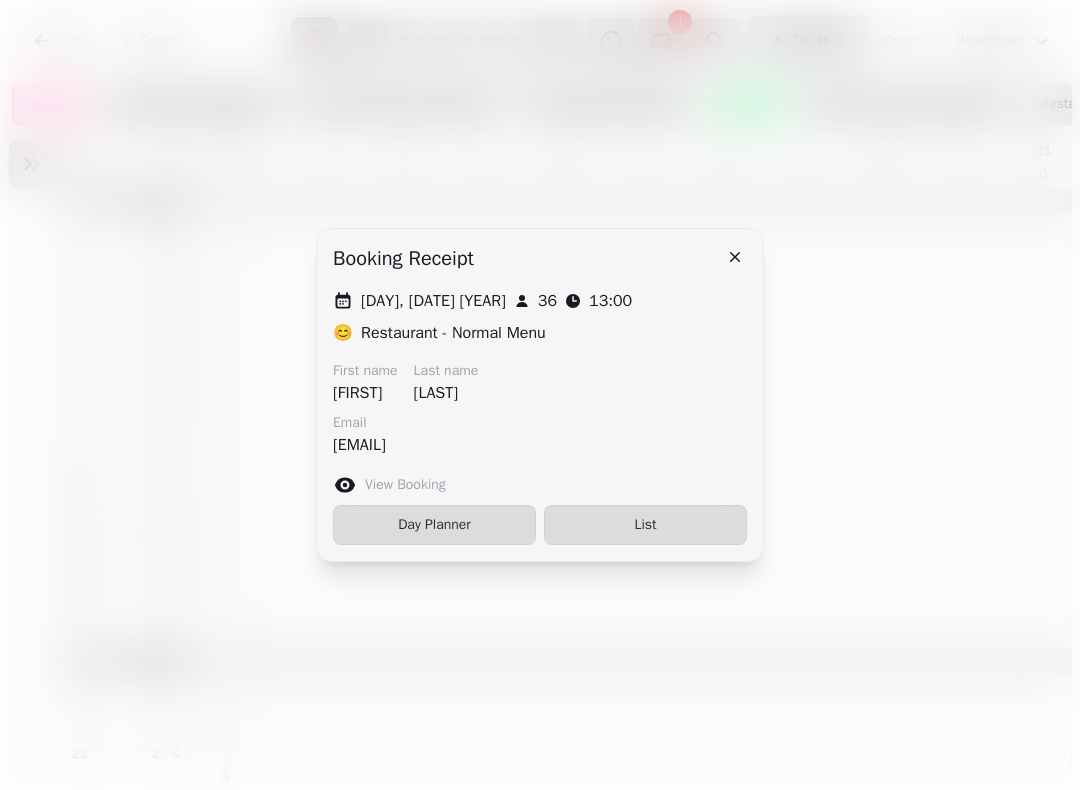 click 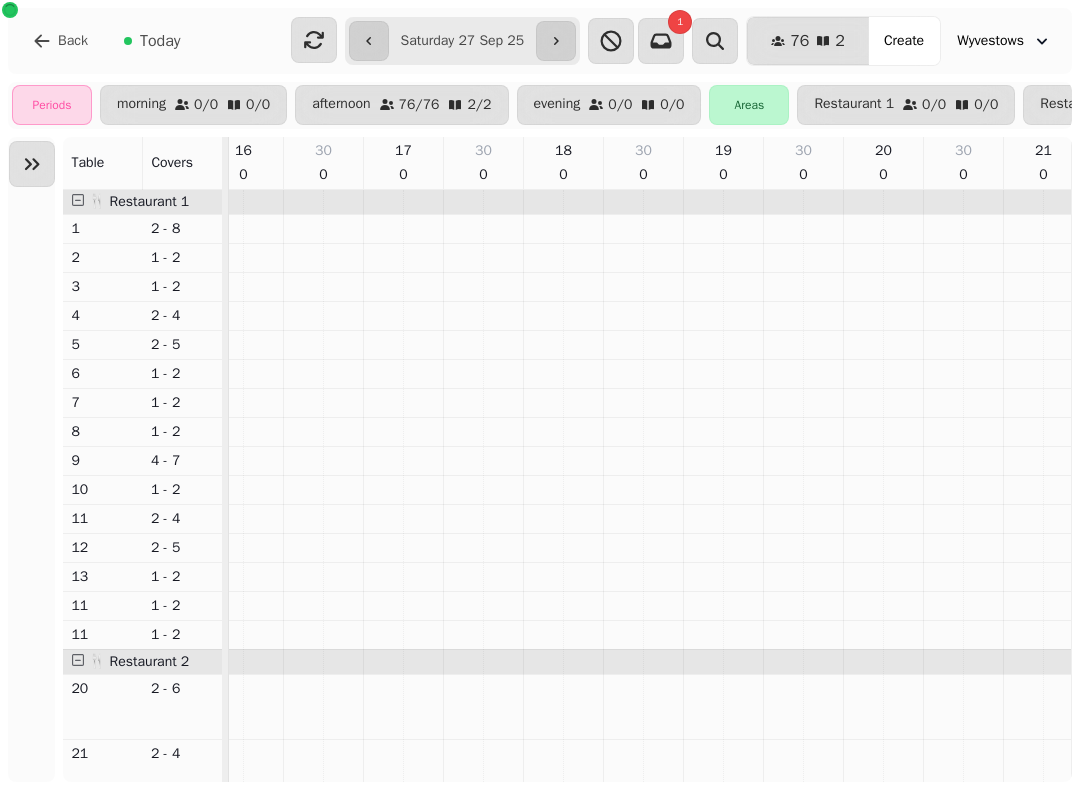 click at bounding box center (743, 692) 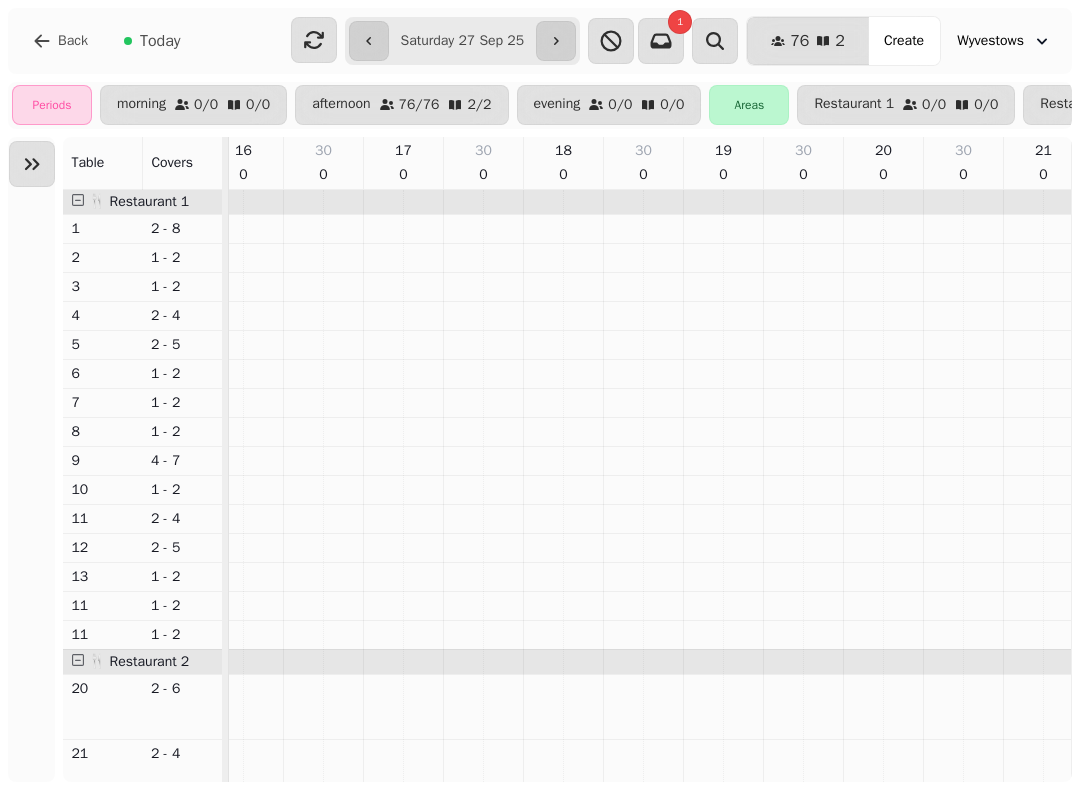 type on "**********" 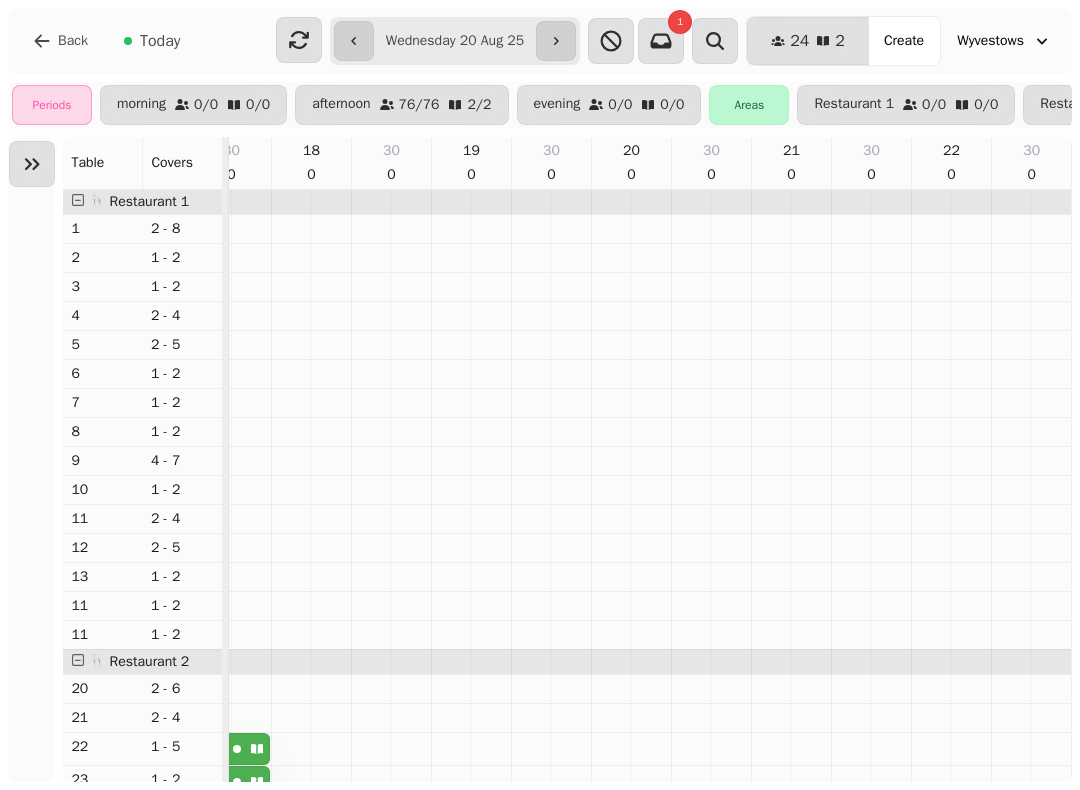 scroll, scrollTop: 0, scrollLeft: 26, axis: horizontal 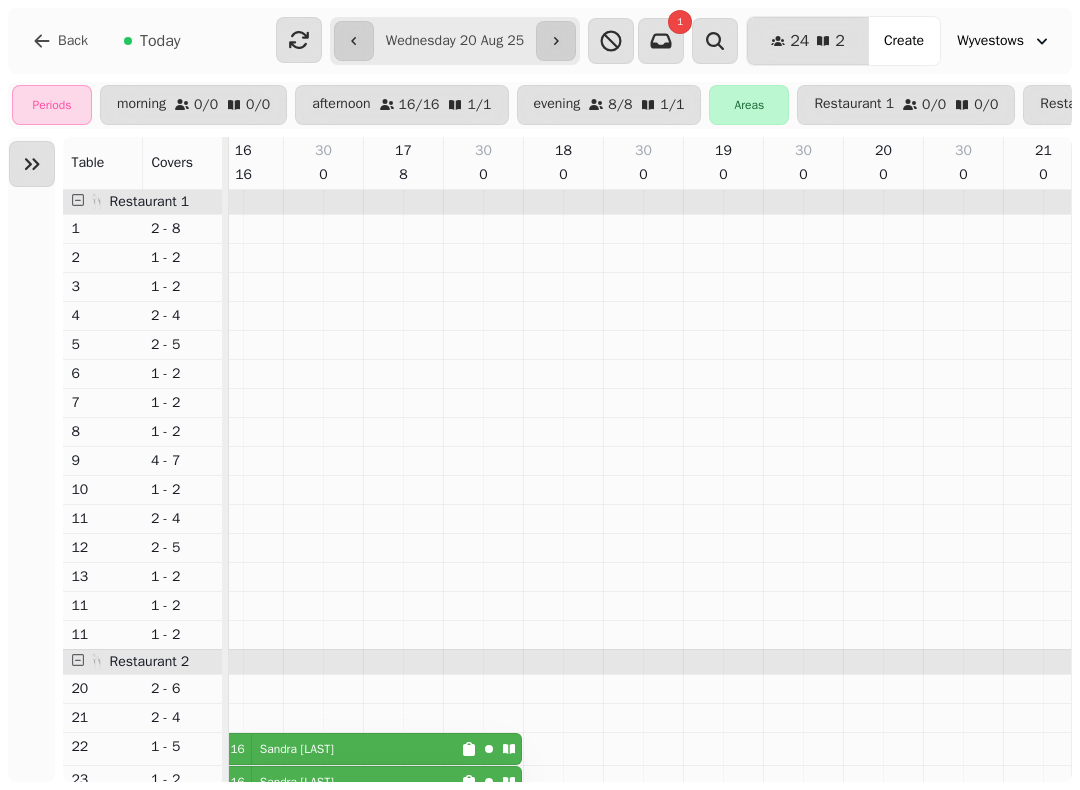 click on "[NUMBER] [FIRST]    [LAST]" at bounding box center (332, 749) 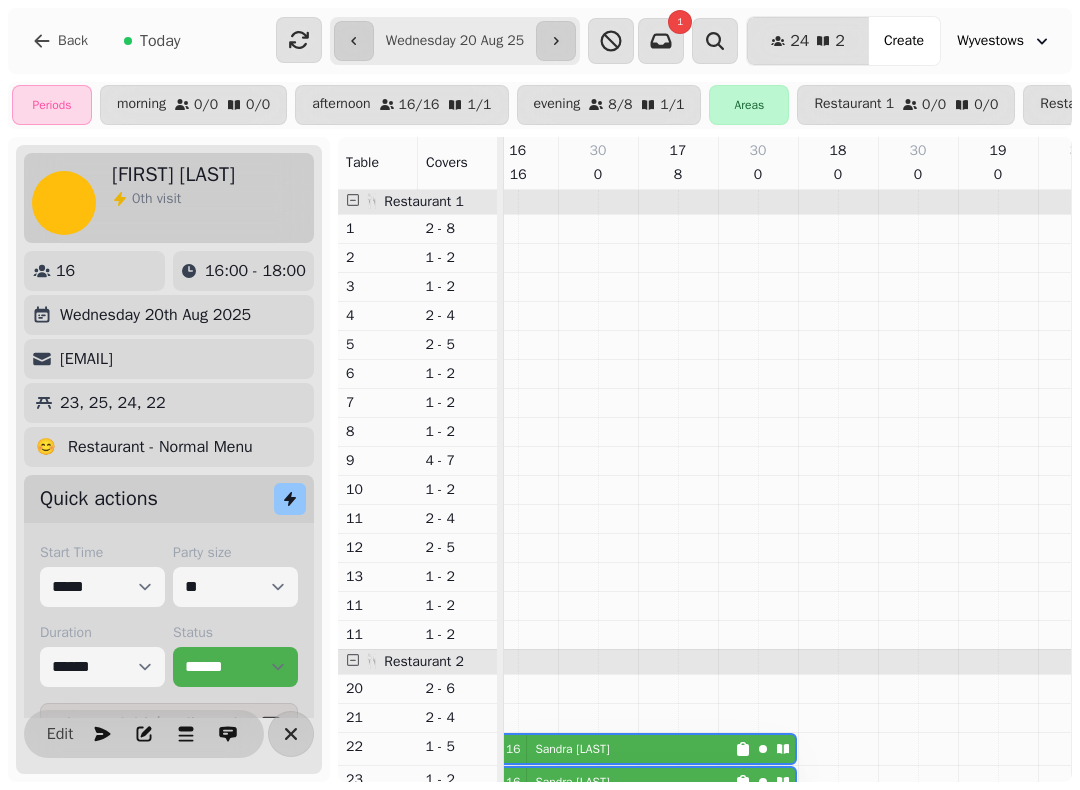 scroll, scrollTop: 0, scrollLeft: 0, axis: both 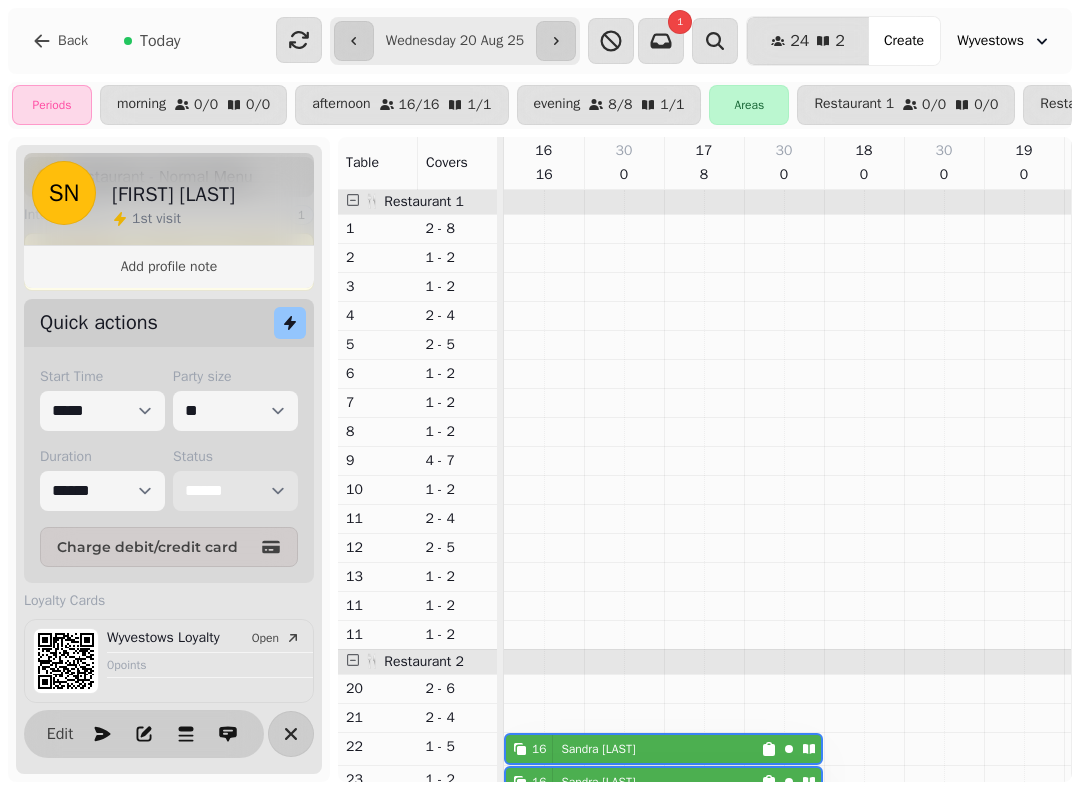 click on "**********" at bounding box center [235, 491] 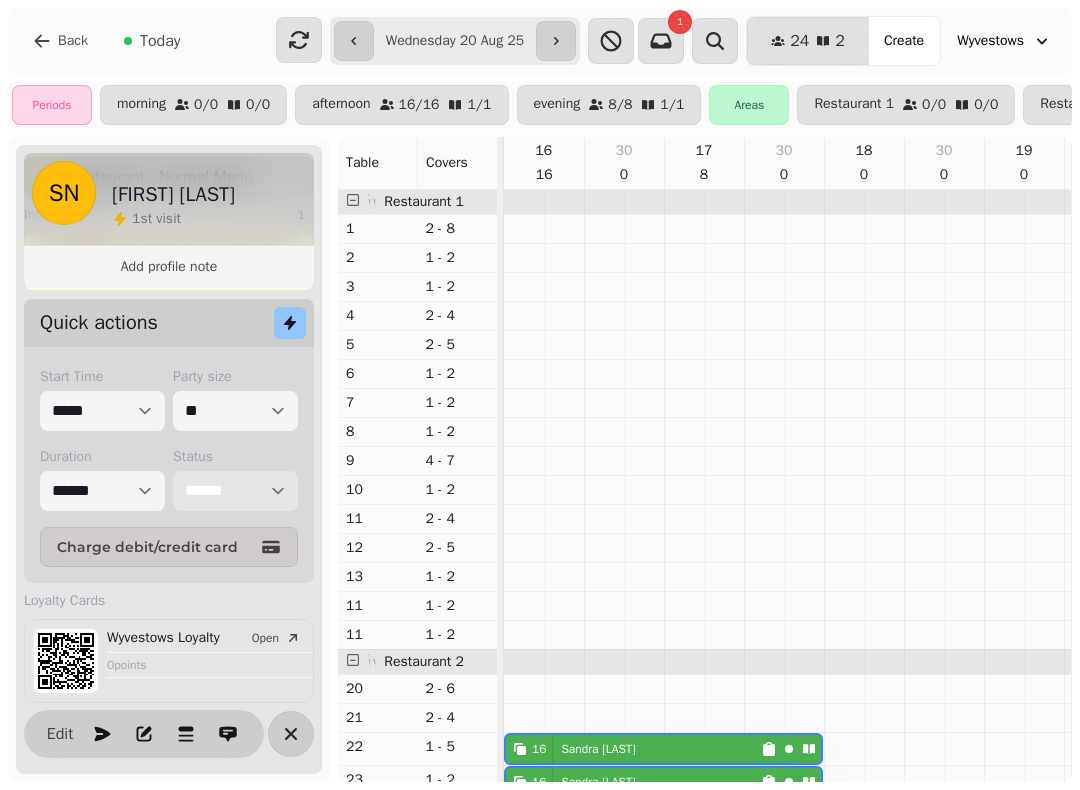 select on "*******" 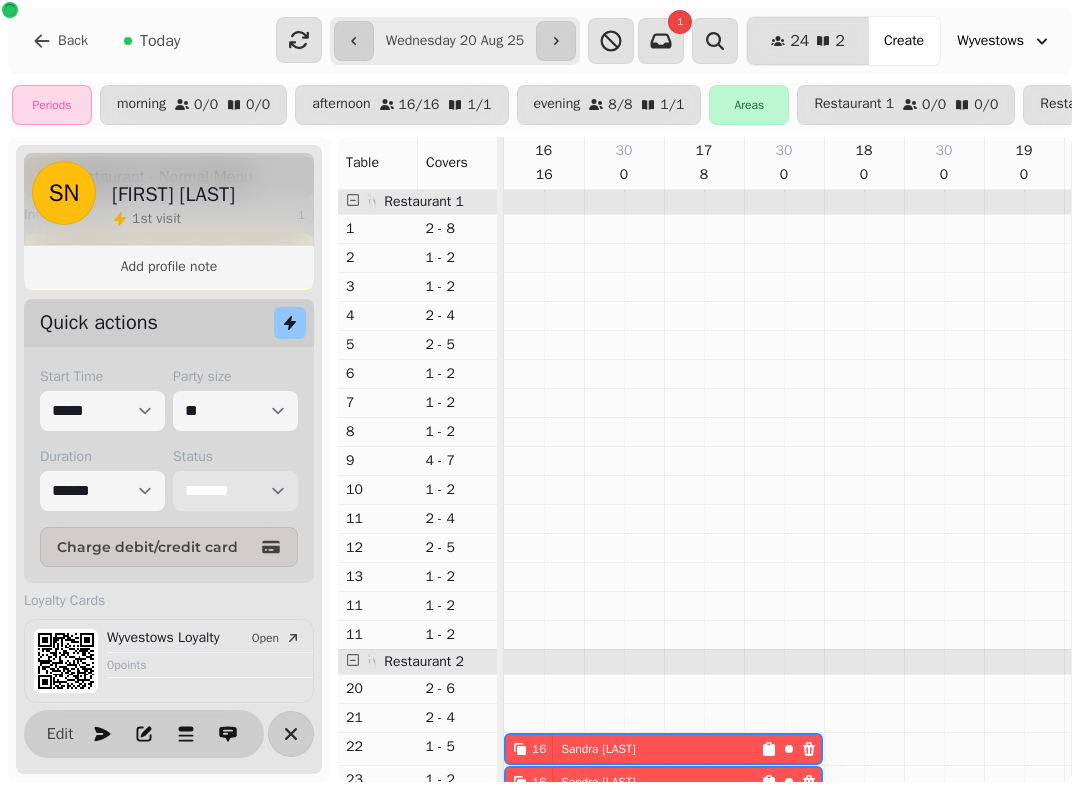 click on "**********" at bounding box center (235, 491) 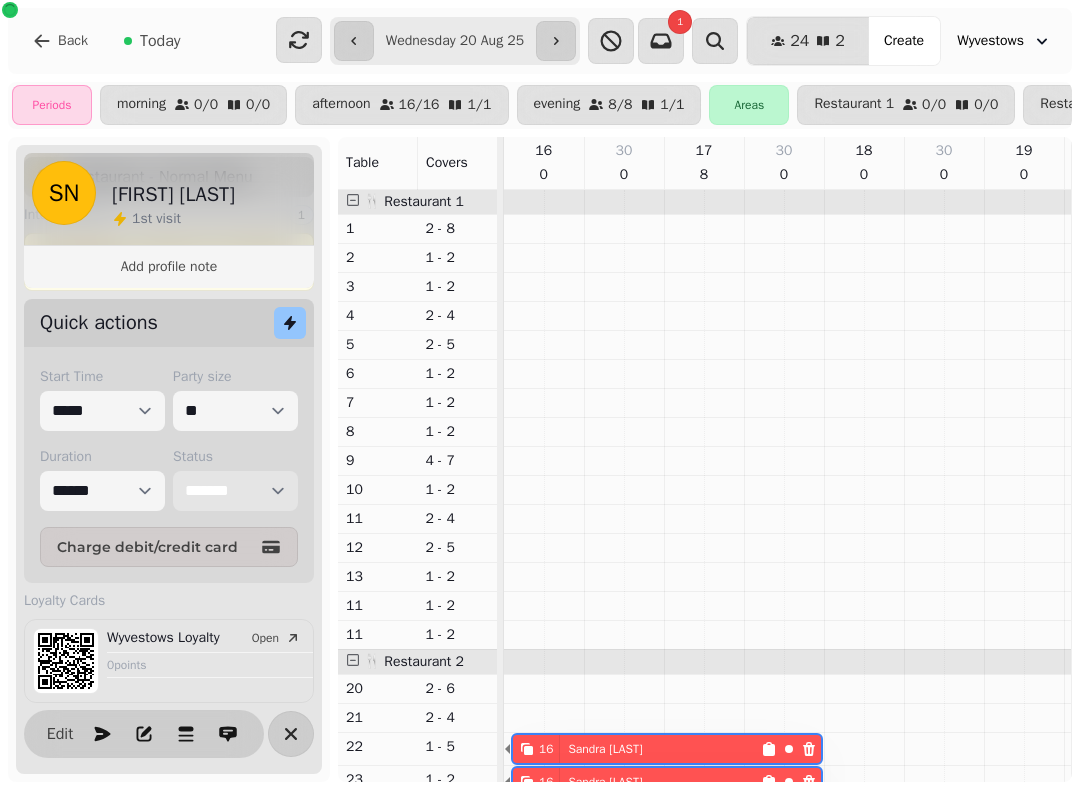 select on "**********" 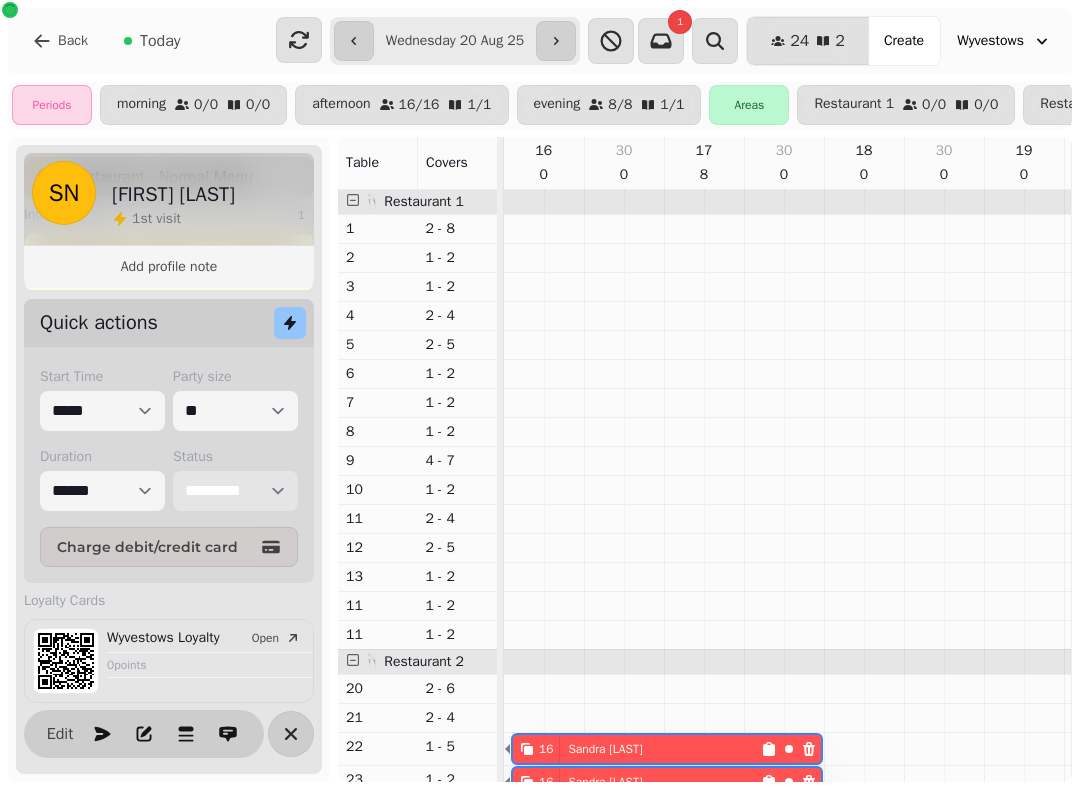 select on "*******" 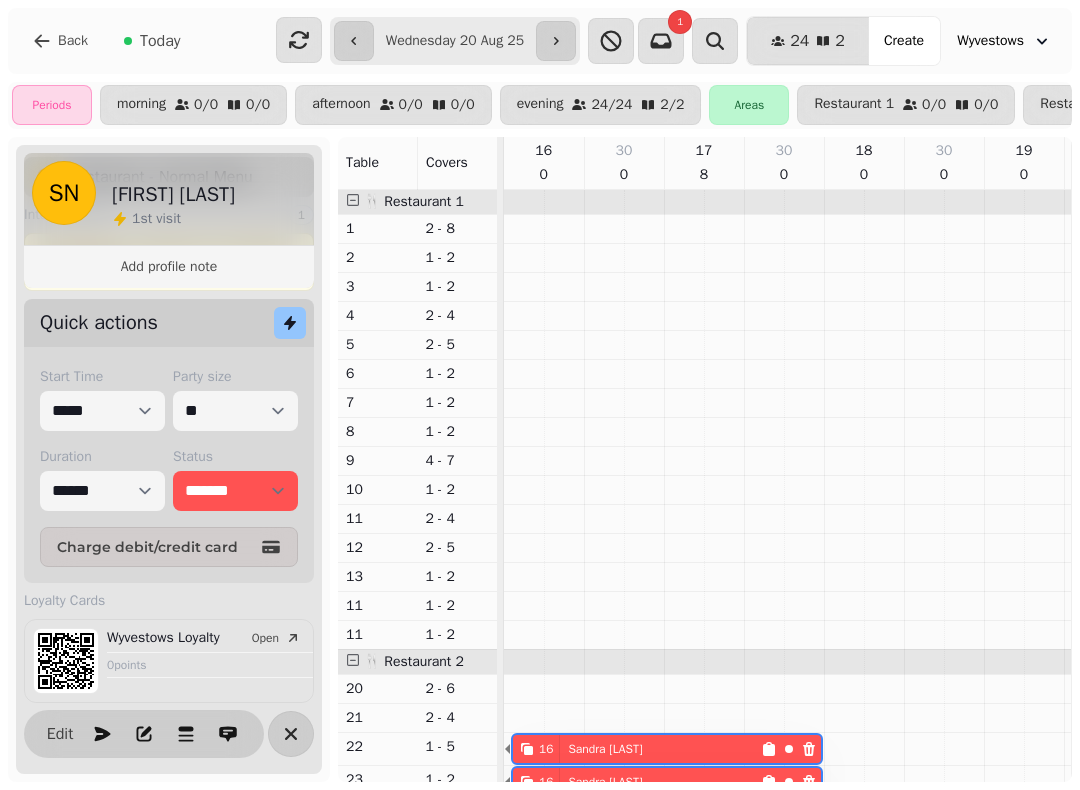 click 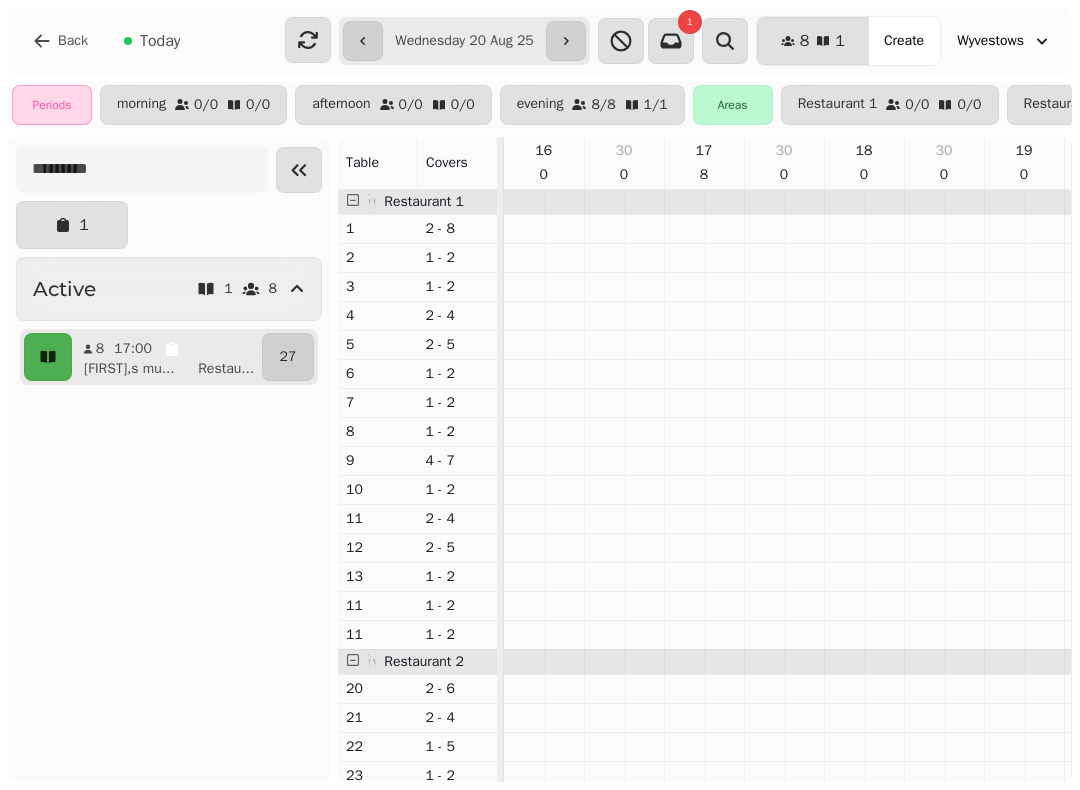 click on "Create" at bounding box center (904, 41) 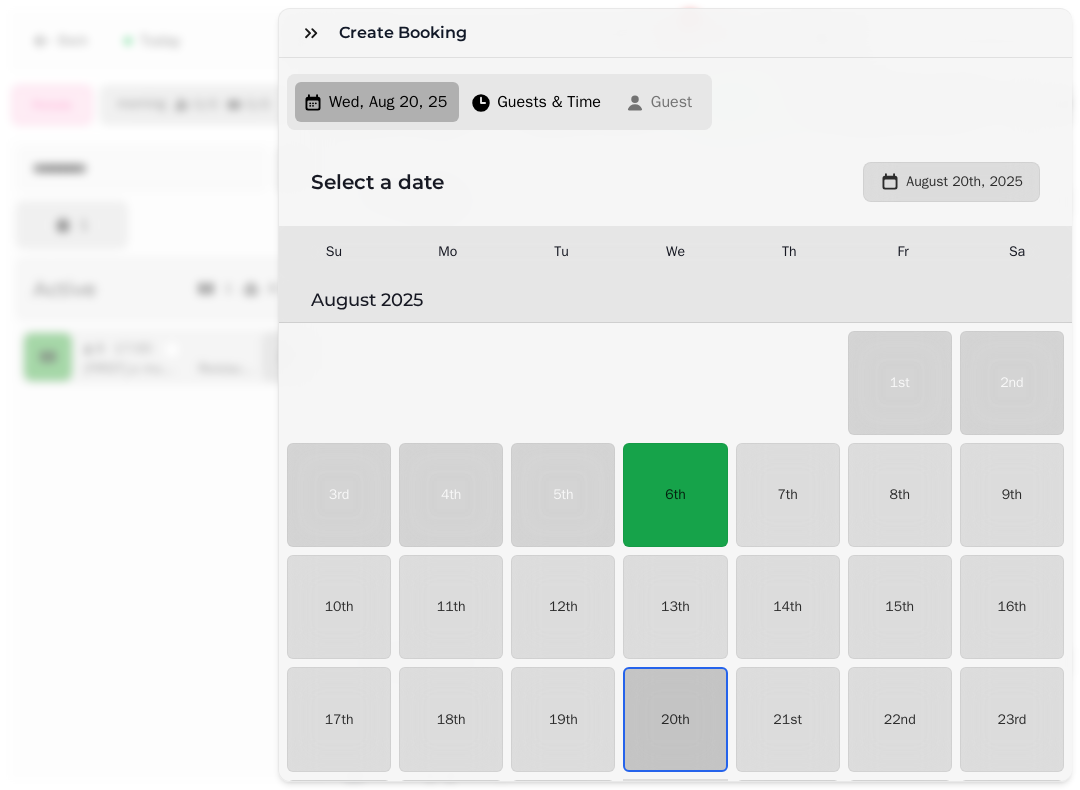 scroll, scrollTop: 216, scrollLeft: 0, axis: vertical 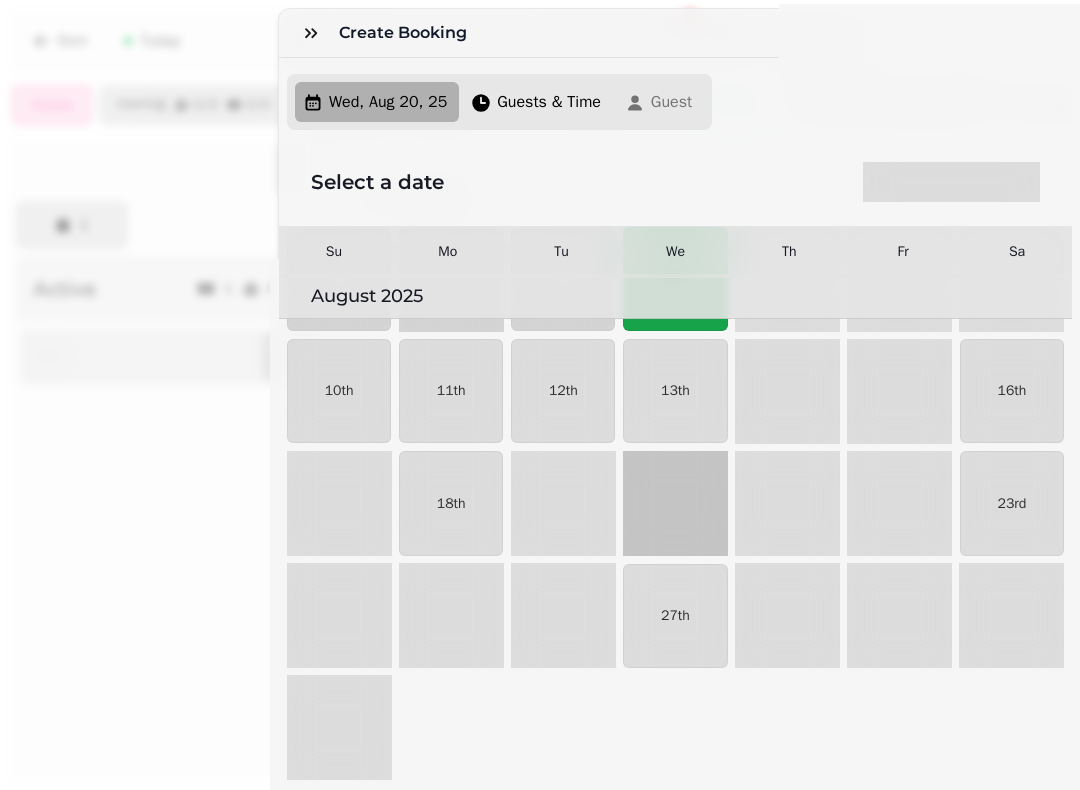 click on "Wed, Aug 20, 25" at bounding box center (388, 102) 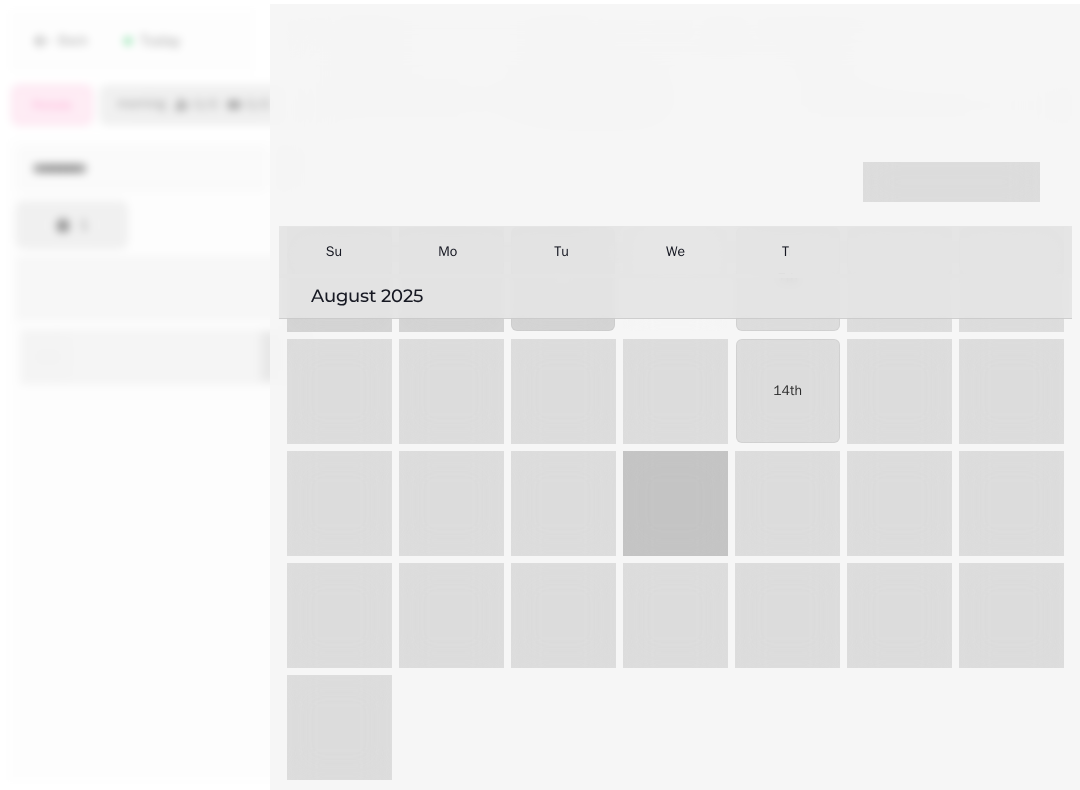 click on "24th" at bounding box center [339, 616] 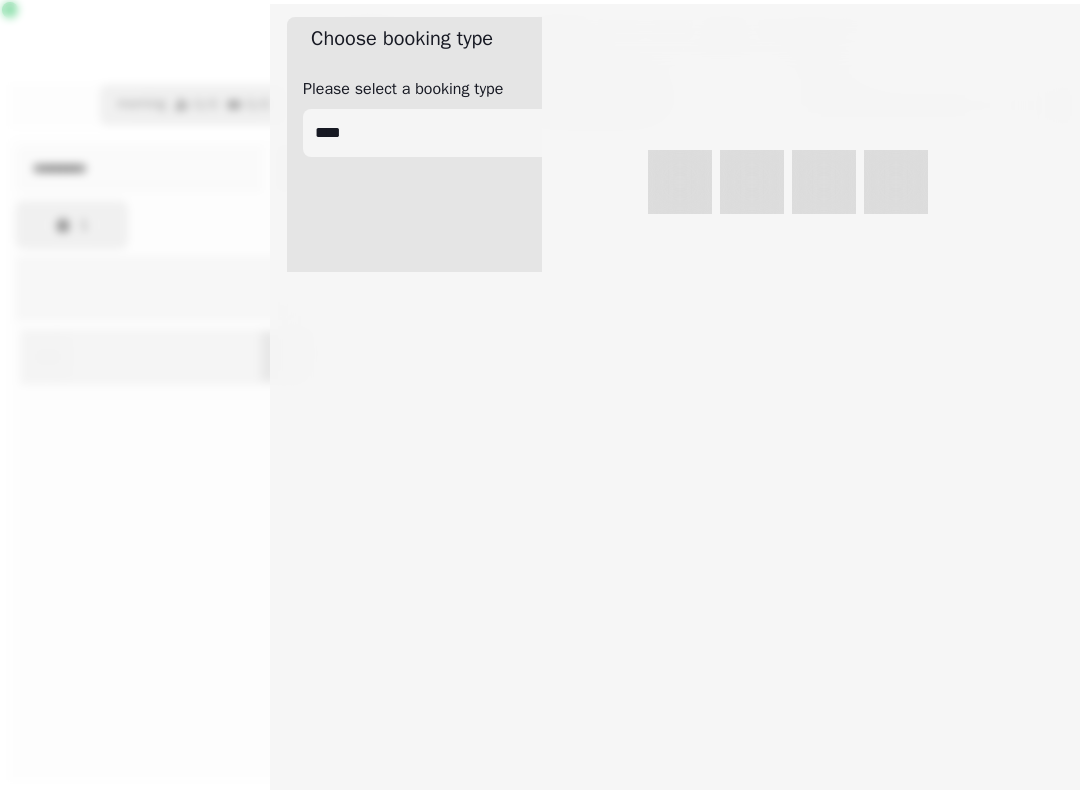 select on "****" 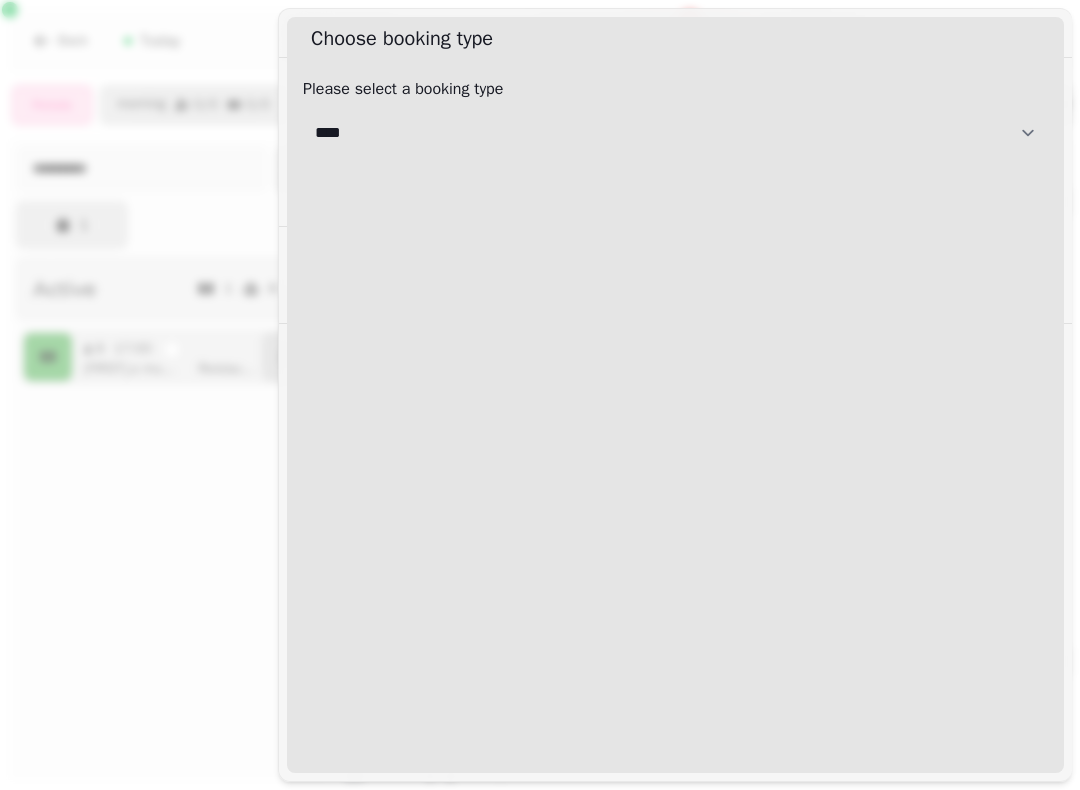 click on "**********" at bounding box center [675, 133] 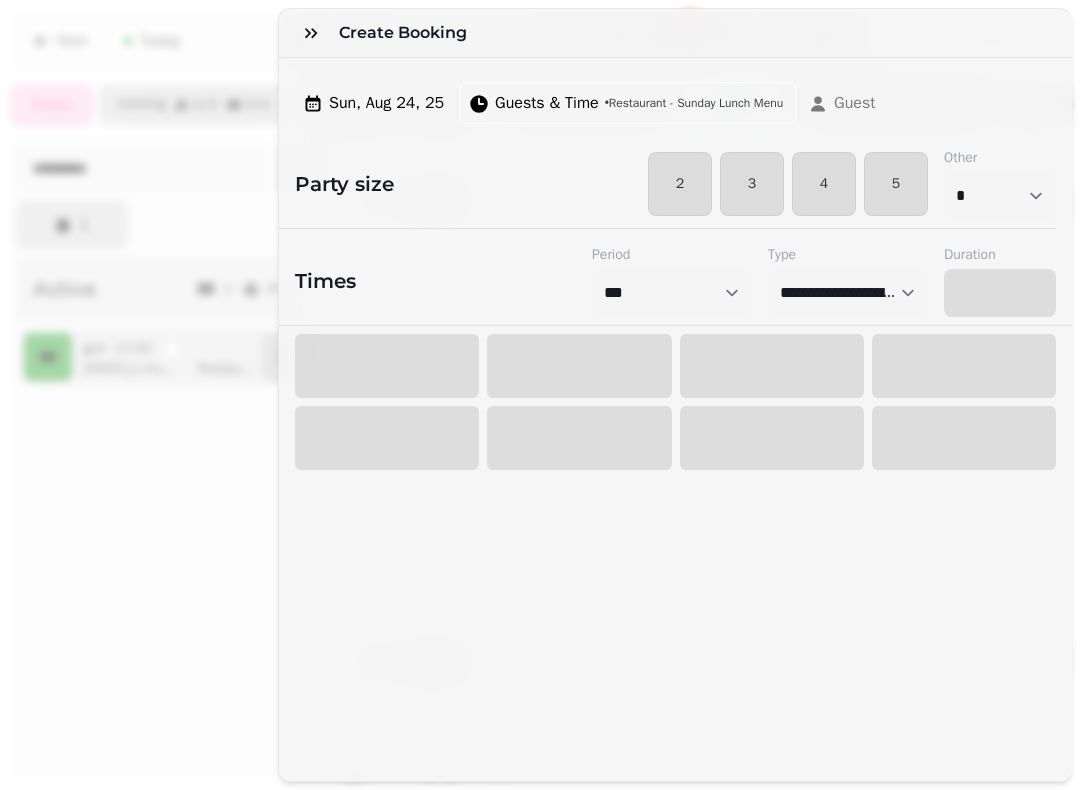 select on "****" 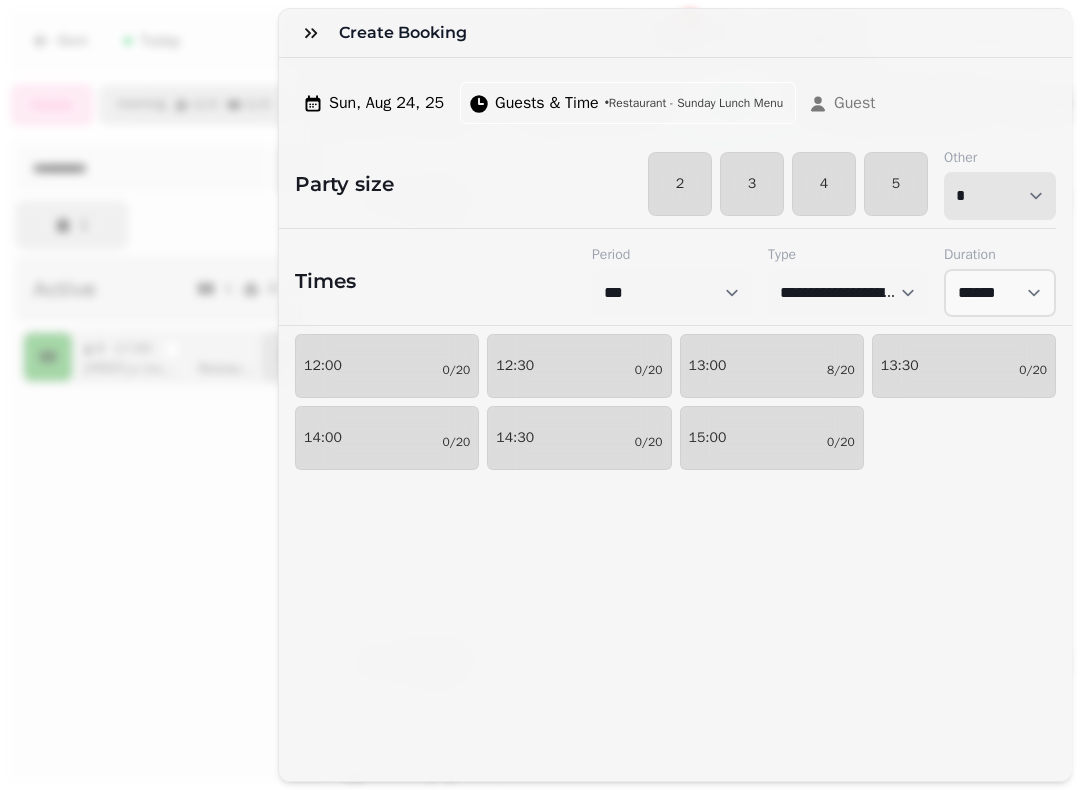 click on "* * * * * * * * * ** ** ** ** ** ** ** ** ** ** ** ** ** ** ** ** ** ** ** ** ** ** ** ** ** ** ** ** ** ** ** ** ** ** ** ** ** ** ** ** ** ** ** ** ** ** ** ** ** ** ** ** ** ** ** ** ** ** ** ** ** ** ** ** ** ** ** ** ** ** ** ** ** ** ** ** ** ** ** ** ** ** ** ** ** ** ** ** ** ** *** *** *** *** *** *** *** *** *** *** *** *** *** *** *** *** *** *** *** *** ***" at bounding box center [1000, 196] 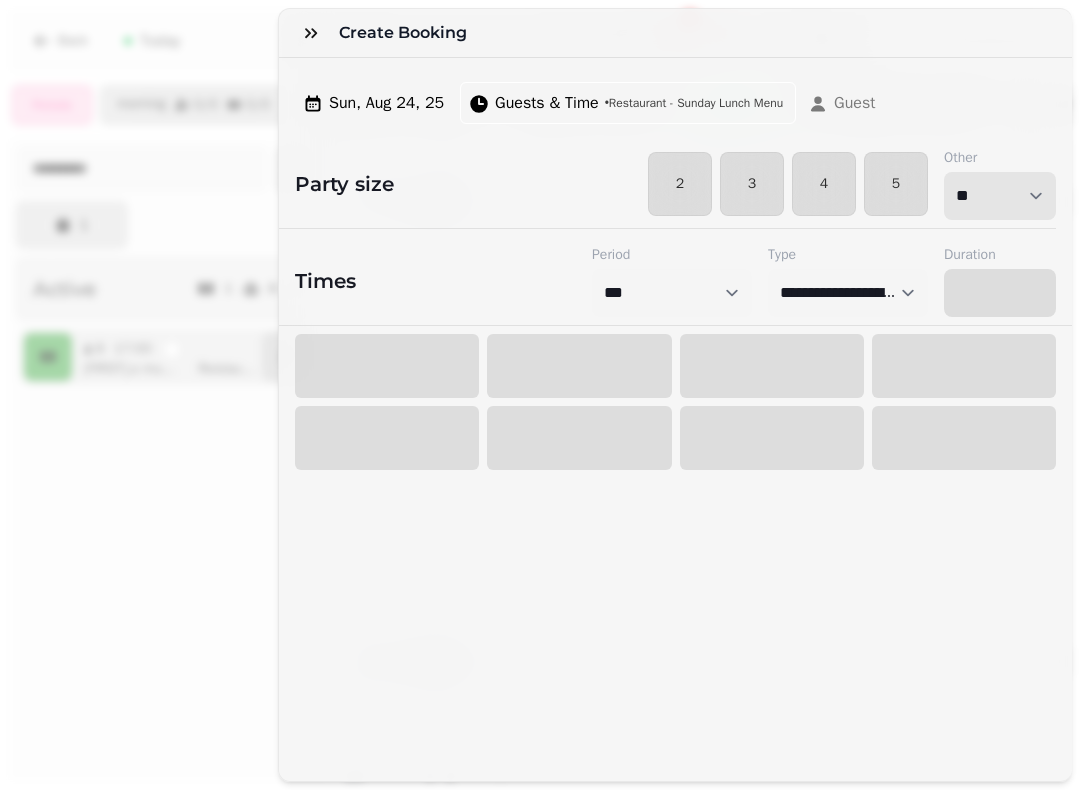 select on "****" 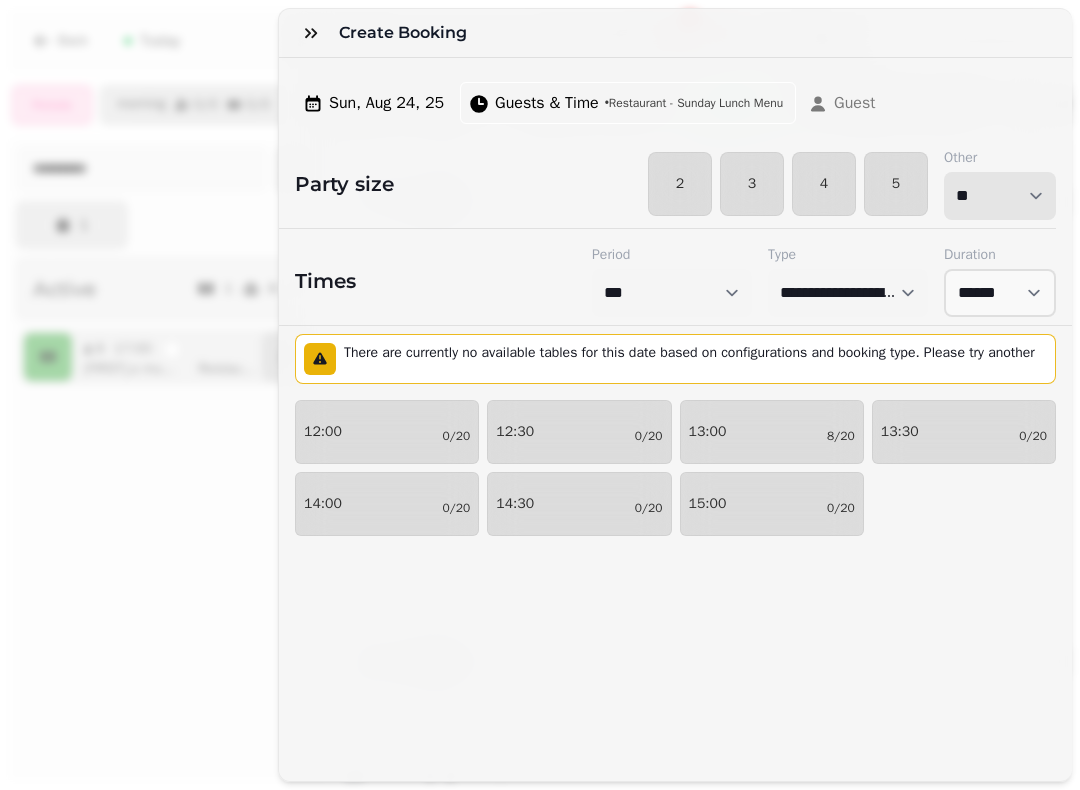click on "Guests & Time" at bounding box center (547, 103) 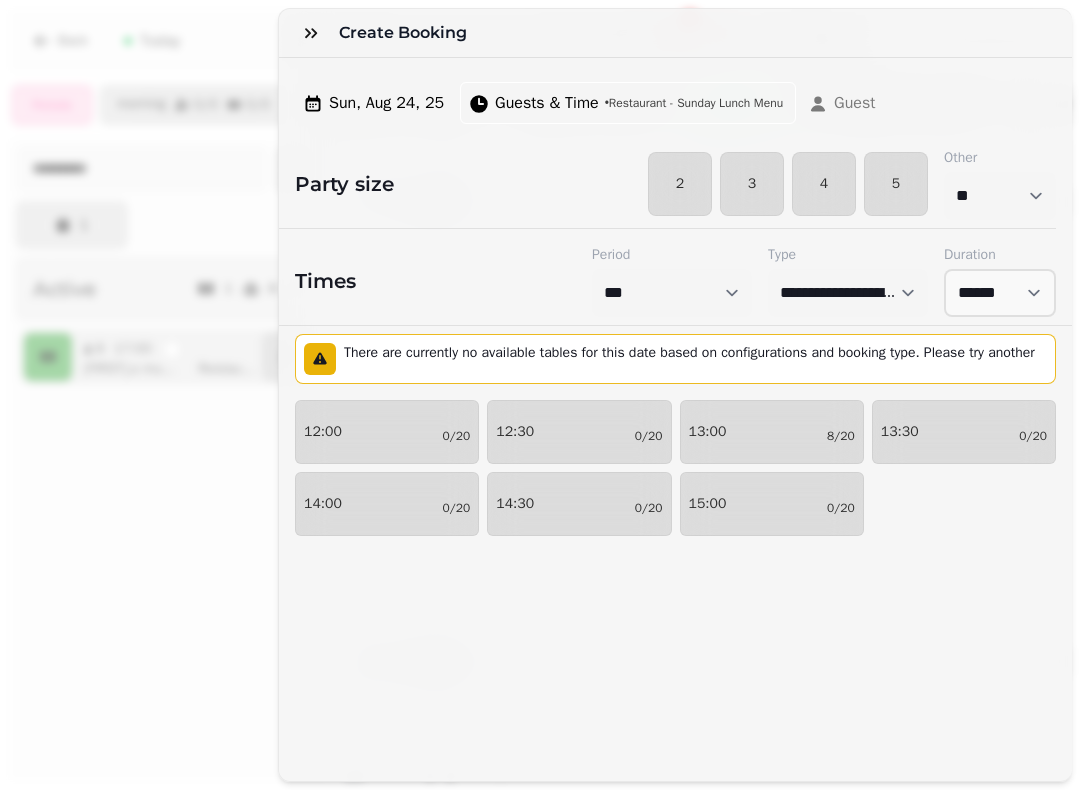 click on "Sun, Aug 24, 25" at bounding box center [386, 103] 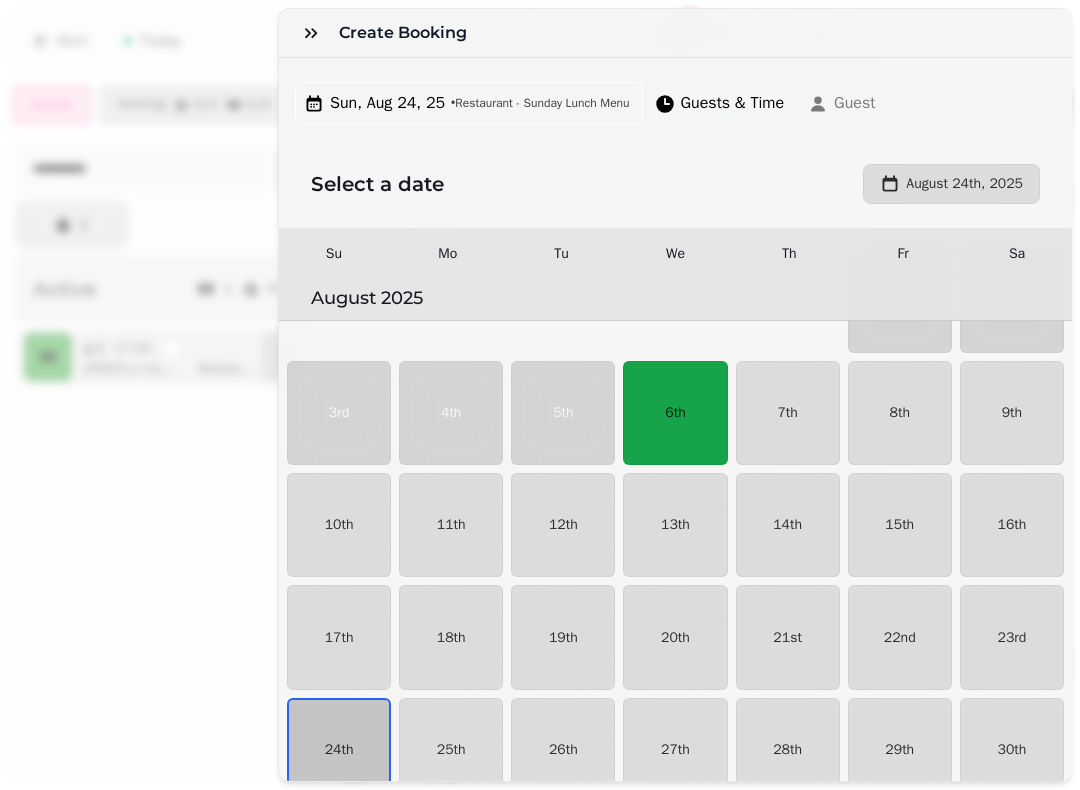 scroll, scrollTop: 330, scrollLeft: 0, axis: vertical 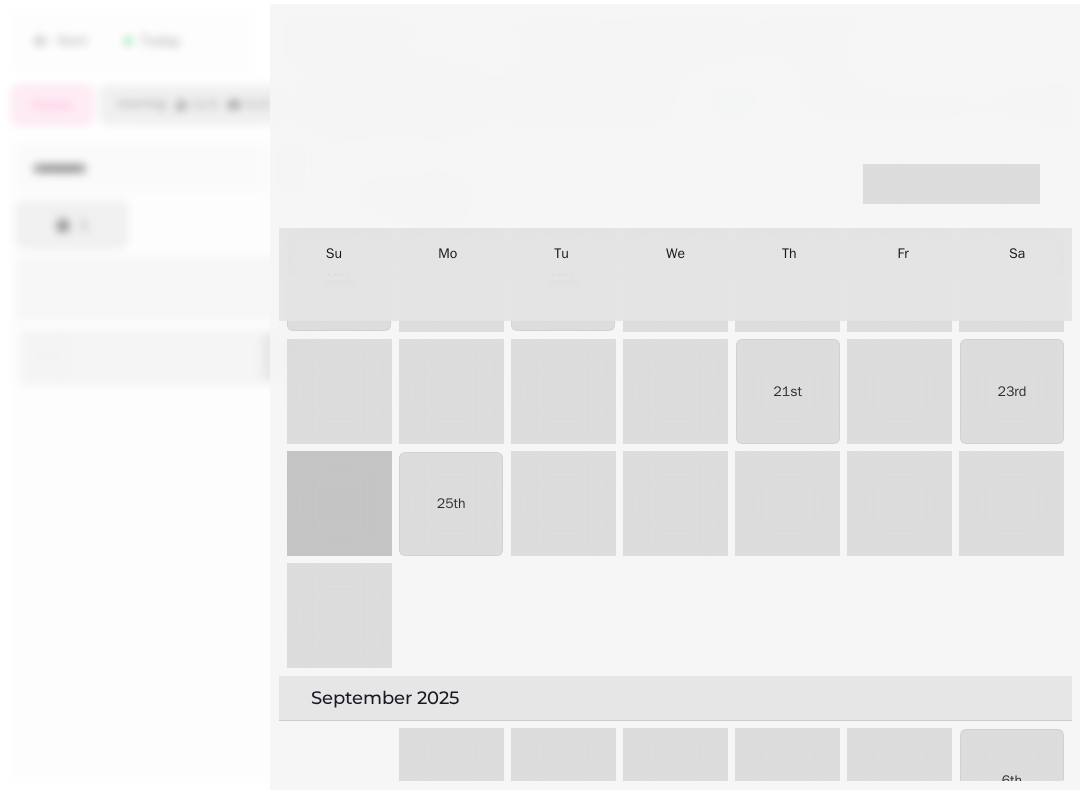 click on "[DAY], [MONTH] [DATE], [YEAR] •  Restaurant - Sunday Lunch Menu" at bounding box center [467, 103] 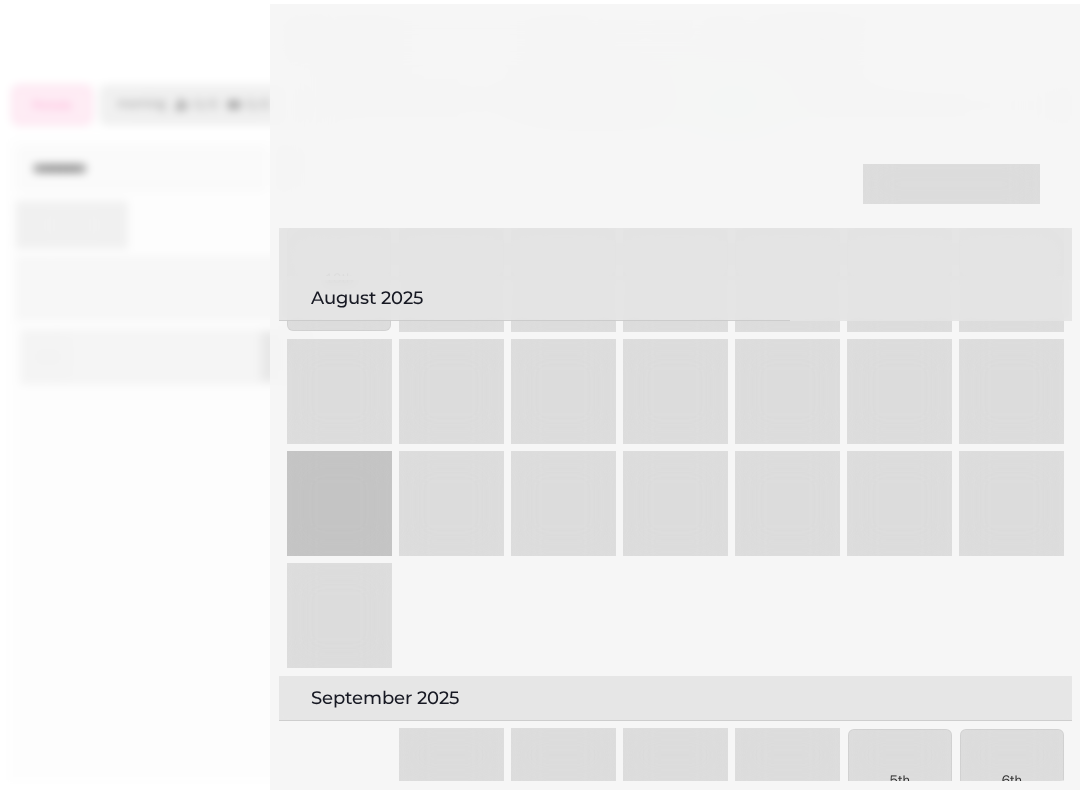 click on "Guests & Time" at bounding box center [733, 103] 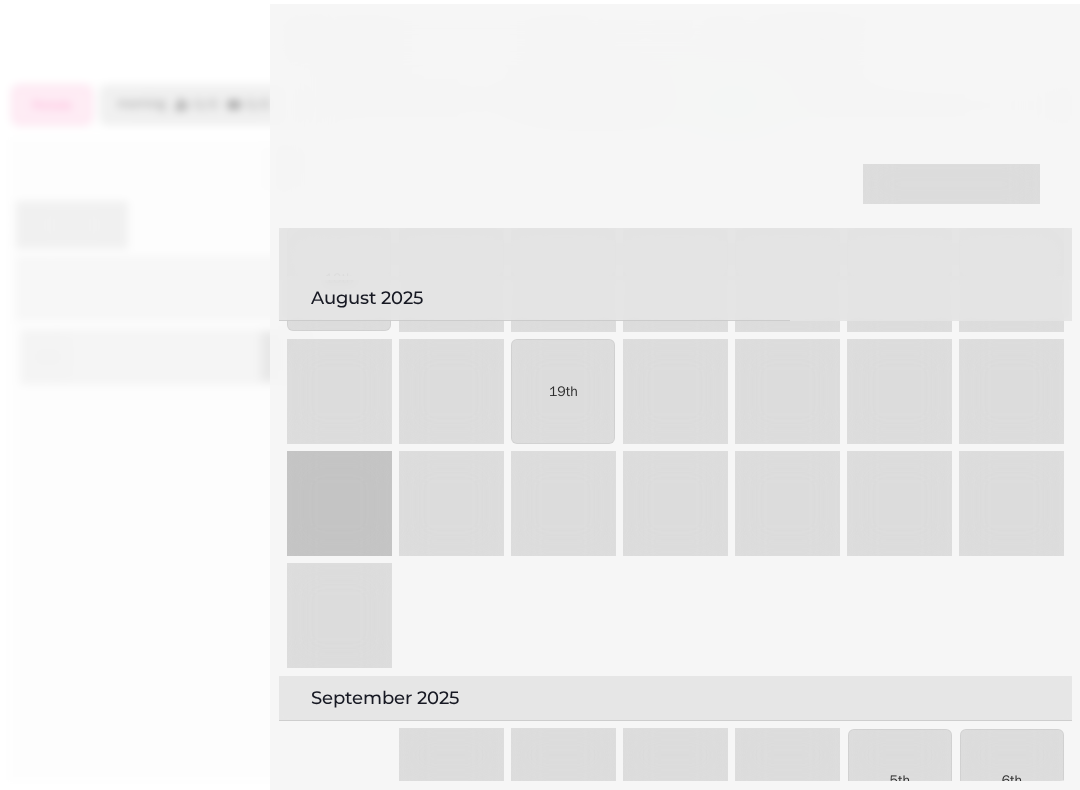 select on "**" 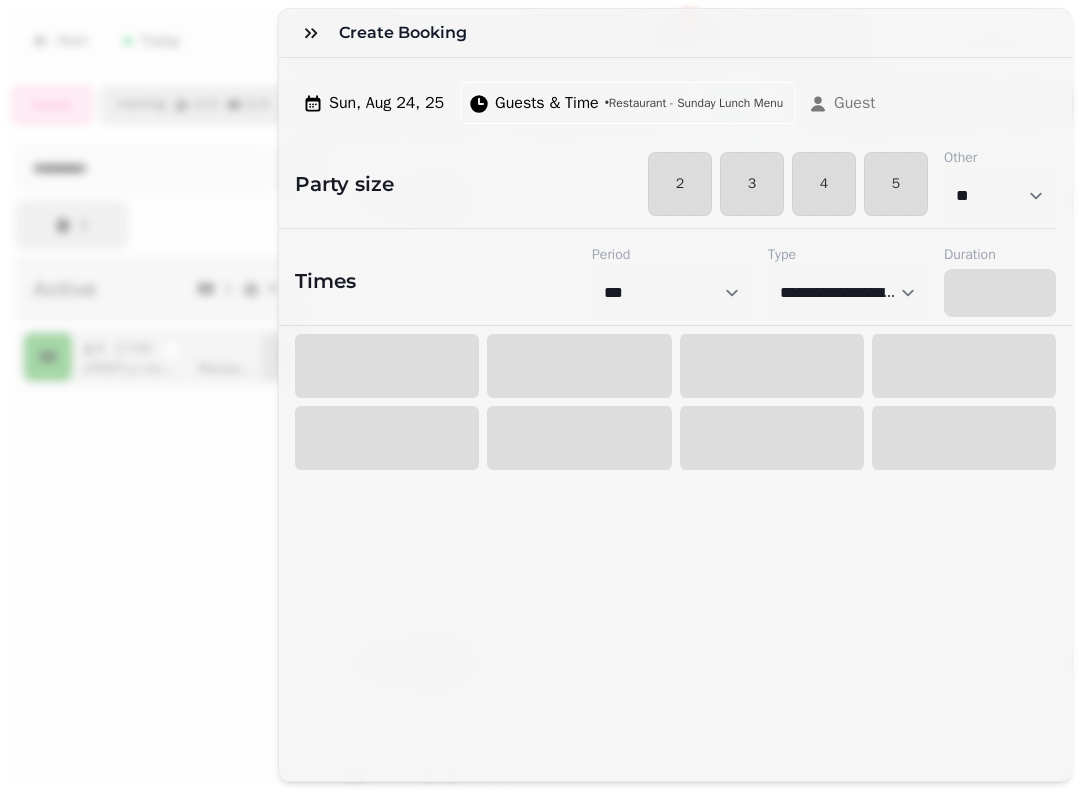 select on "****" 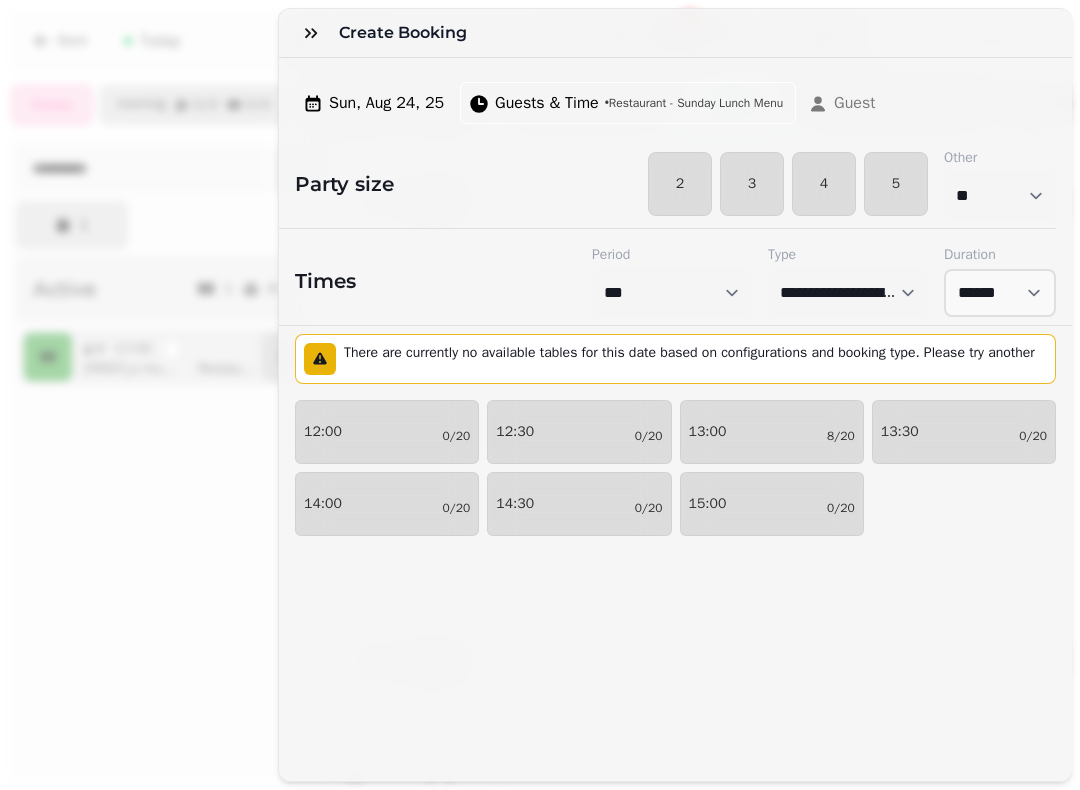 click on "Sun, Aug 24, 25" at bounding box center [386, 103] 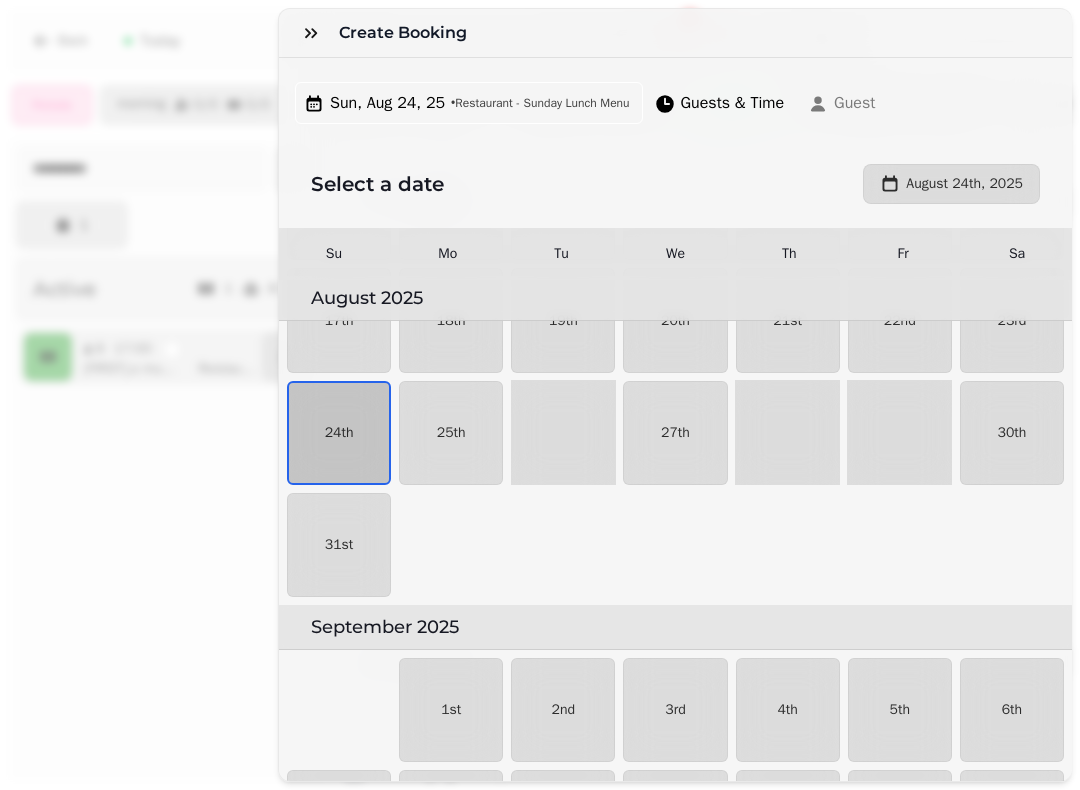 scroll, scrollTop: 401, scrollLeft: 0, axis: vertical 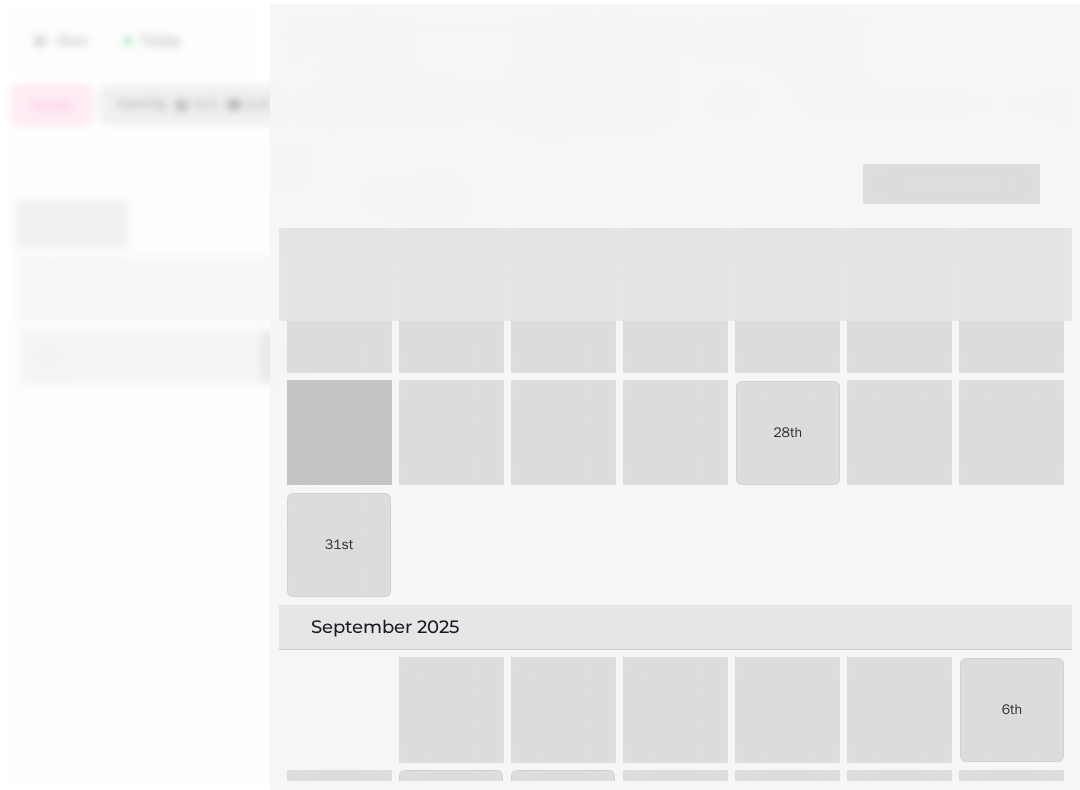 click 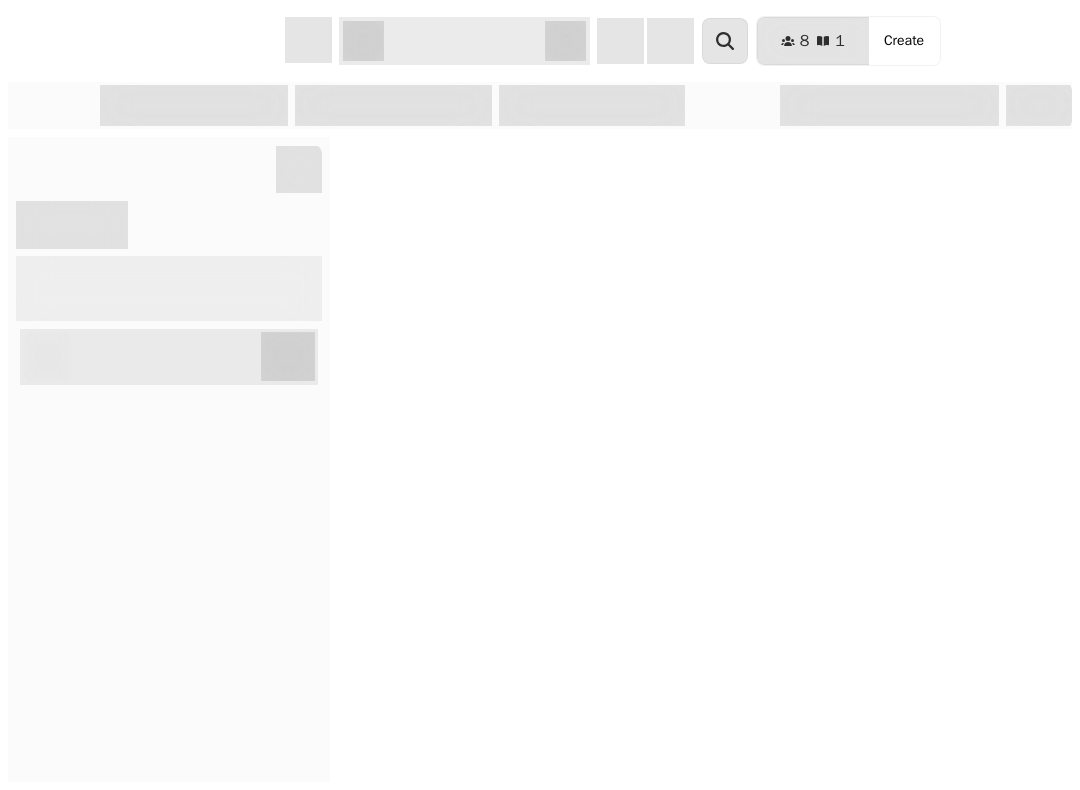 click on "Create" at bounding box center (904, 41) 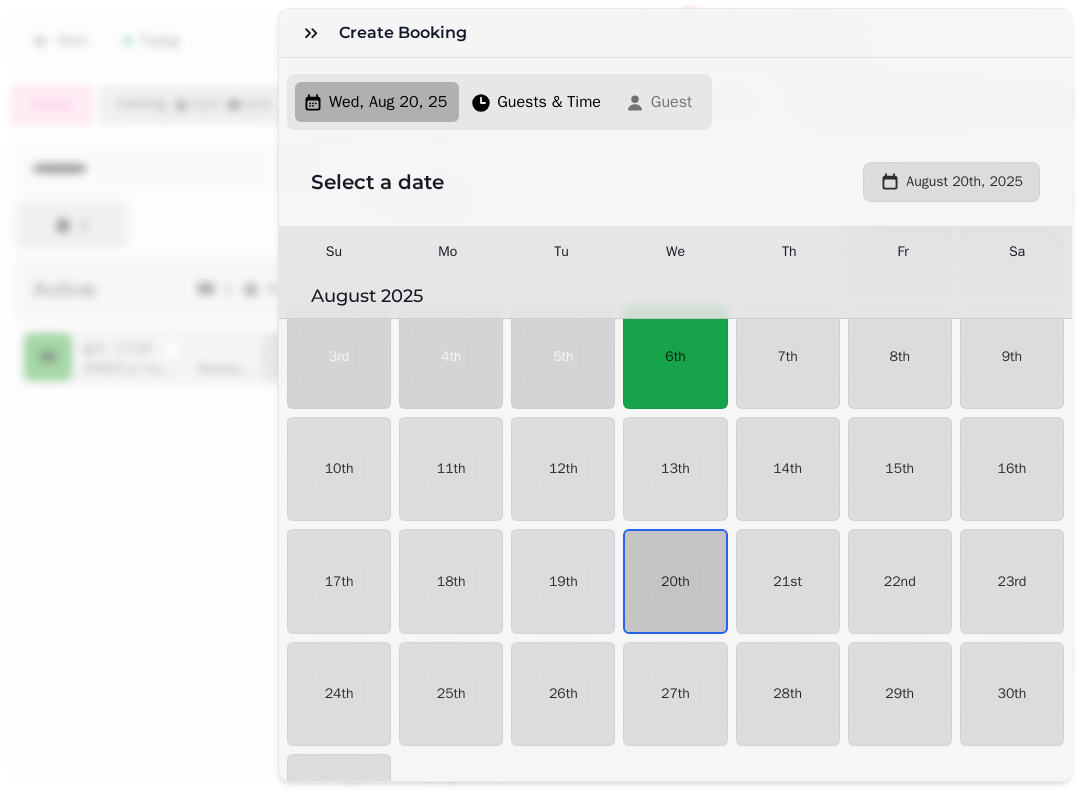 scroll, scrollTop: 216, scrollLeft: 0, axis: vertical 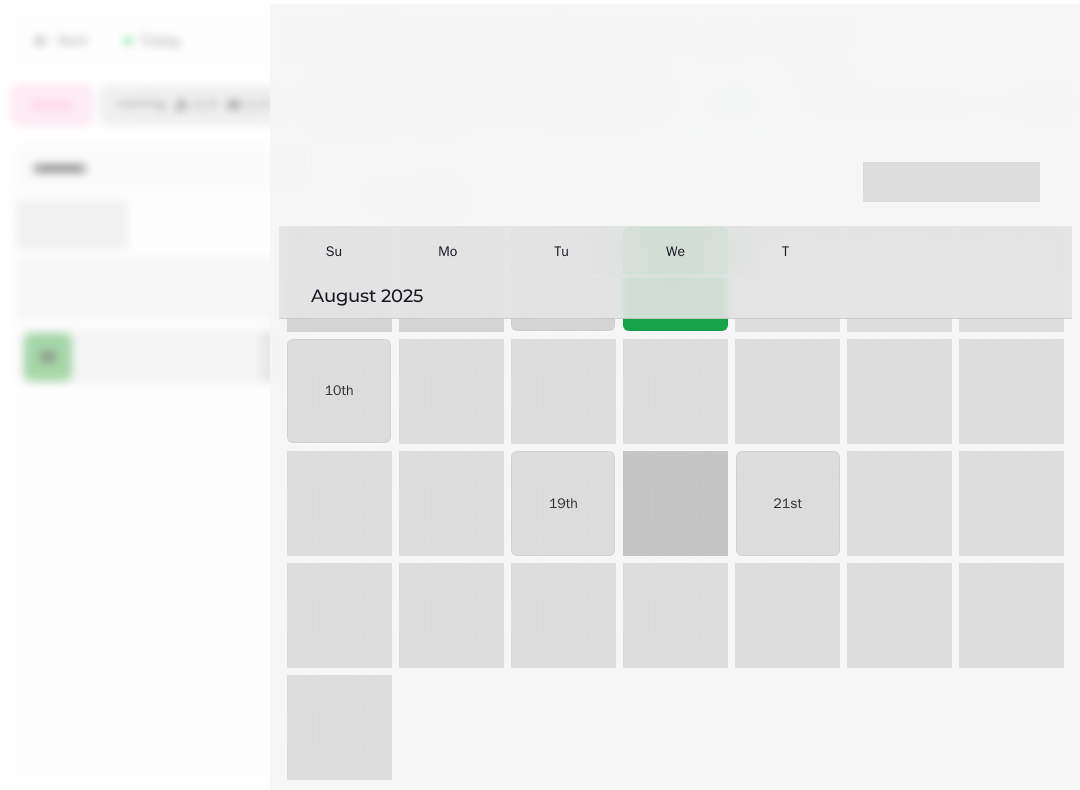 click on "24th" at bounding box center (339, 616) 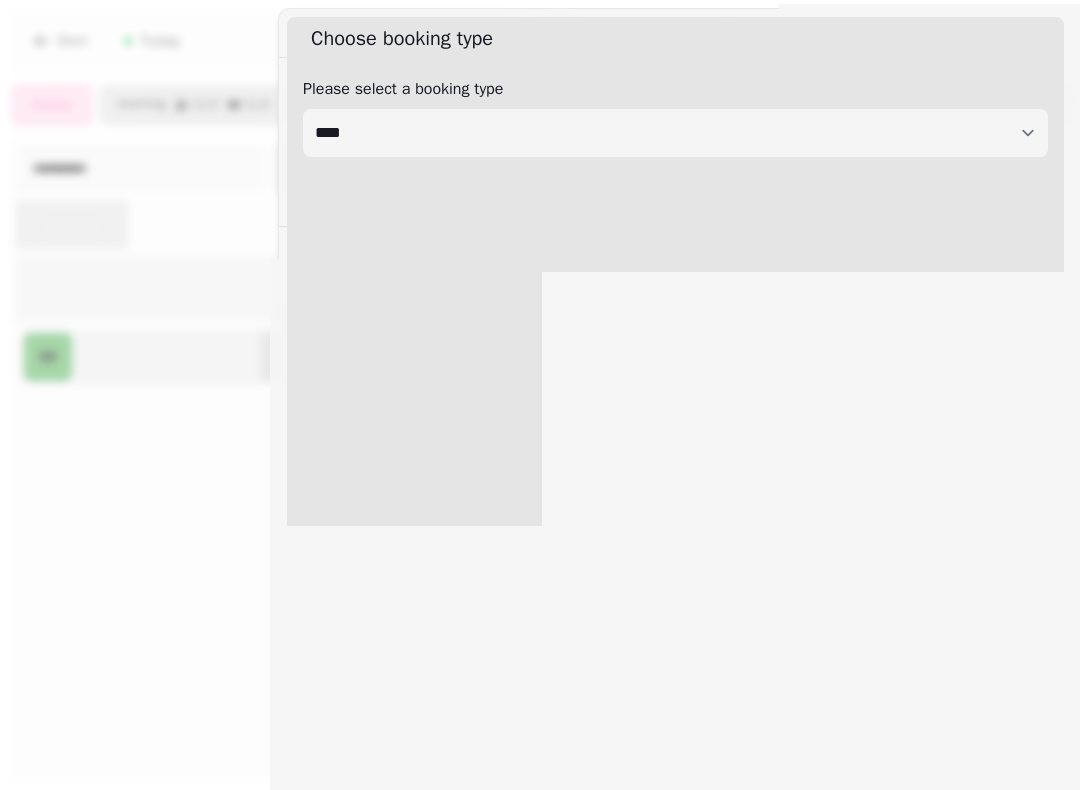 select on "****" 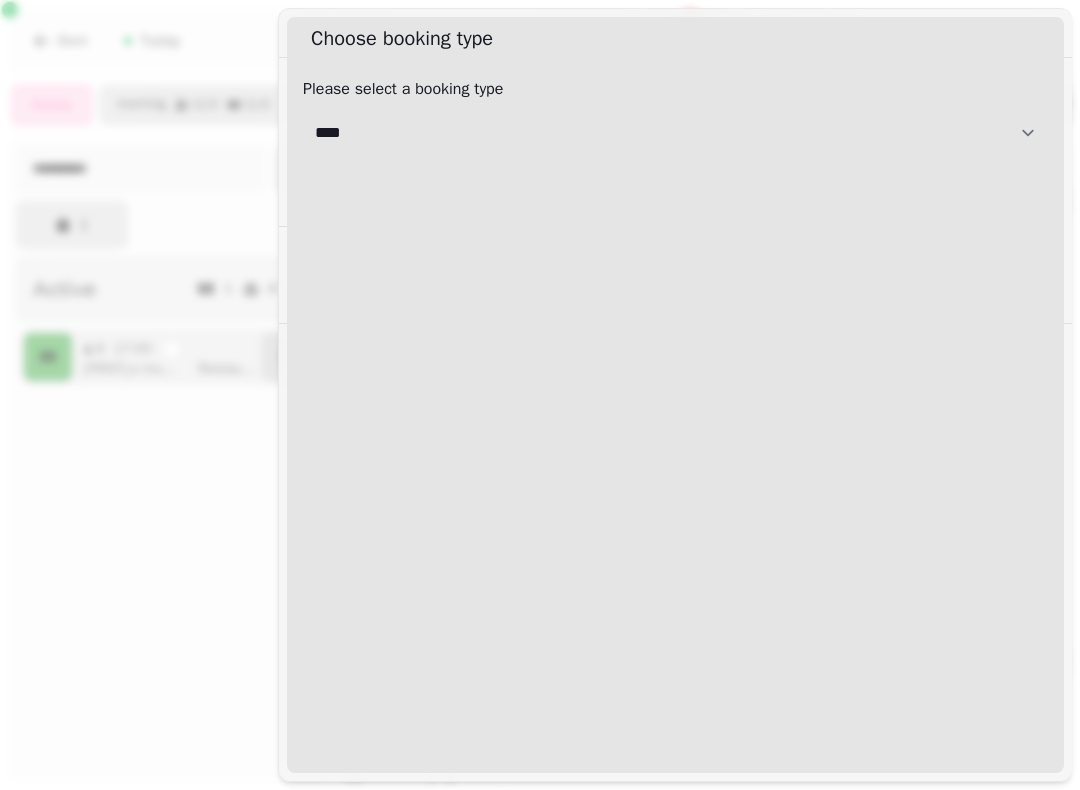 click on "**********" at bounding box center (675, 133) 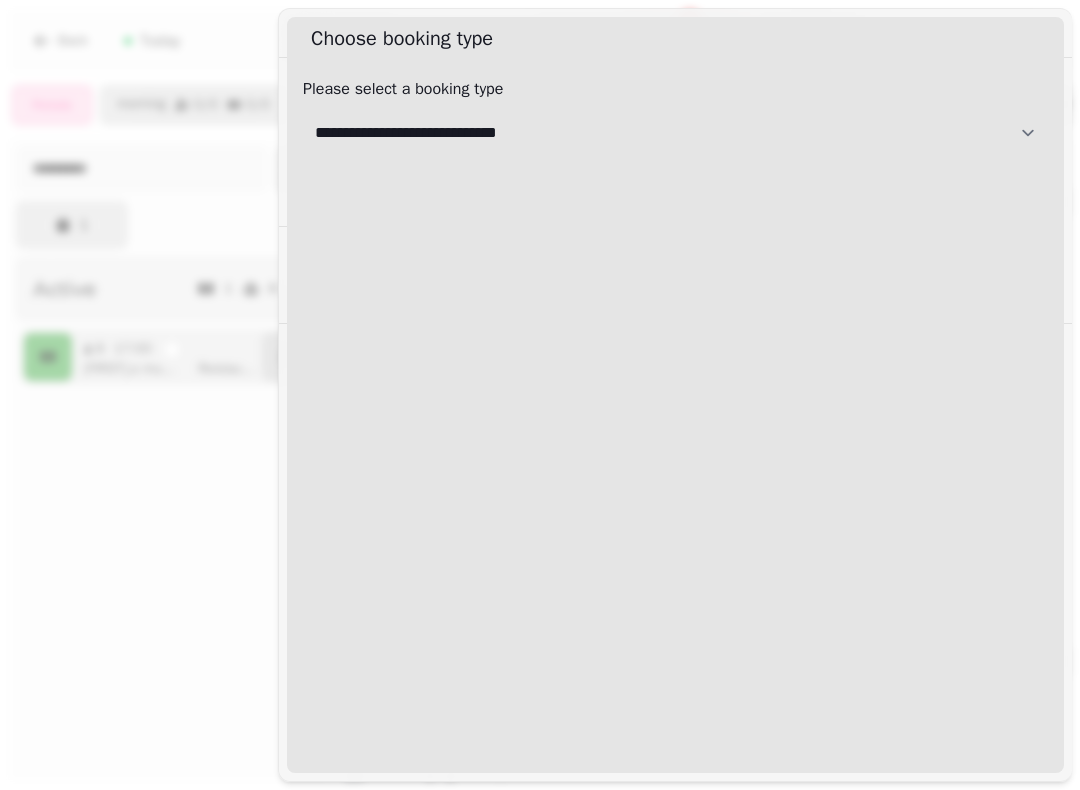 select on "**********" 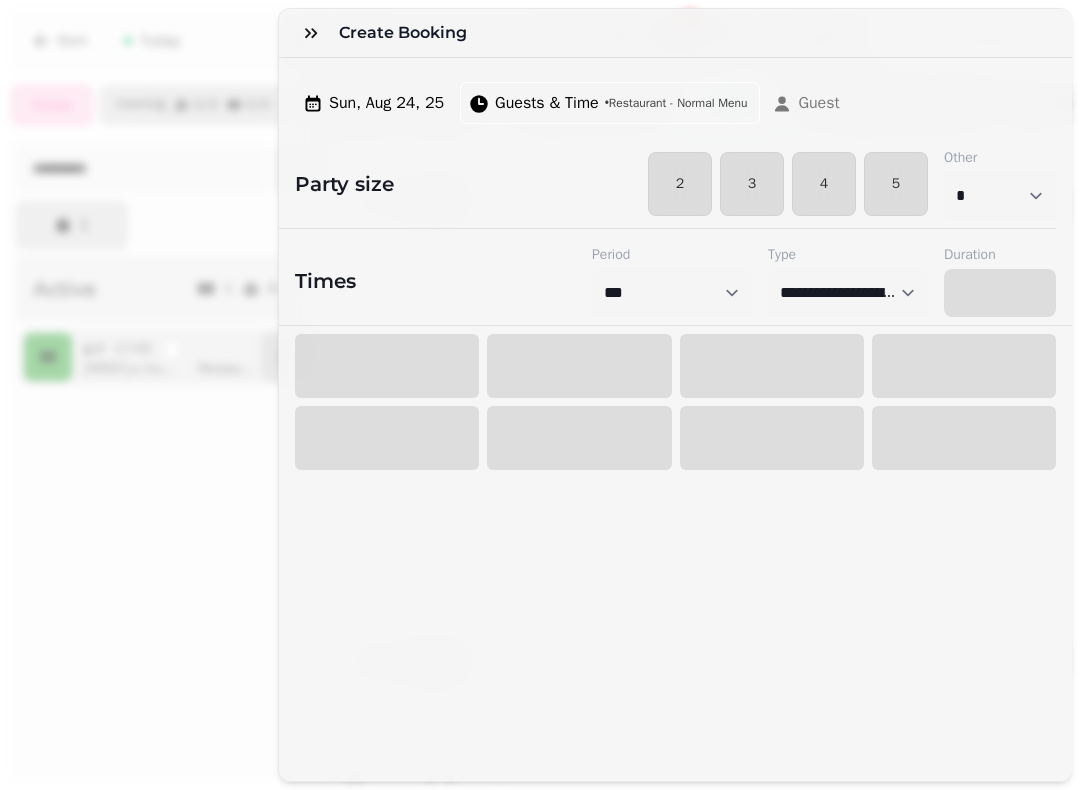 select on "****" 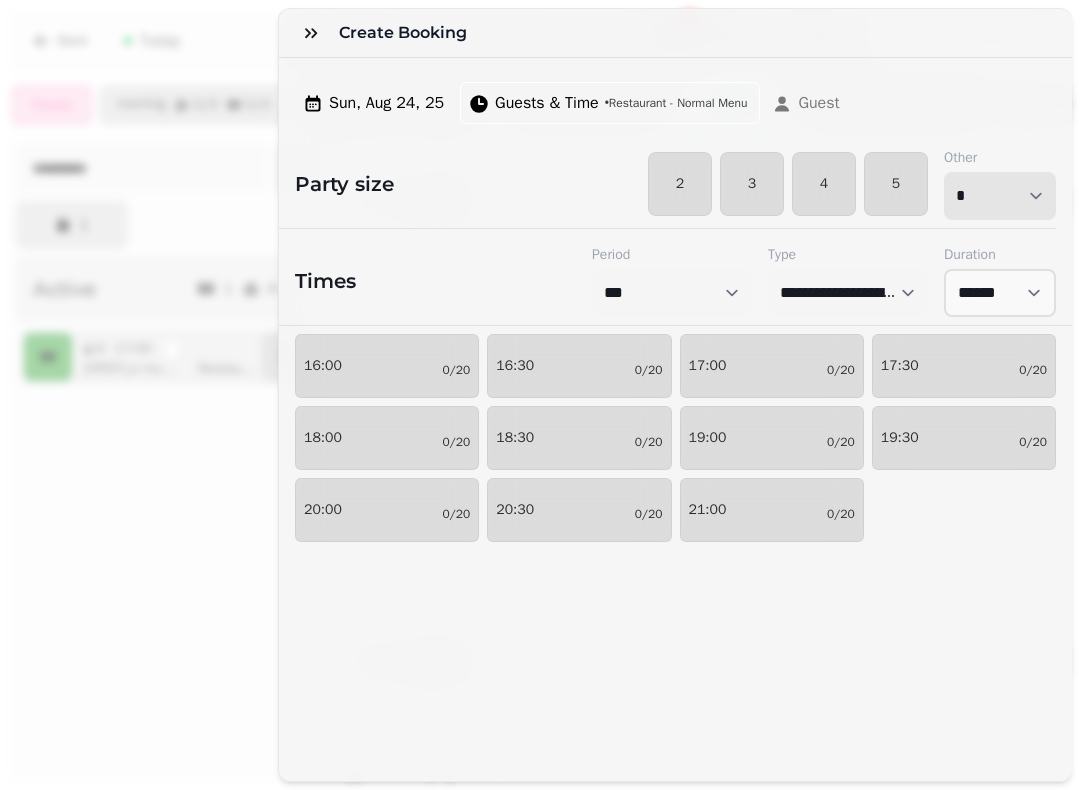 click on "* * * * * * * * * ** ** ** ** ** ** ** ** ** ** ** ** ** ** ** ** ** ** ** ** ** ** ** ** ** ** ** ** ** ** ** ** ** ** ** ** ** ** ** ** ** ** ** ** ** ** ** ** ** ** ** ** ** ** ** ** ** ** ** ** ** ** ** ** ** ** ** ** ** ** ** ** ** ** ** ** ** ** ** ** ** ** ** ** ** ** ** ** ** ** *** *** *** *** *** *** *** *** *** *** *** *** *** *** *** *** *** *** *** *** ***" at bounding box center (1000, 196) 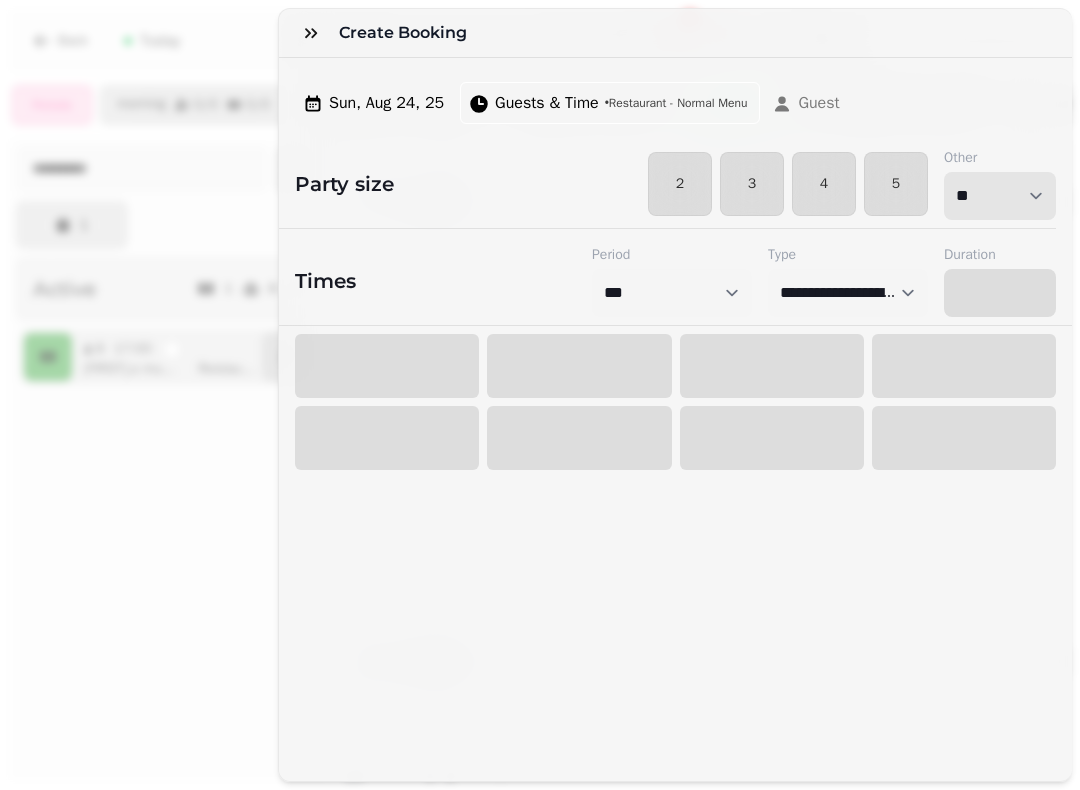 select on "****" 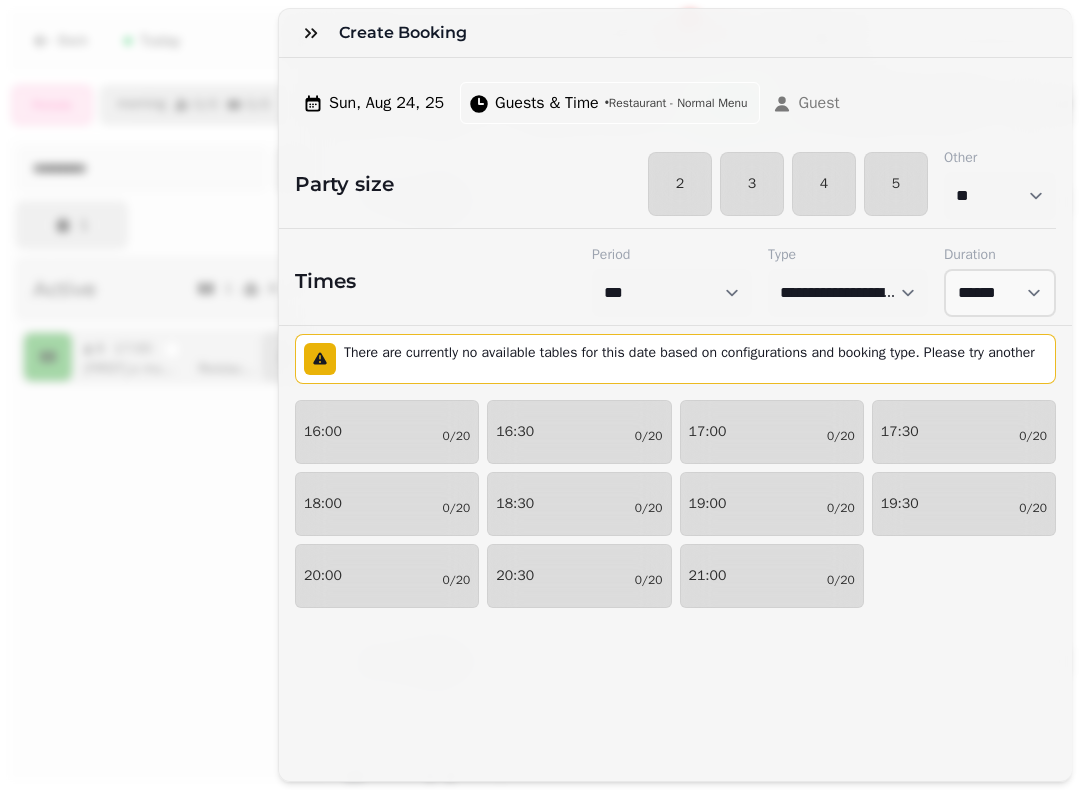 click on "18:00 0/20" at bounding box center [387, 504] 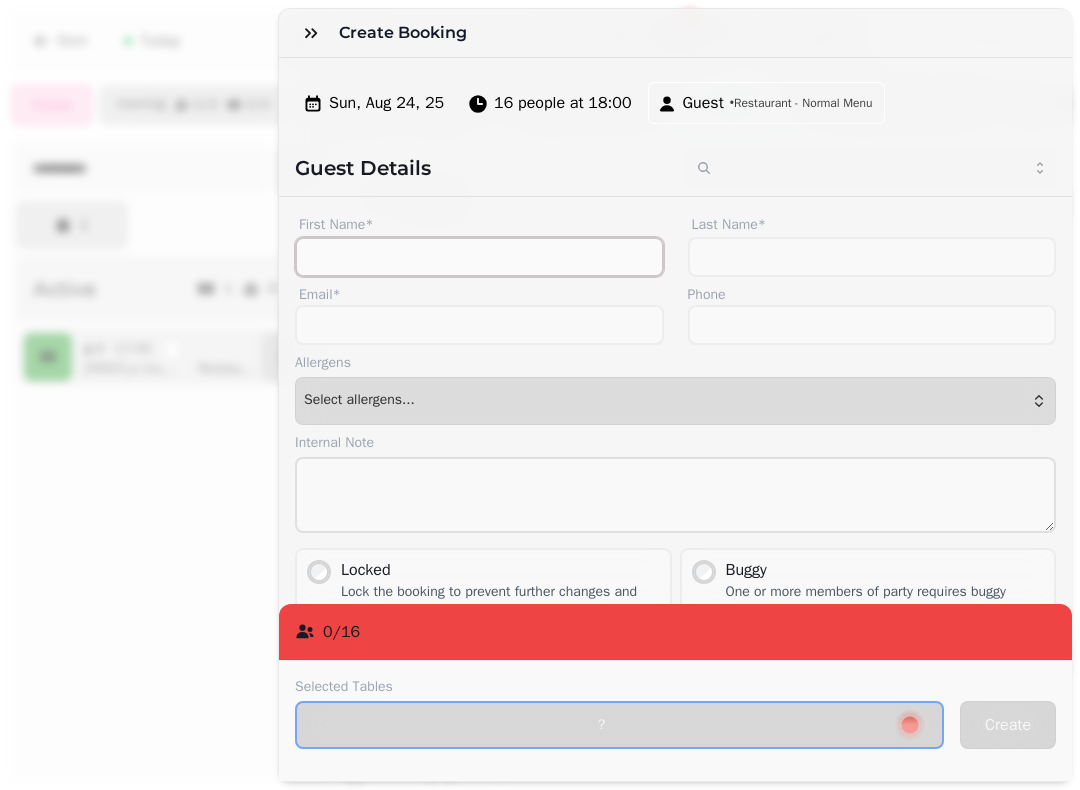 click on "First Name*" at bounding box center [479, 257] 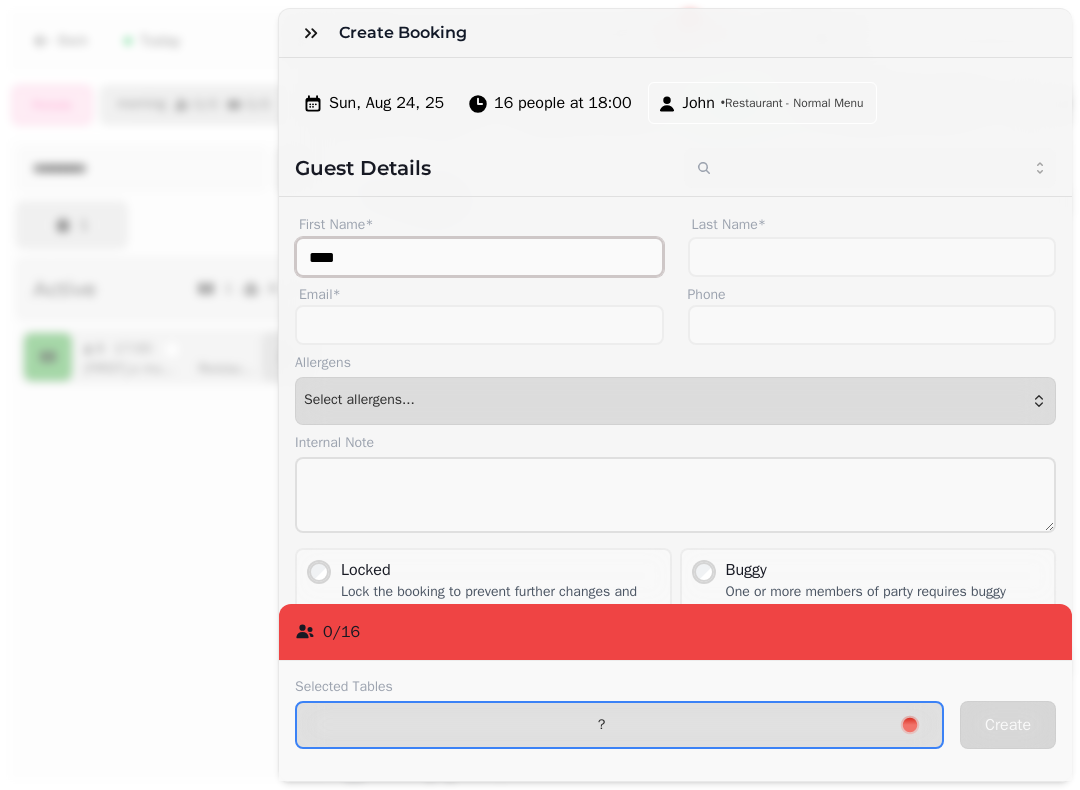 type on "****" 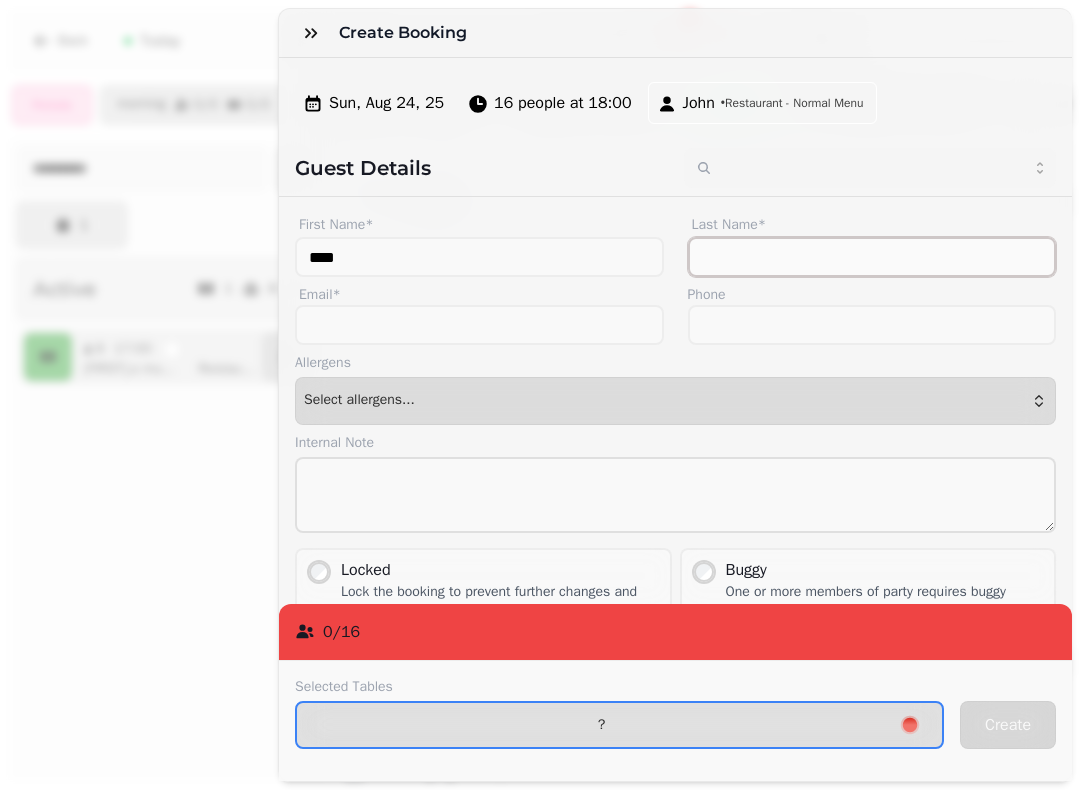 click on "Last Name*" at bounding box center (872, 257) 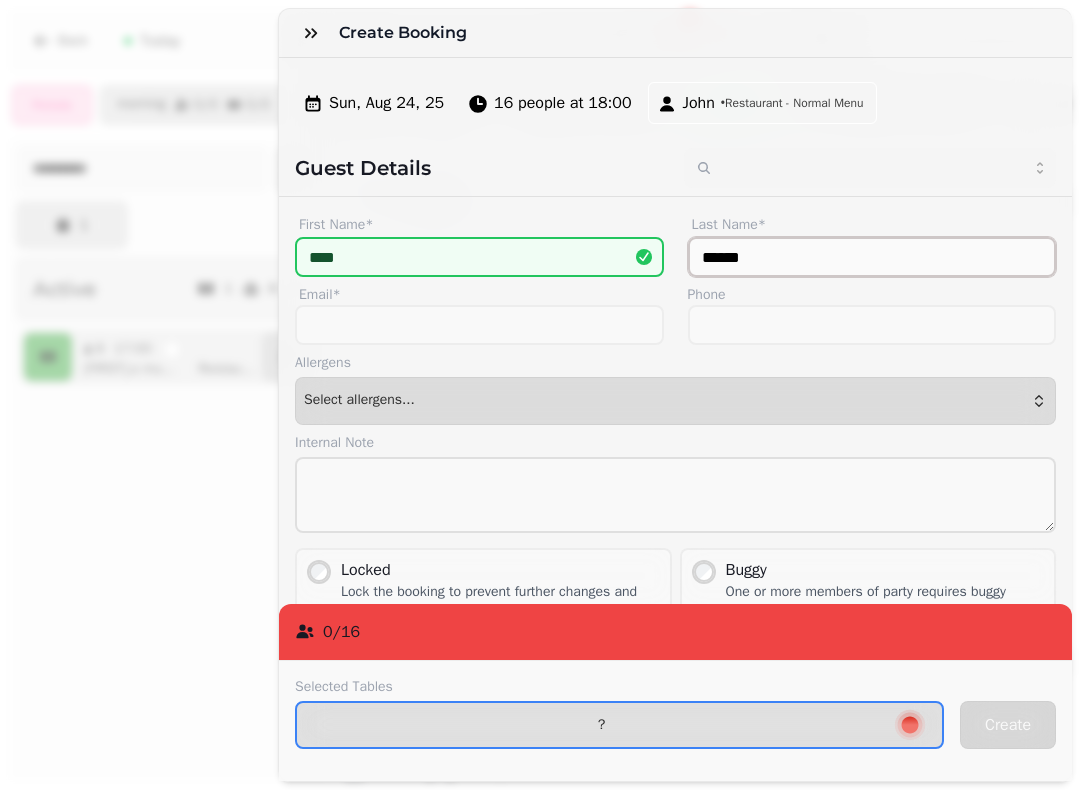 type on "******" 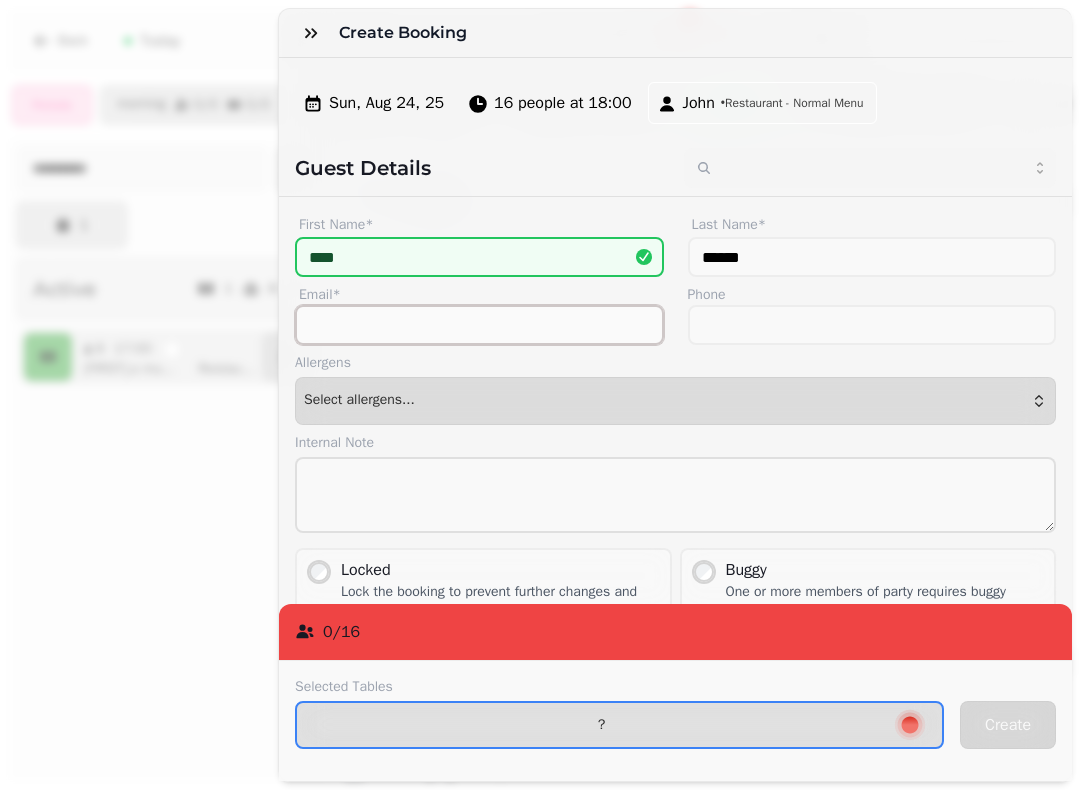click on "Email*" at bounding box center (479, 325) 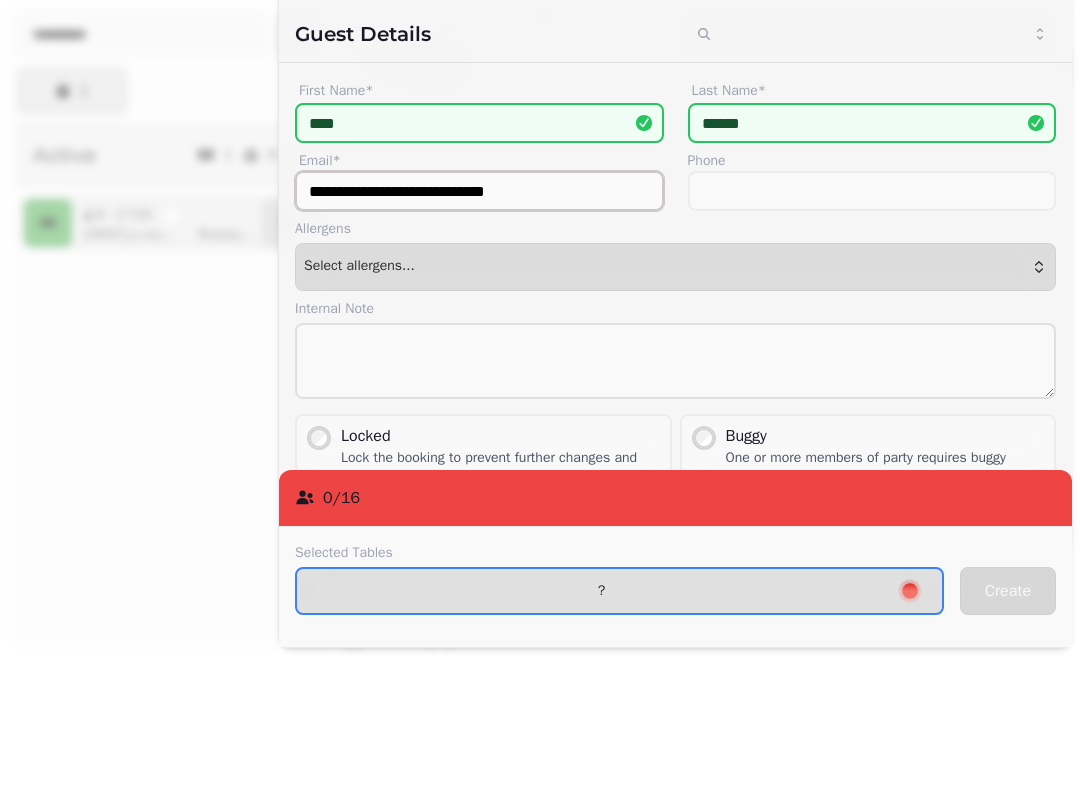 type on "**********" 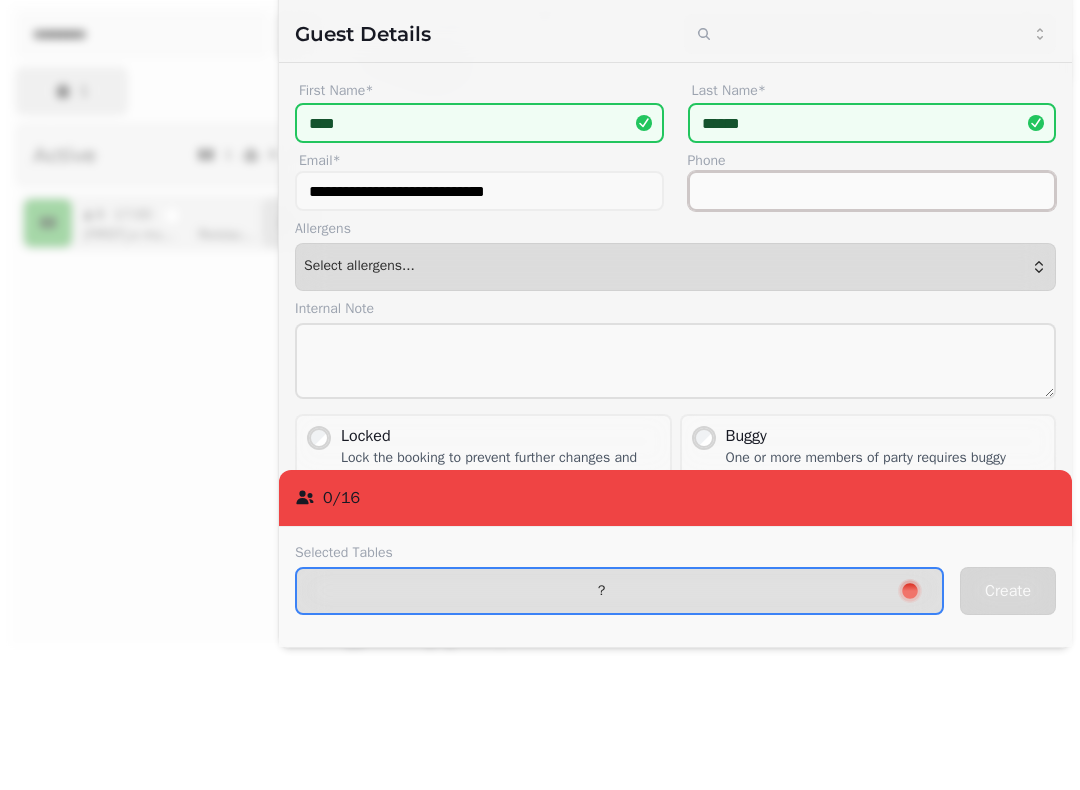 click on "Phone" at bounding box center [872, 325] 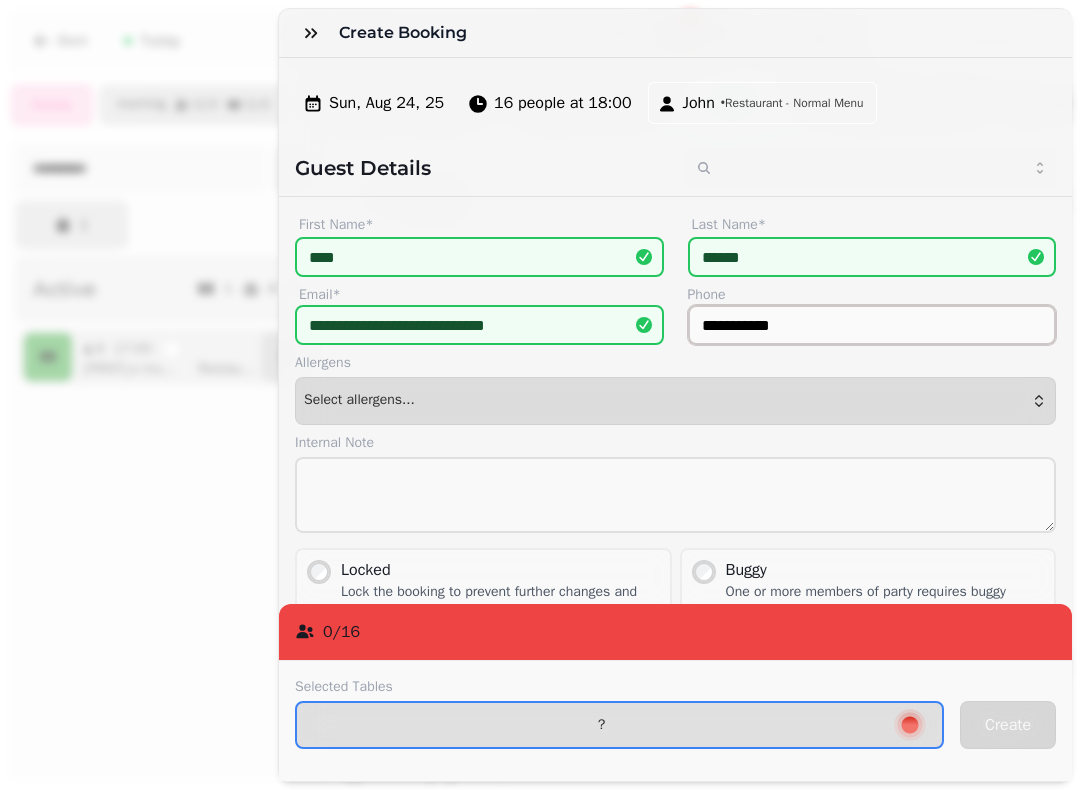 type on "**********" 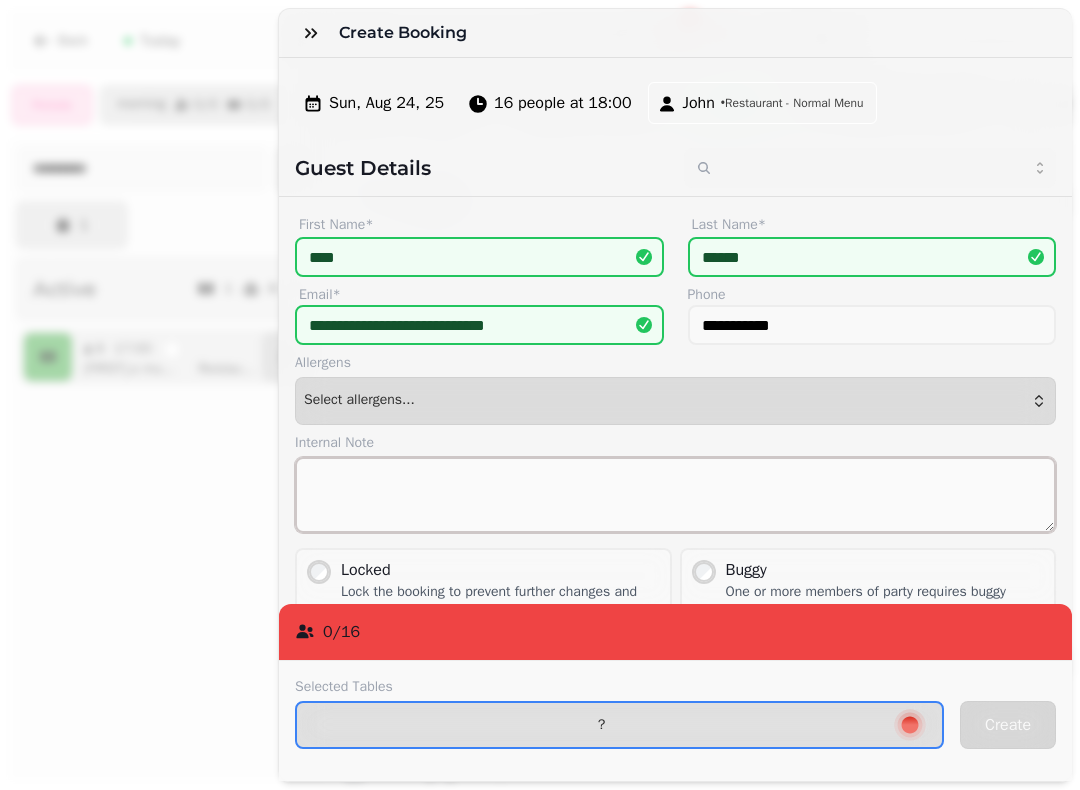 click at bounding box center (675, 495) 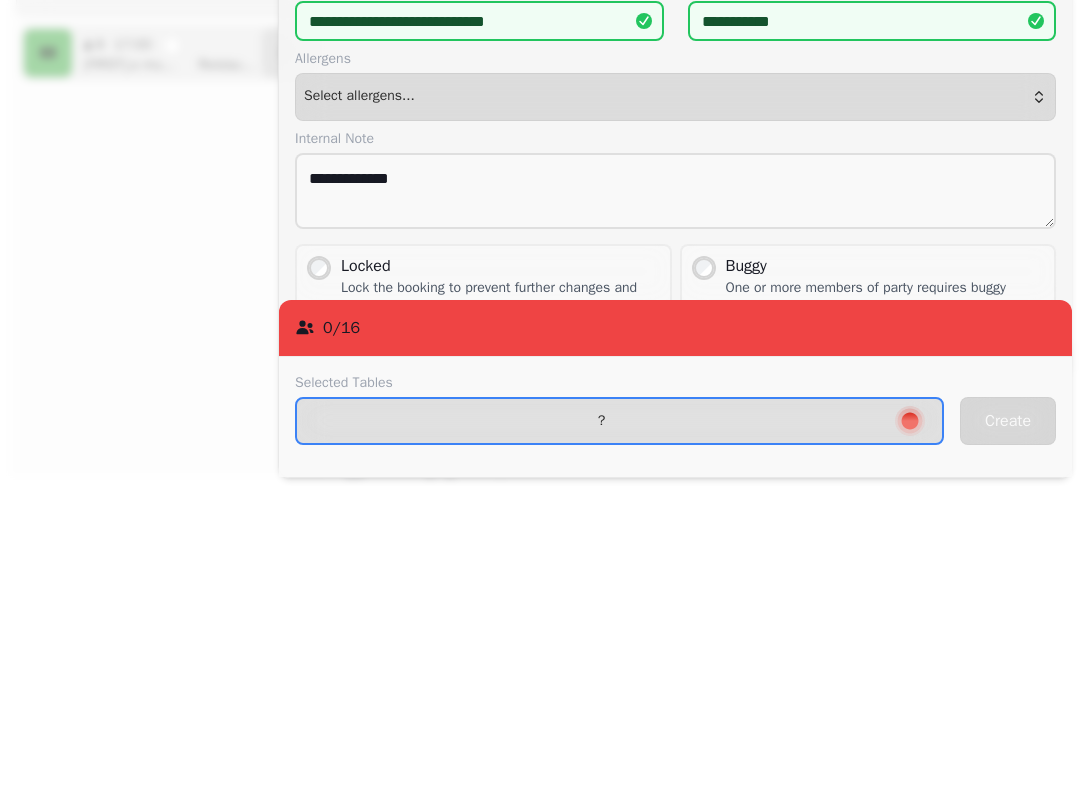 click on "Selected Tables ? Create" at bounding box center [675, 720] 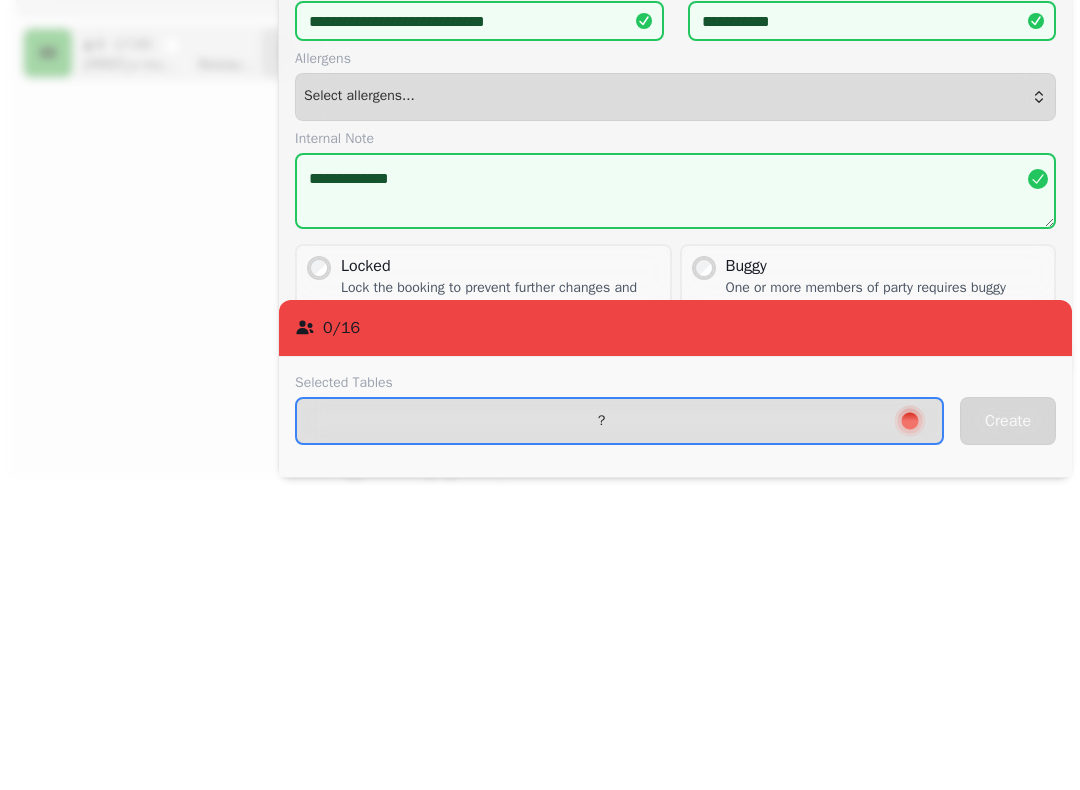 click on "0 / [NUMBER]" at bounding box center (675, 632) 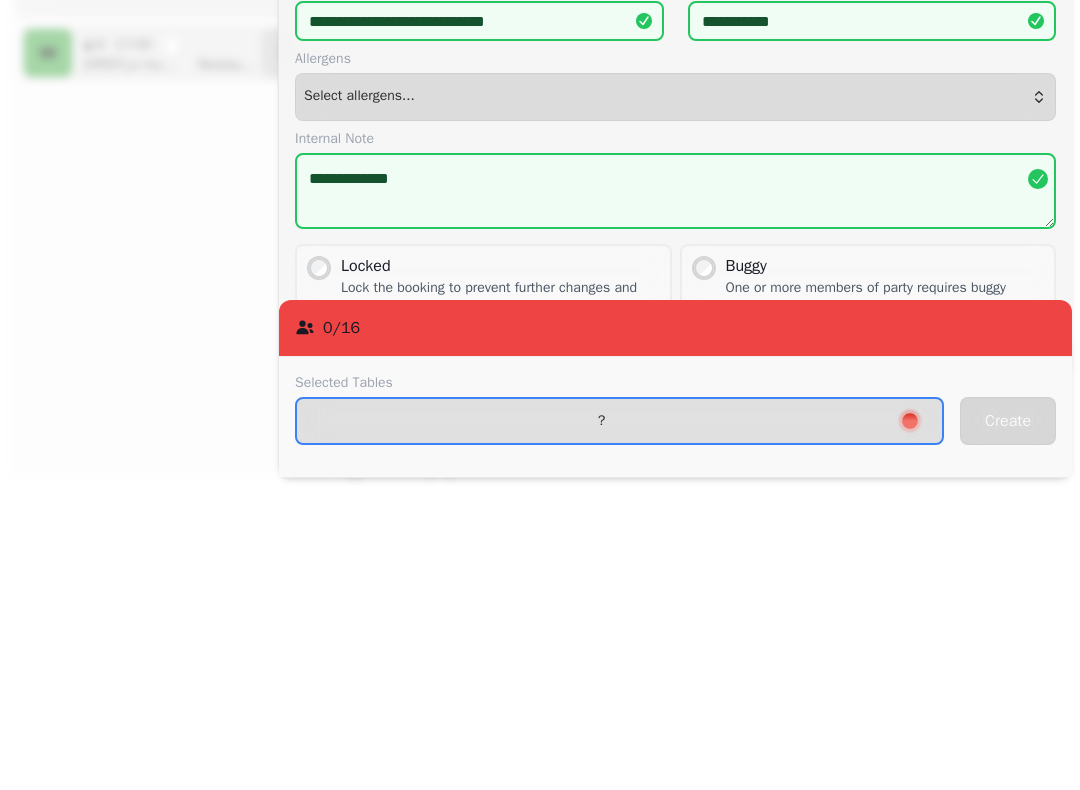click on "Lock the booking to prevent further changes and stop updates" at bounding box center (501, 602) 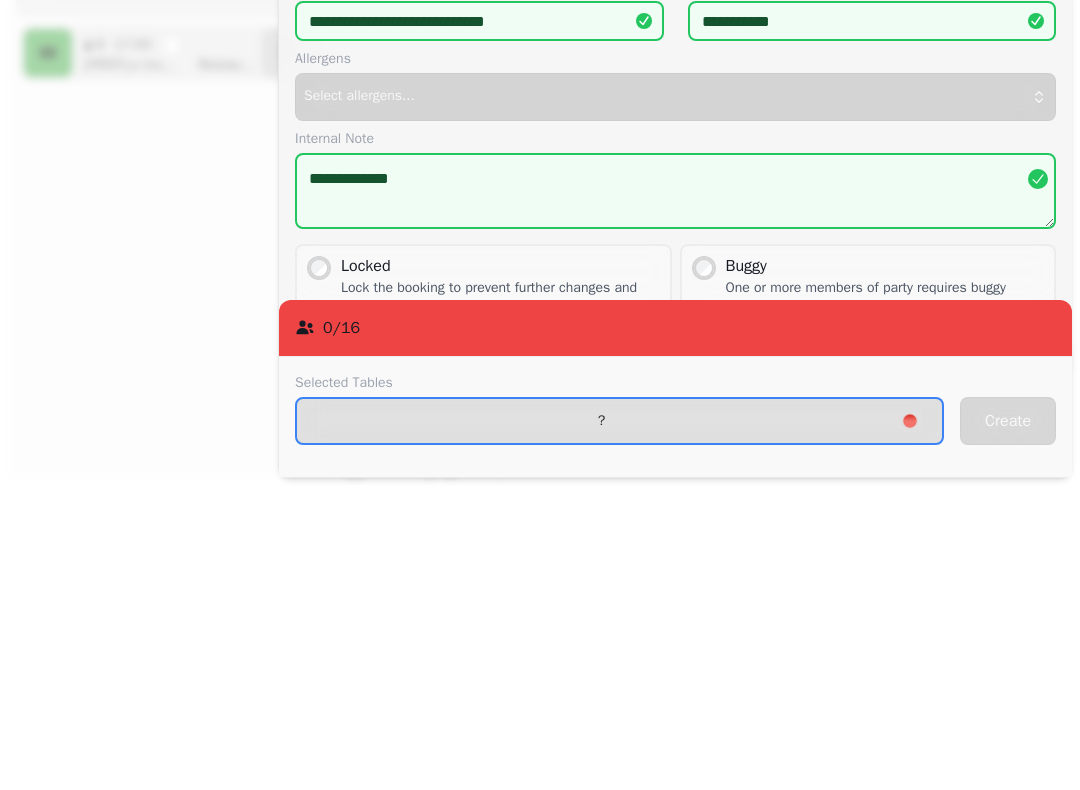 click on "Lock the booking to prevent further changes and stop updates" at bounding box center [501, 602] 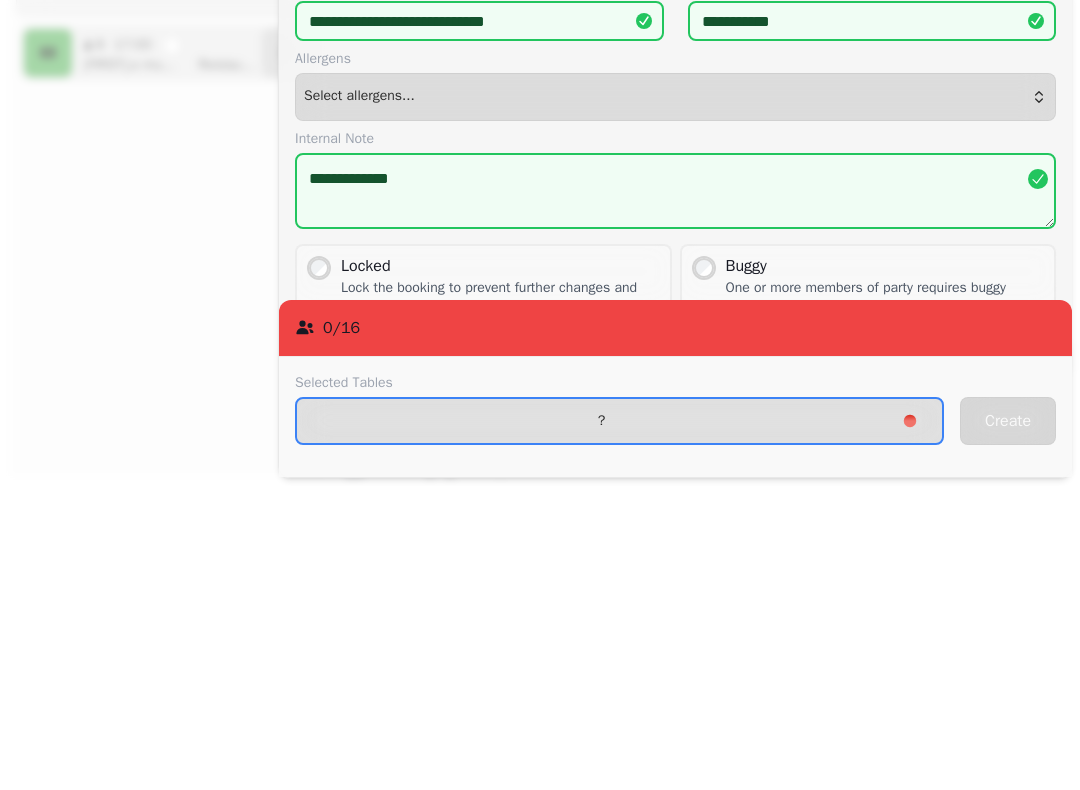 click on "0 / [NUMBER]" at bounding box center [675, 632] 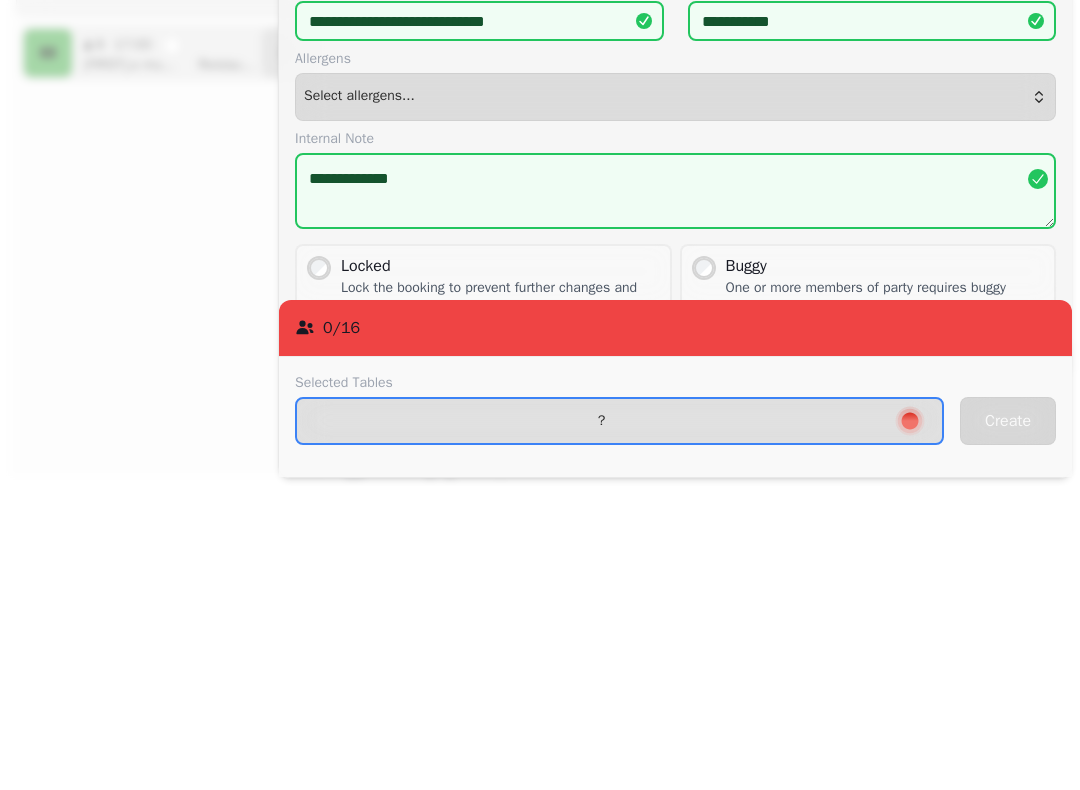 click on "0 / [NUMBER]" at bounding box center [675, 632] 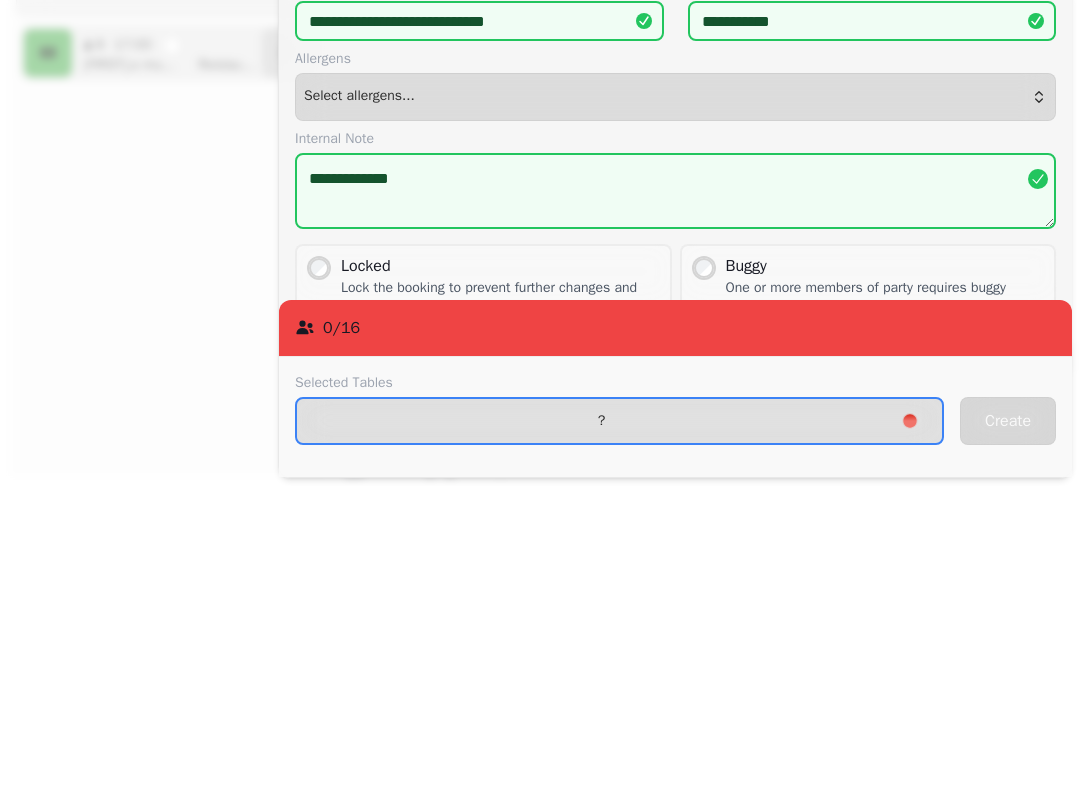 click on "0 / [NUMBER]" at bounding box center [675, 632] 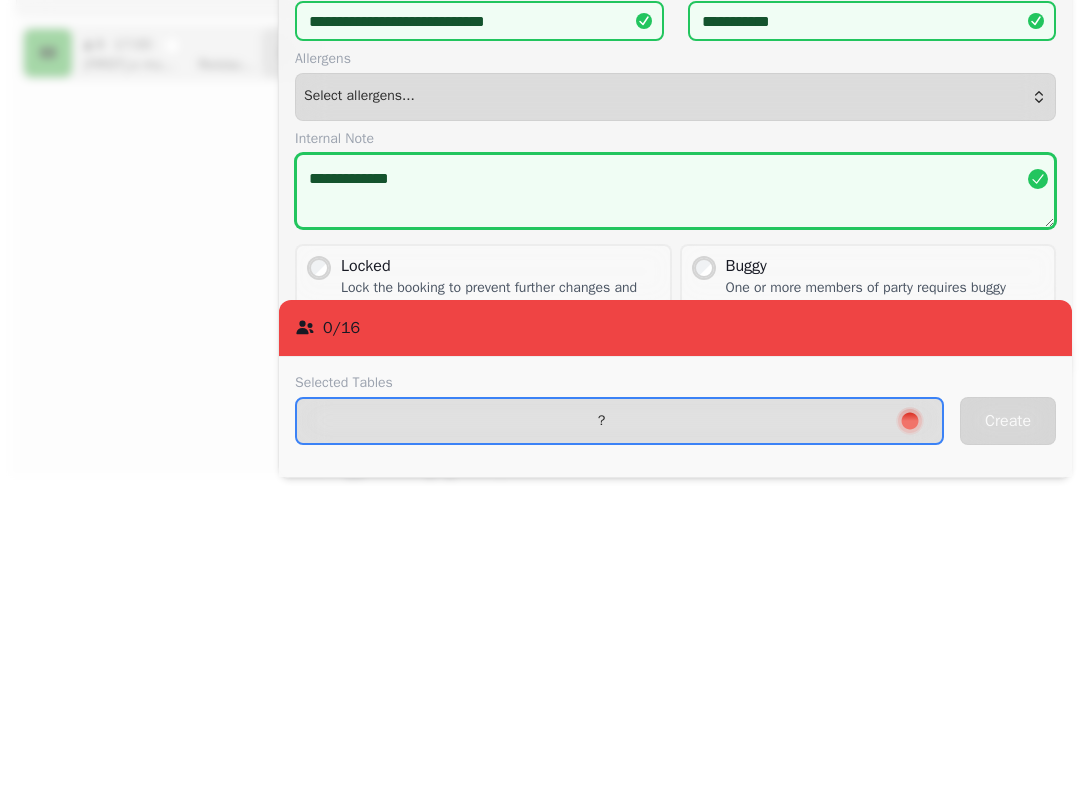 click on "**********" at bounding box center (675, 495) 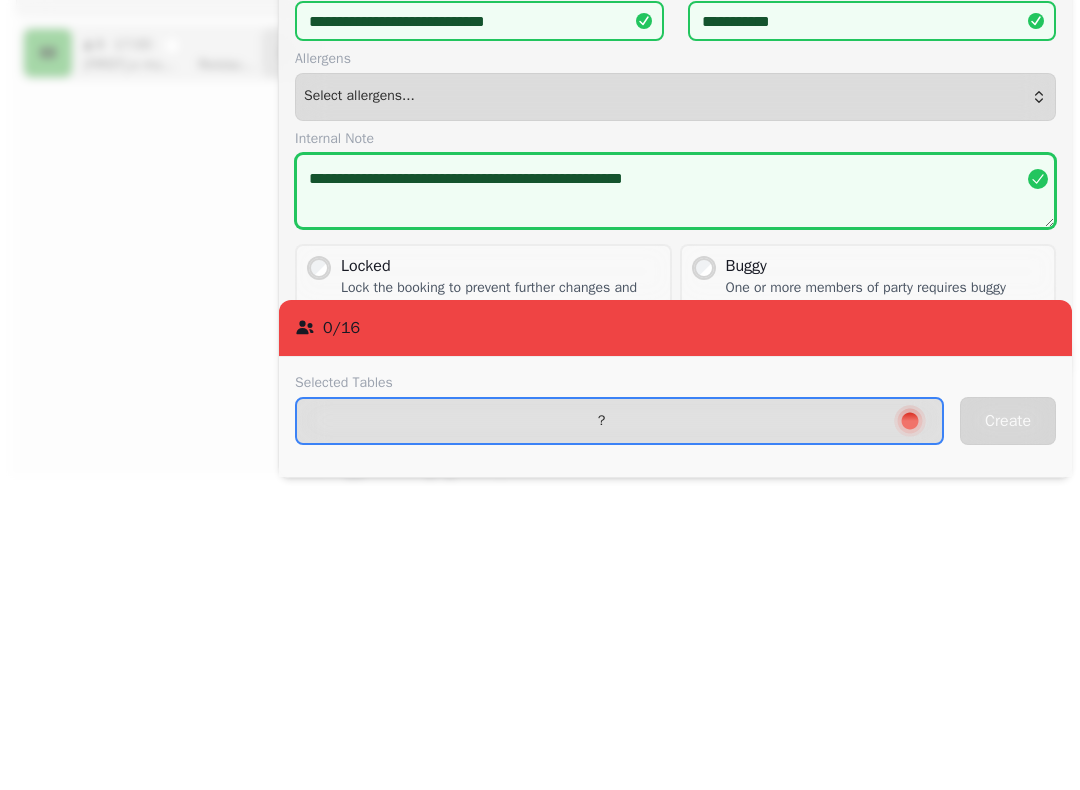 type on "**********" 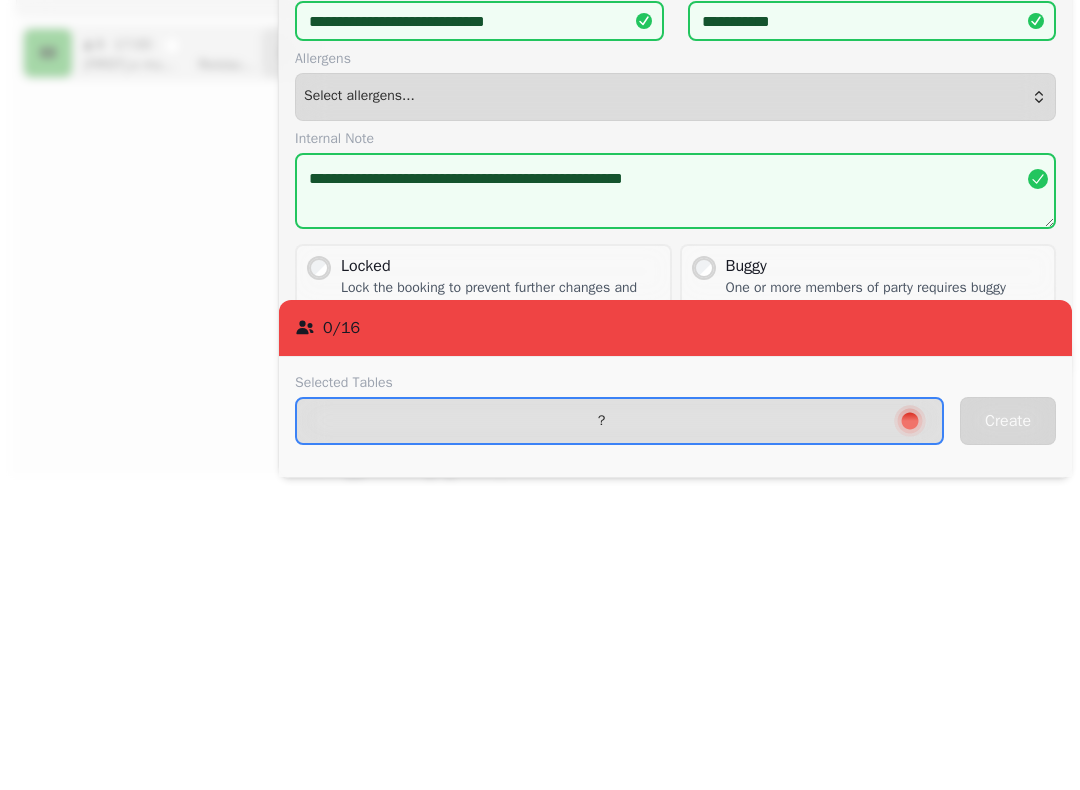 click on "First Name*" at bounding box center [479, 225] 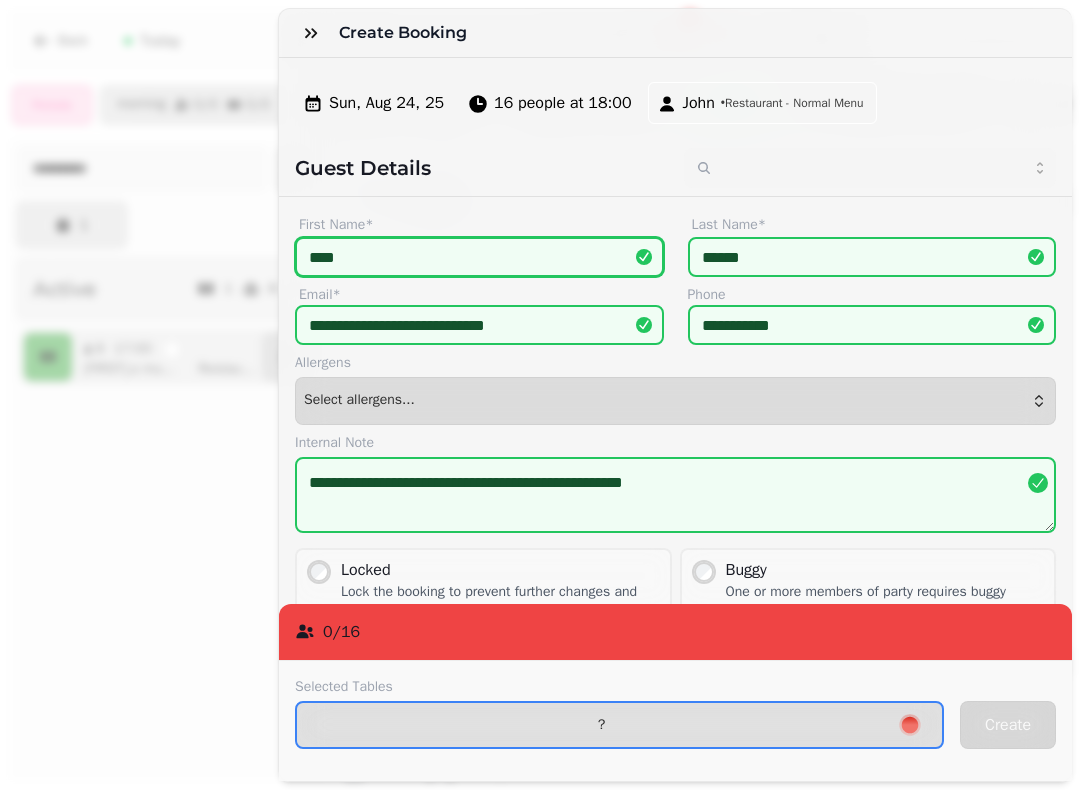 click on "16 people at 18:00" at bounding box center (562, 103) 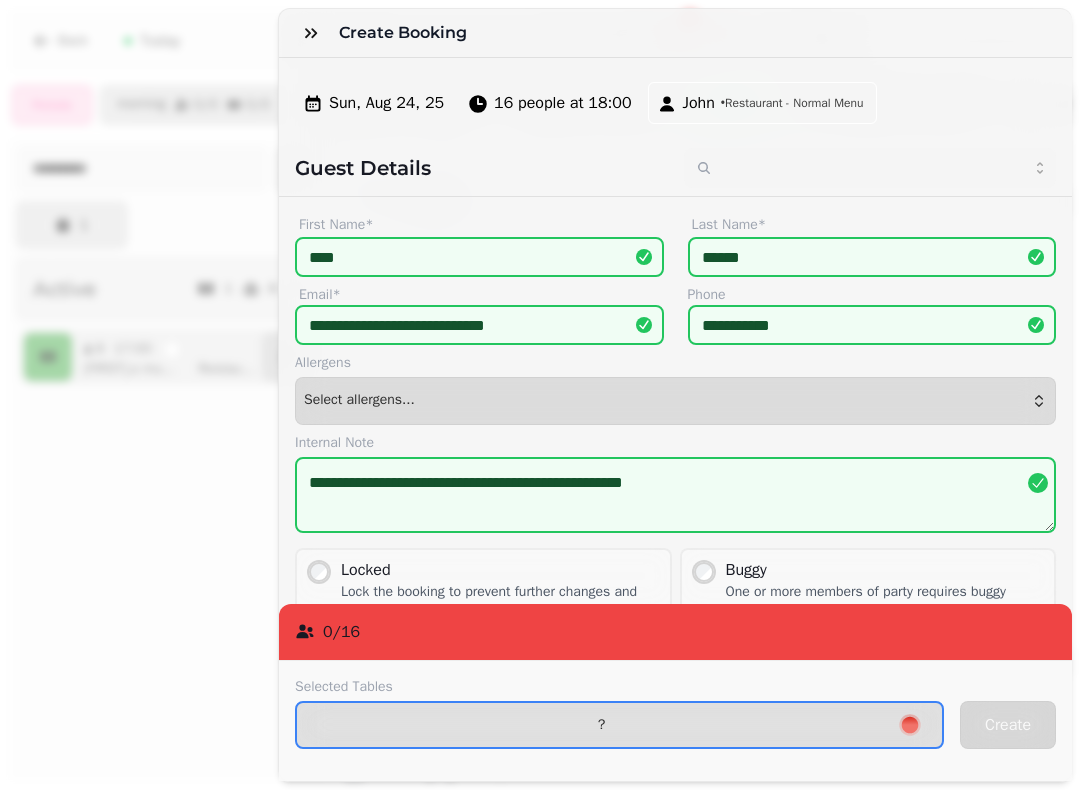 select on "**" 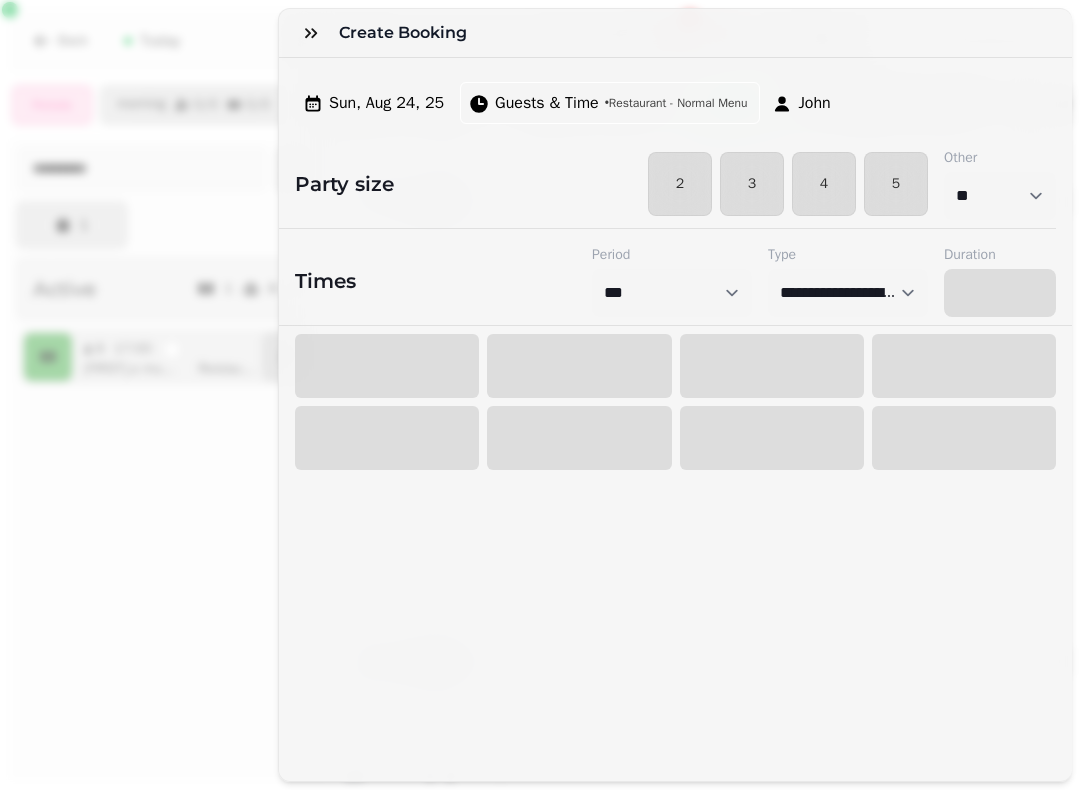 select on "****" 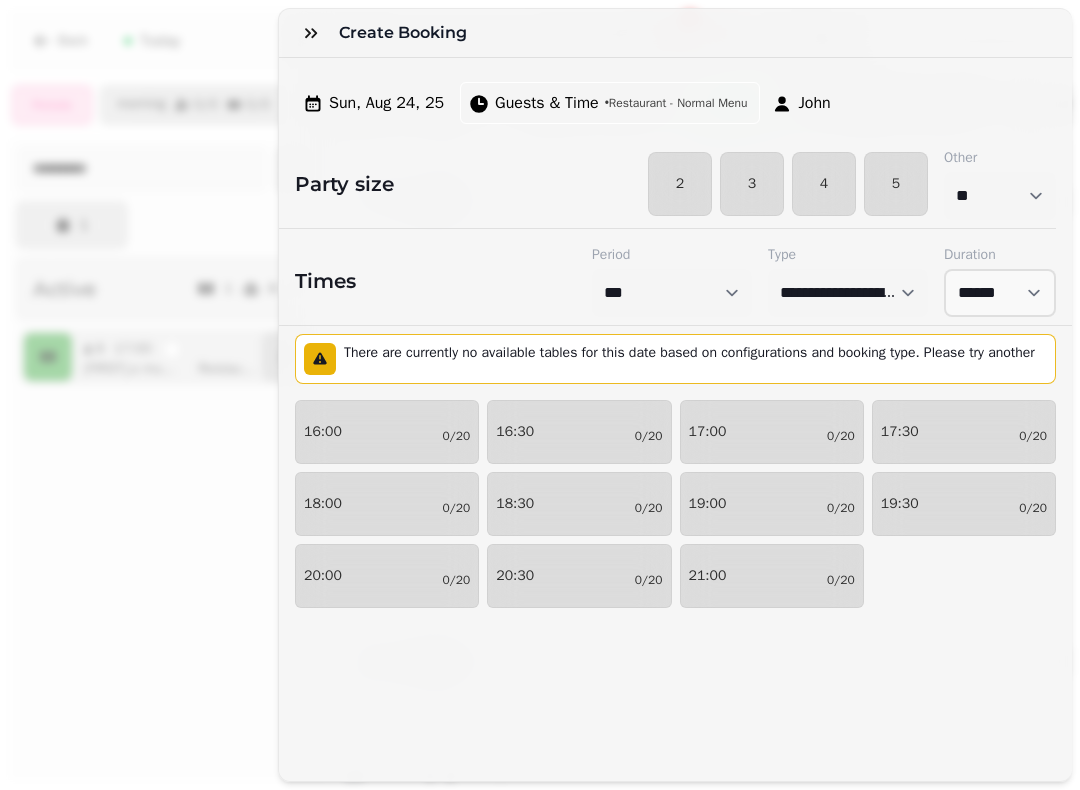 click on "18:00" at bounding box center [323, 504] 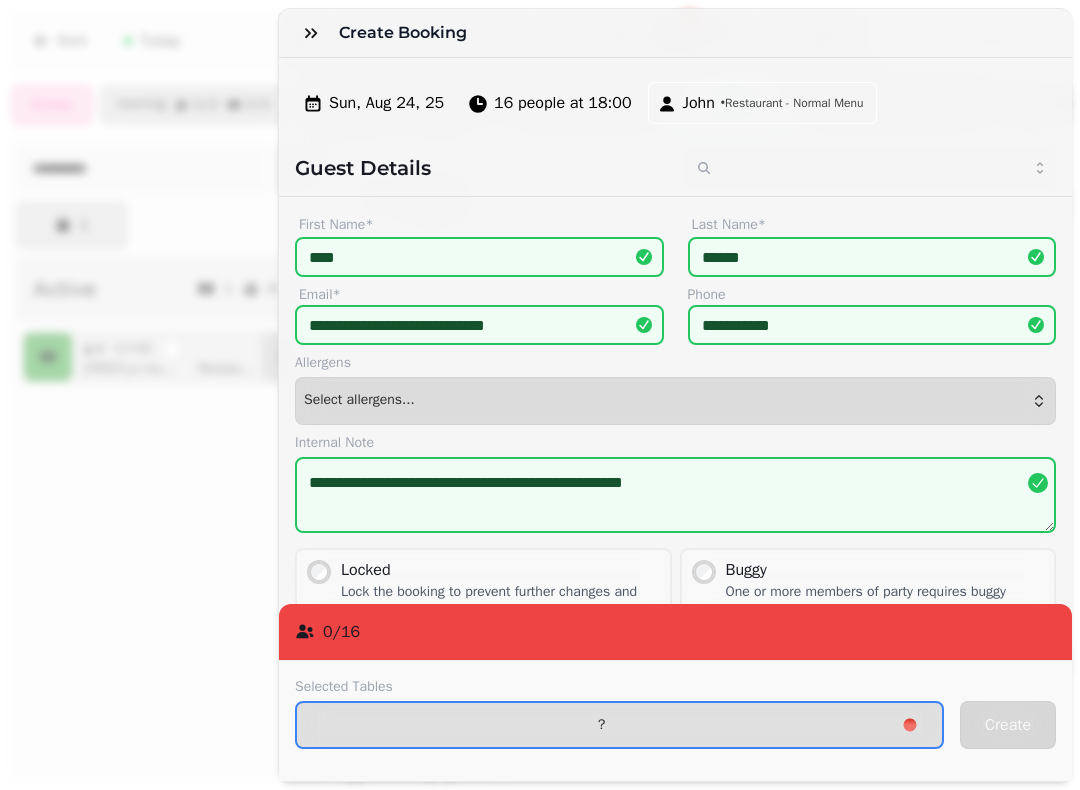 click on "?" at bounding box center (601, 725) 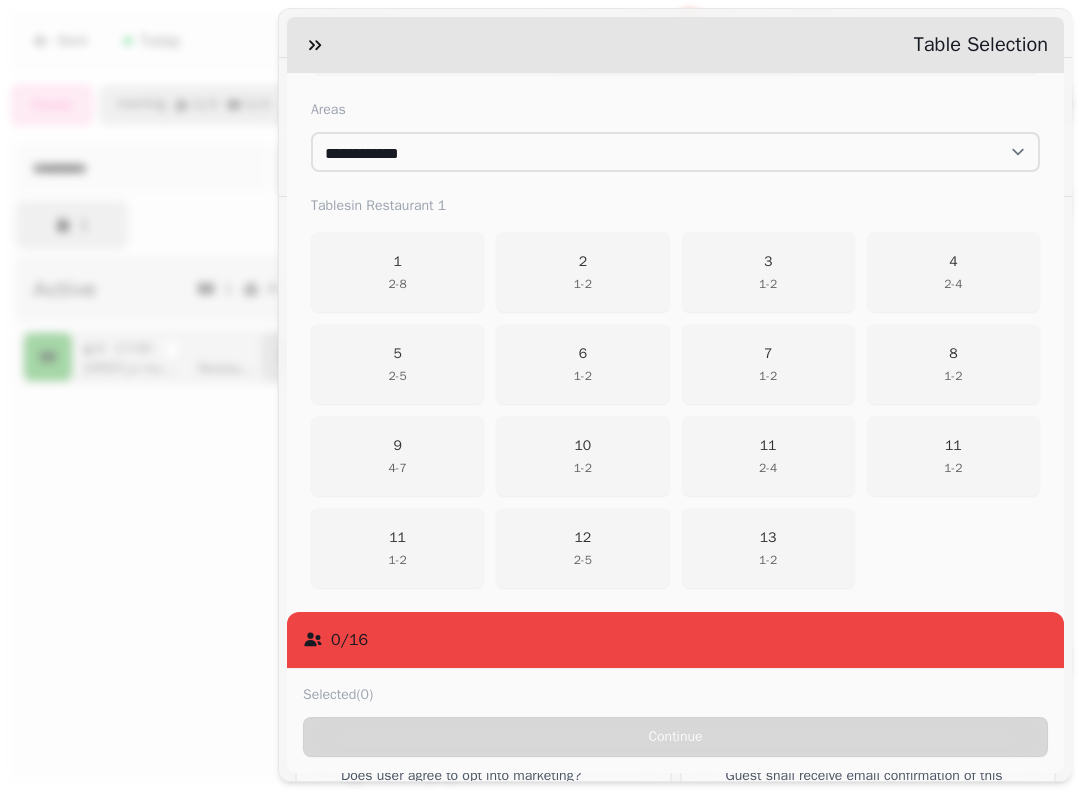 scroll, scrollTop: 307, scrollLeft: 0, axis: vertical 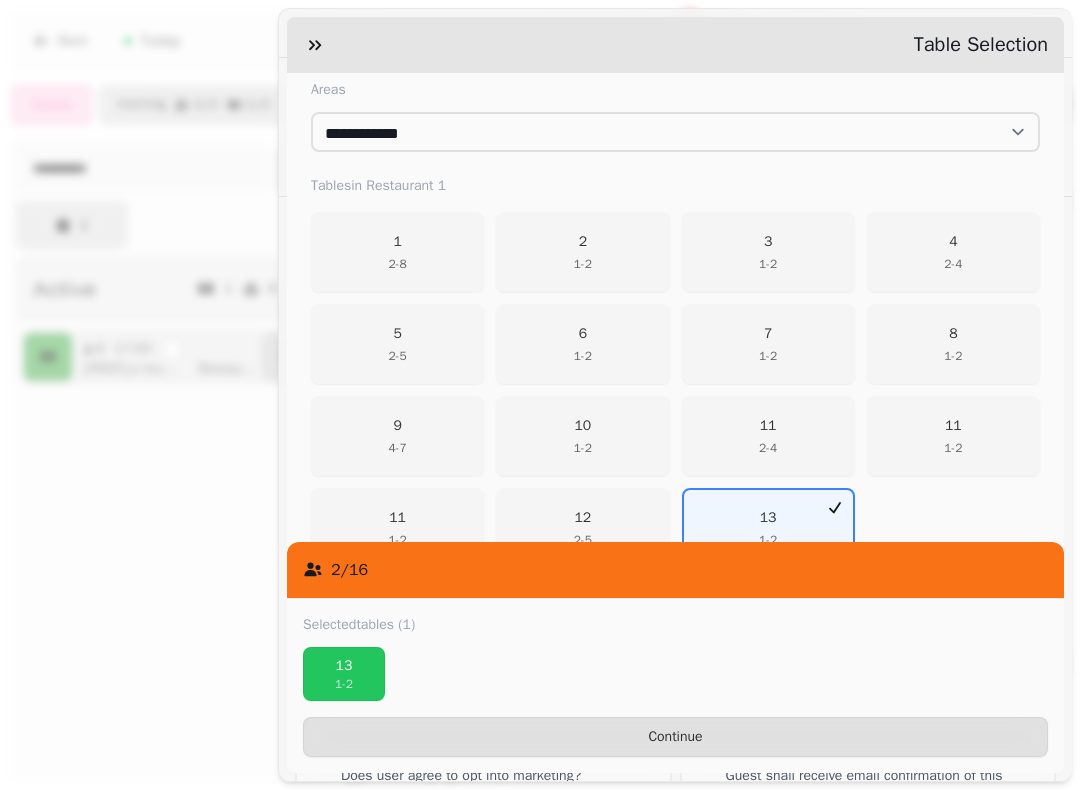 click on "12" at bounding box center (583, 518) 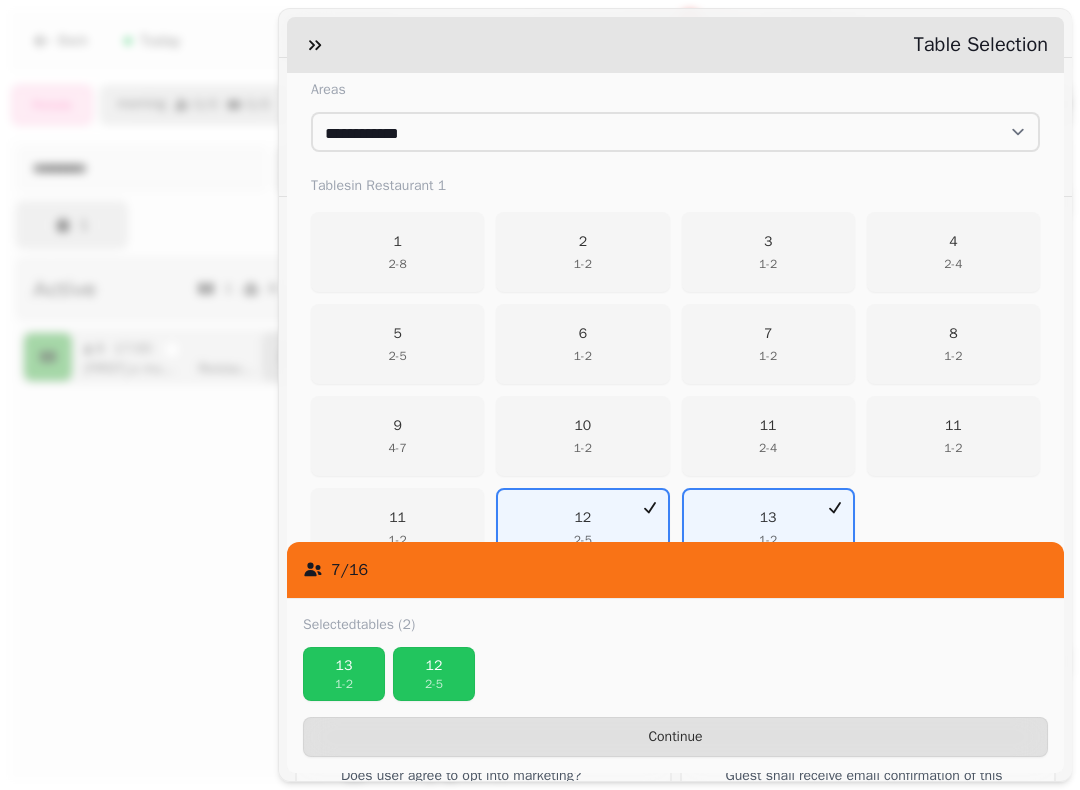 click on "12" at bounding box center [583, 518] 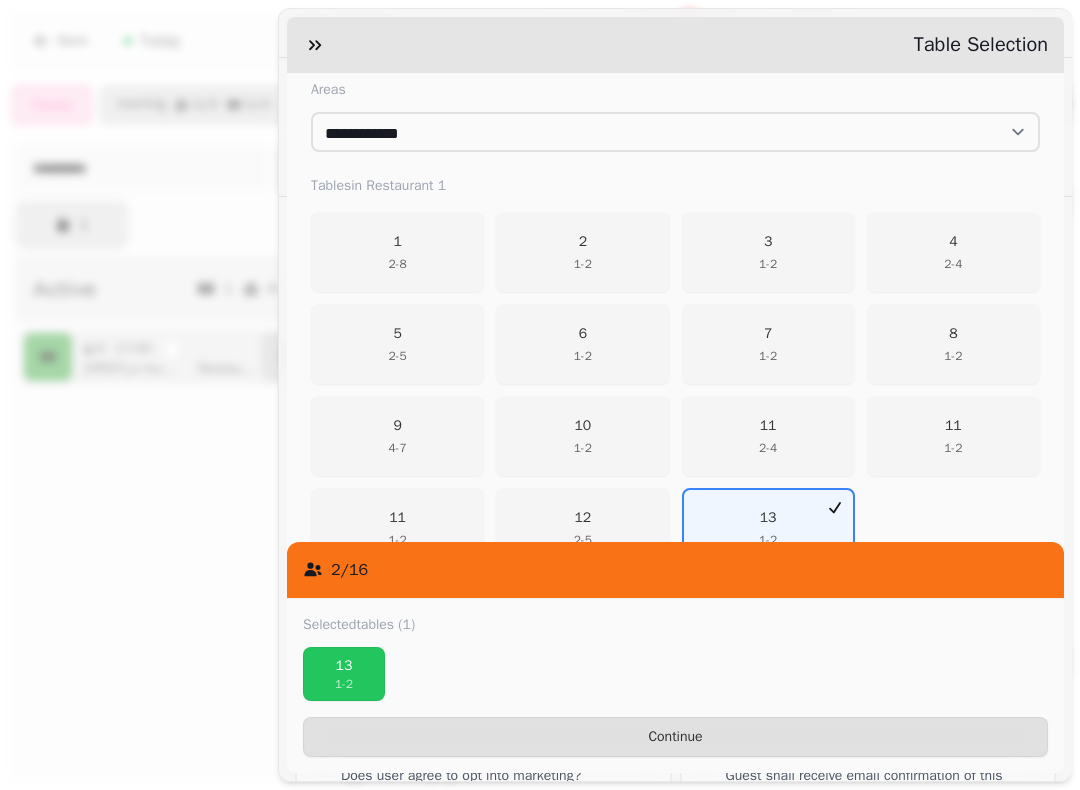 click on "[NUMBER] [NUMBER]  -  [NUMBER]" at bounding box center [768, 528] 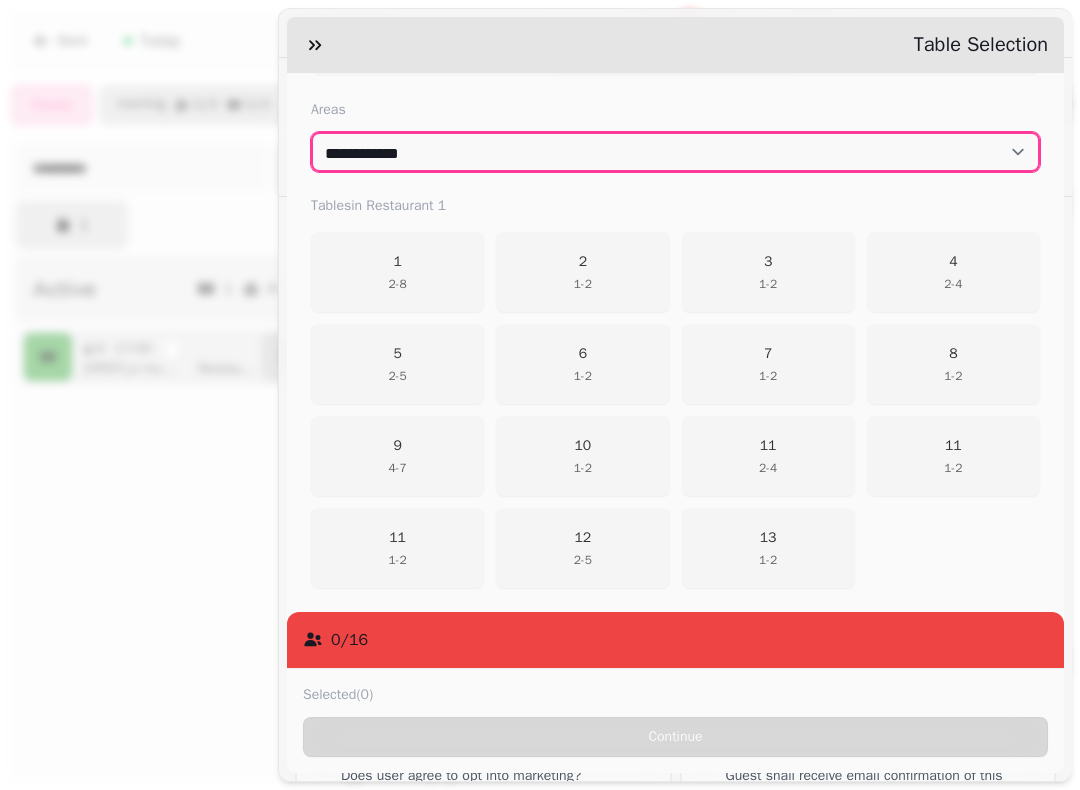 click on "**********" at bounding box center (675, 152) 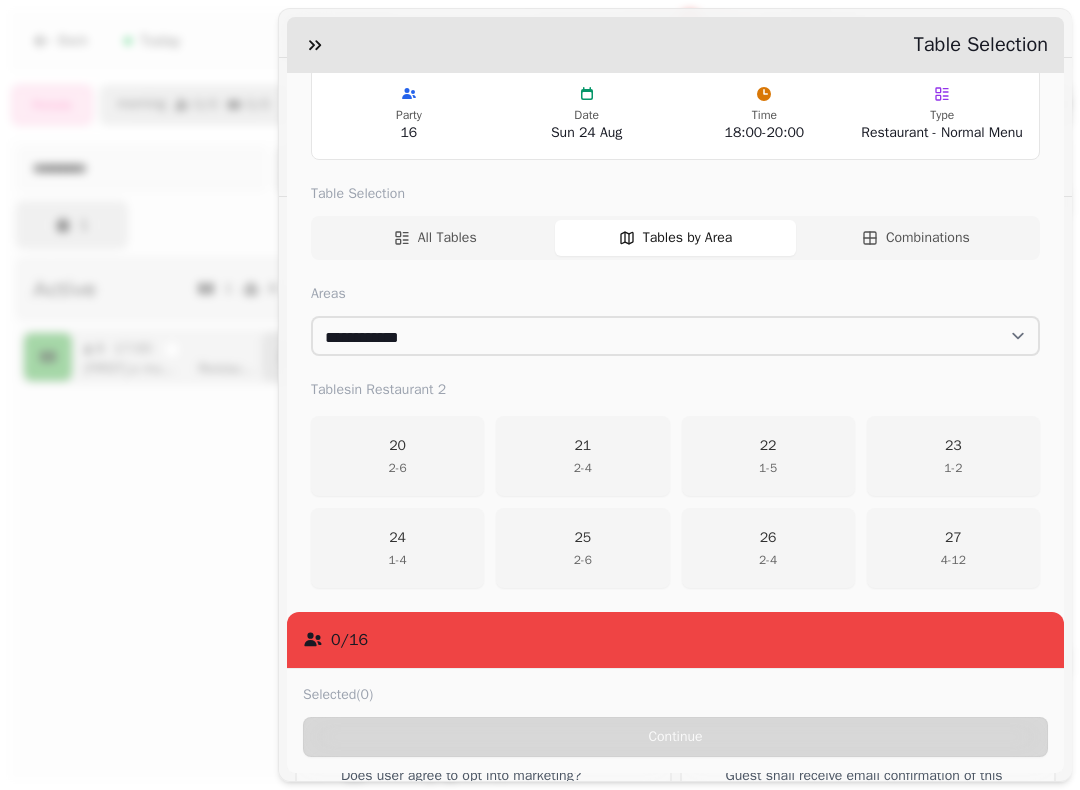 click on "[NUMBER] [NUMBER]  -  [NUMBER]" at bounding box center (953, 548) 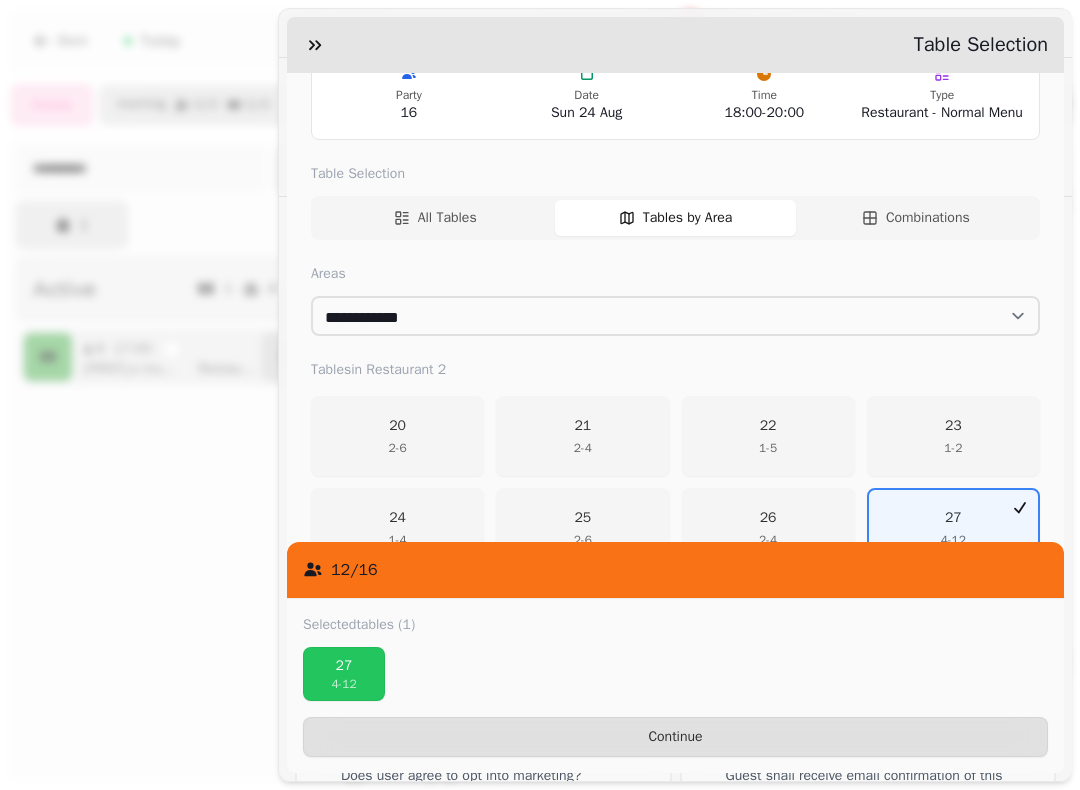 click on "12 / [NUMBER]" at bounding box center (675, 570) 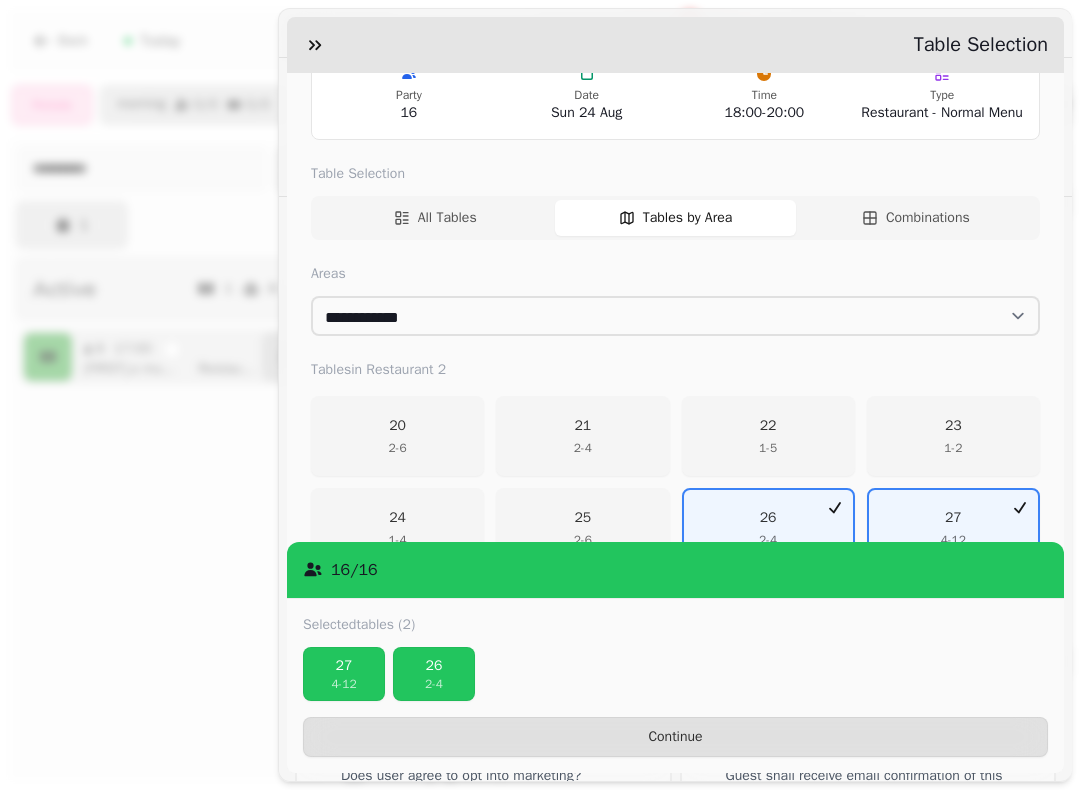 click on "Continue" at bounding box center [675, 737] 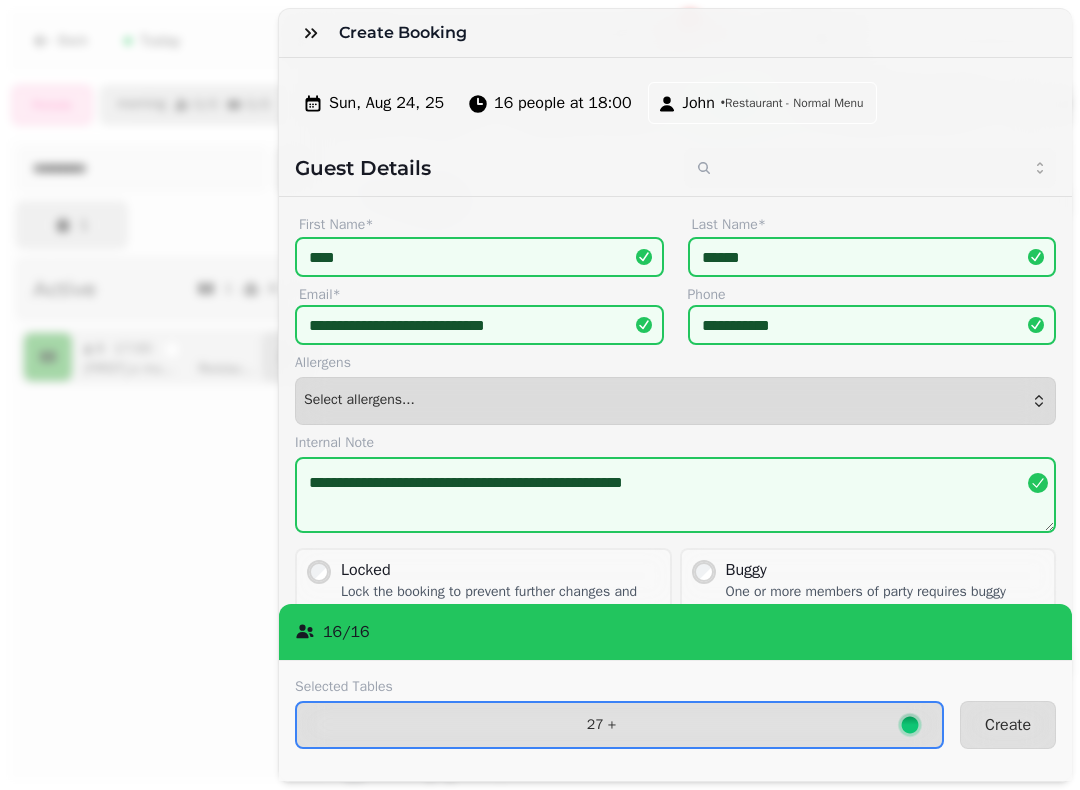 click on "Create" at bounding box center [1008, 725] 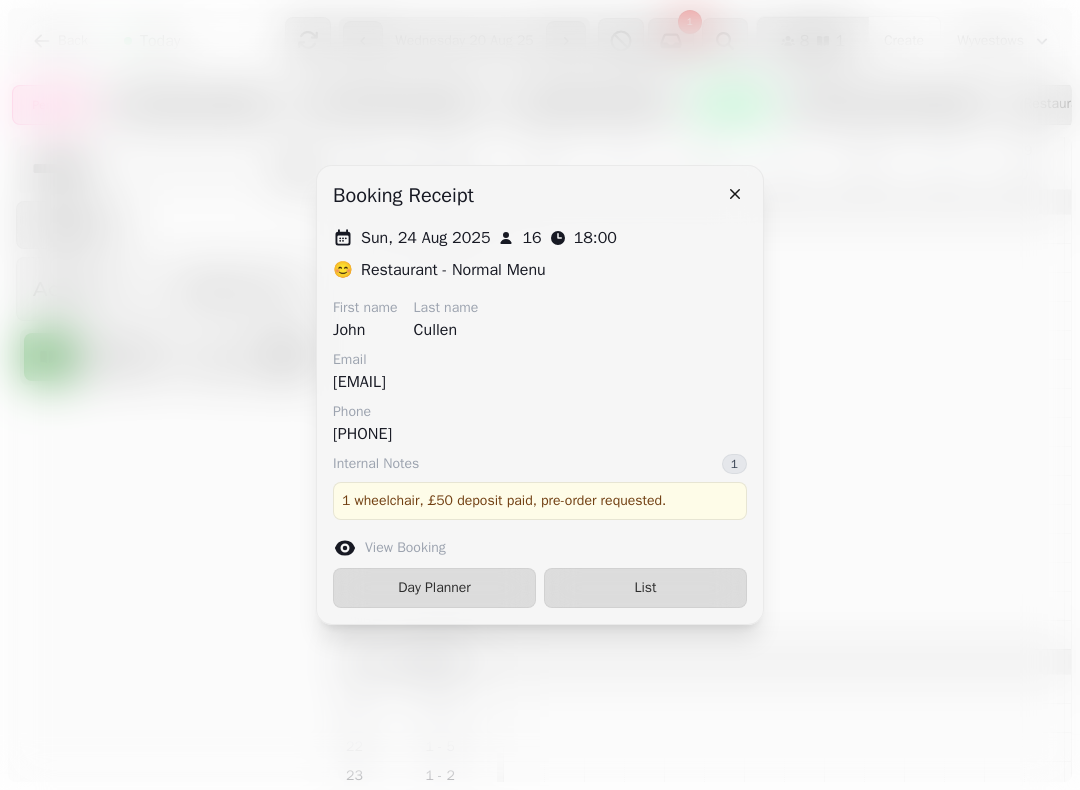 click on "1 wheelchair, £50 deposit paid, pre-order requested." at bounding box center [540, 501] 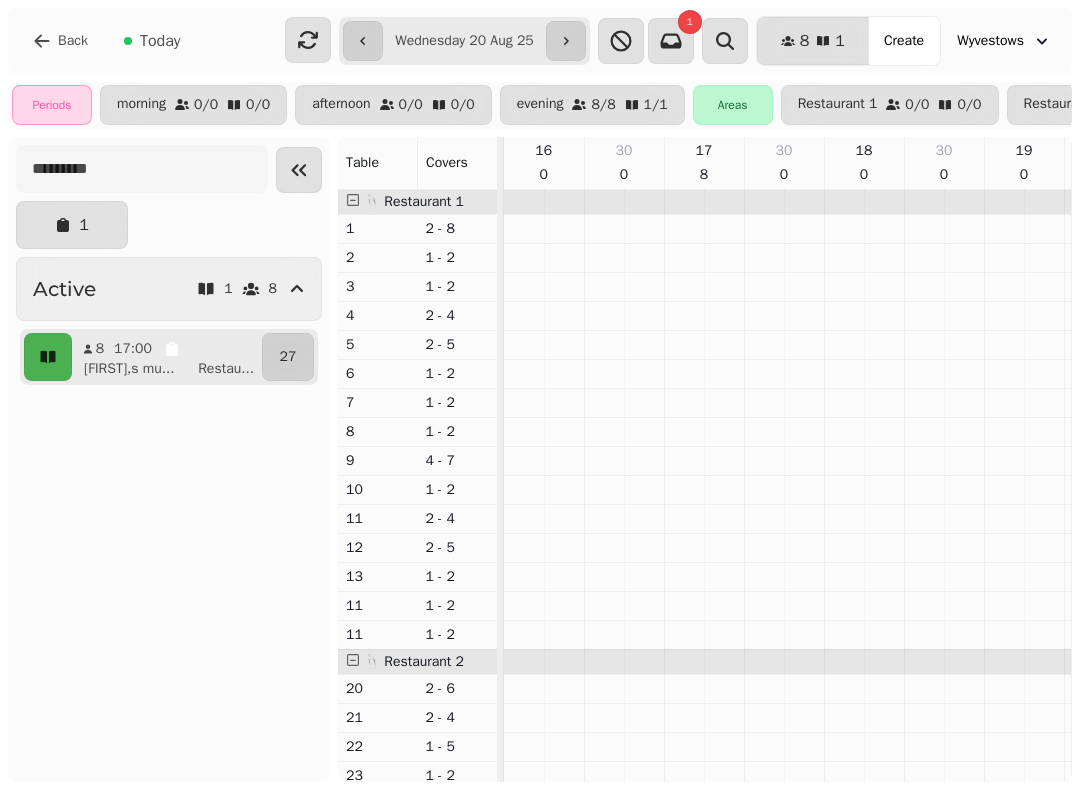 click on "**********" at bounding box center (464, 41) 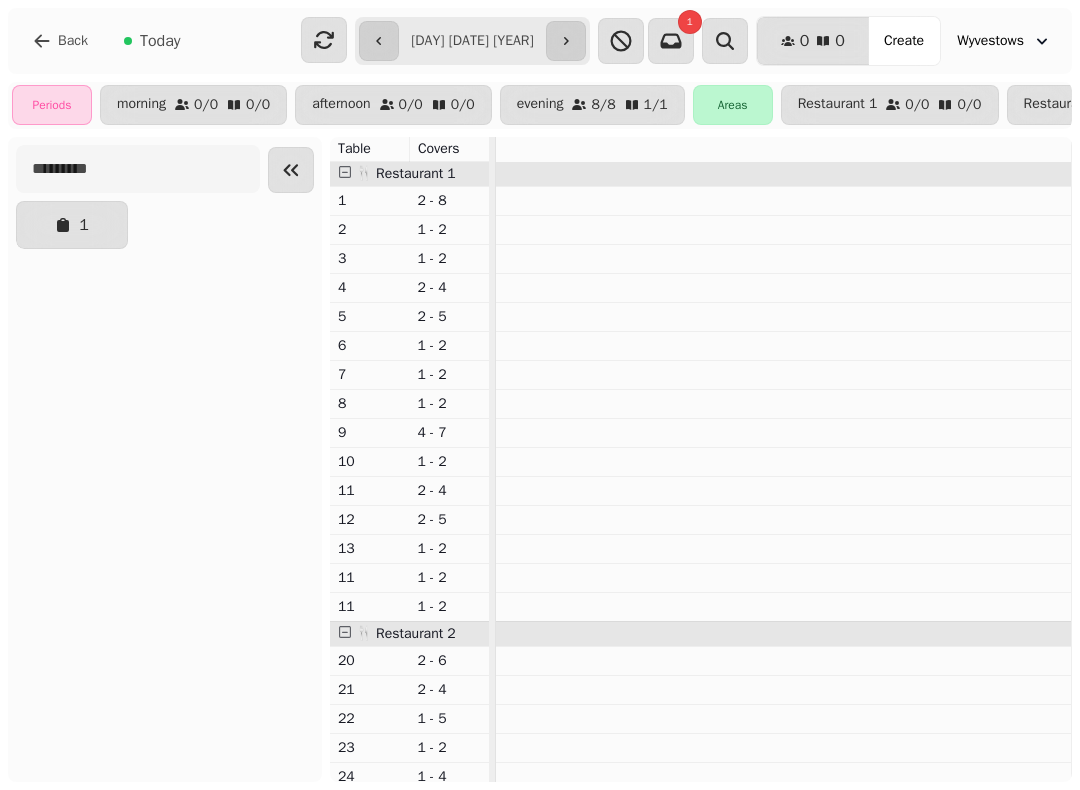 scroll, scrollTop: 0, scrollLeft: 0, axis: both 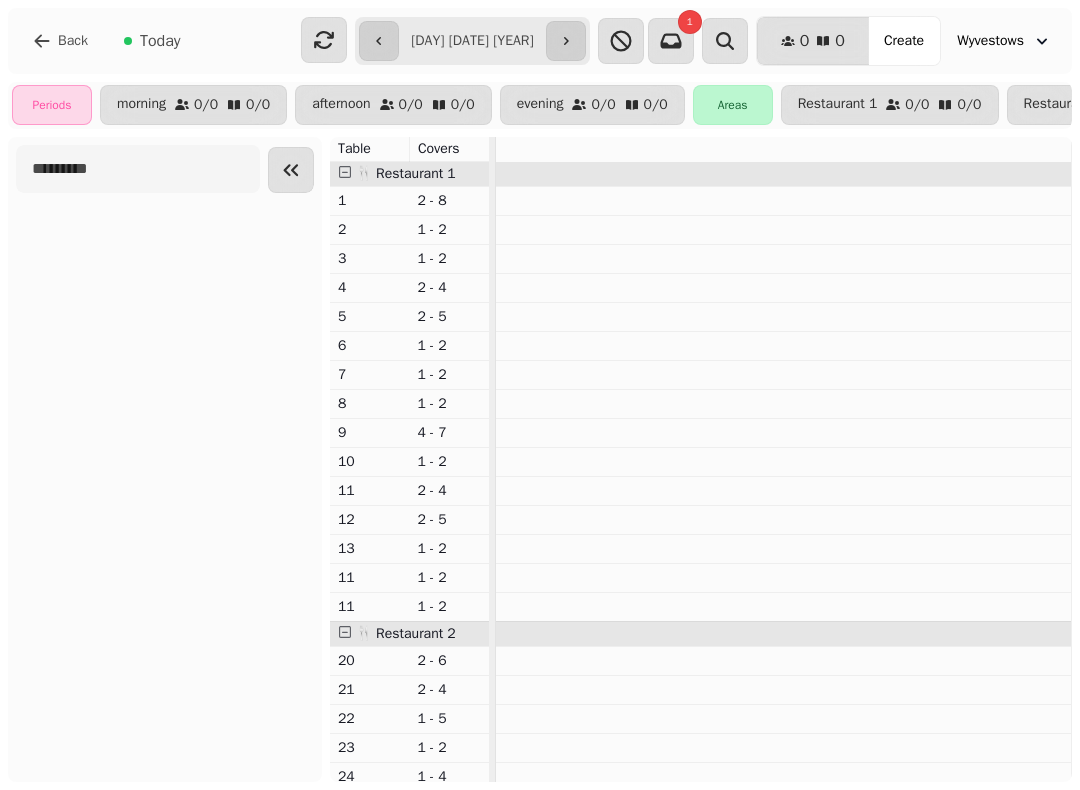 type on "**********" 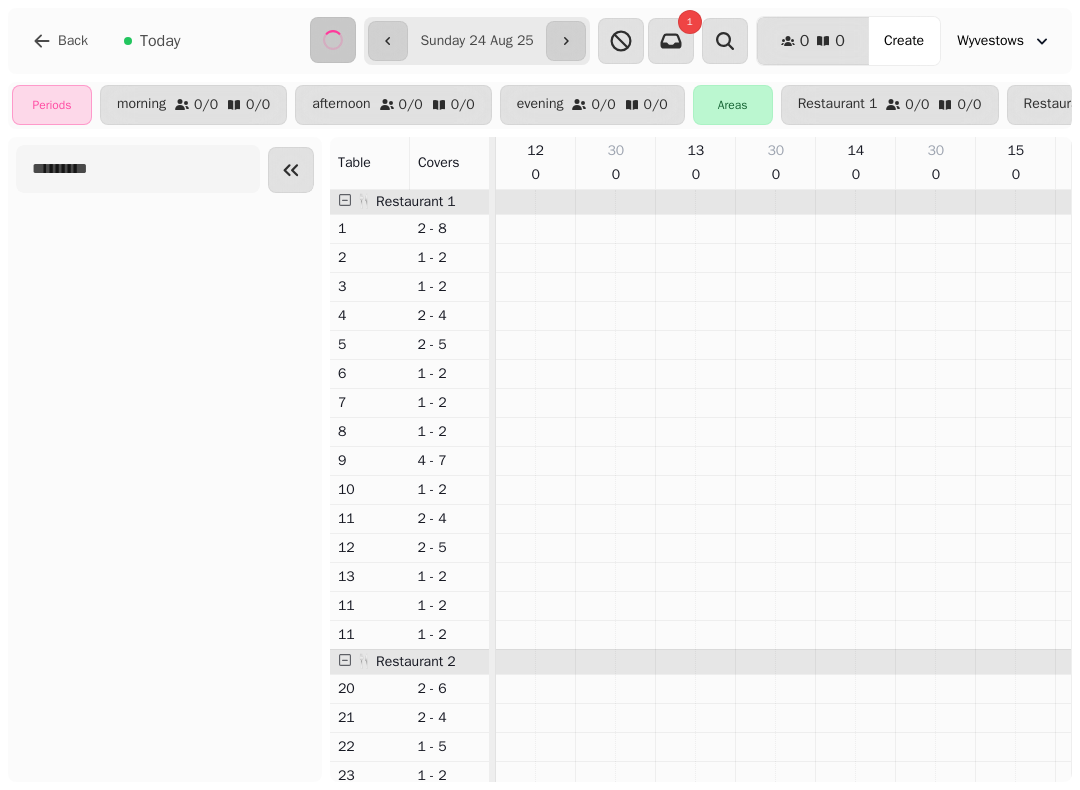 scroll, scrollTop: 0, scrollLeft: 666, axis: horizontal 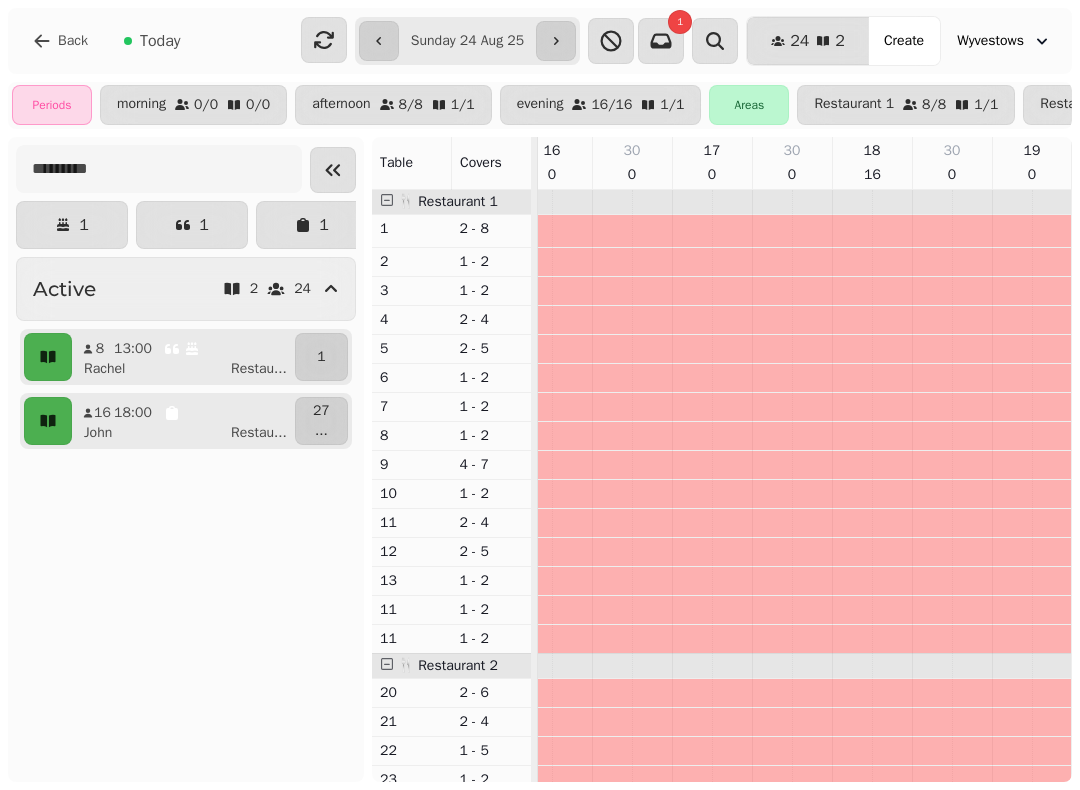 click on "[FIRST] Restau ..." at bounding box center [191, 433] 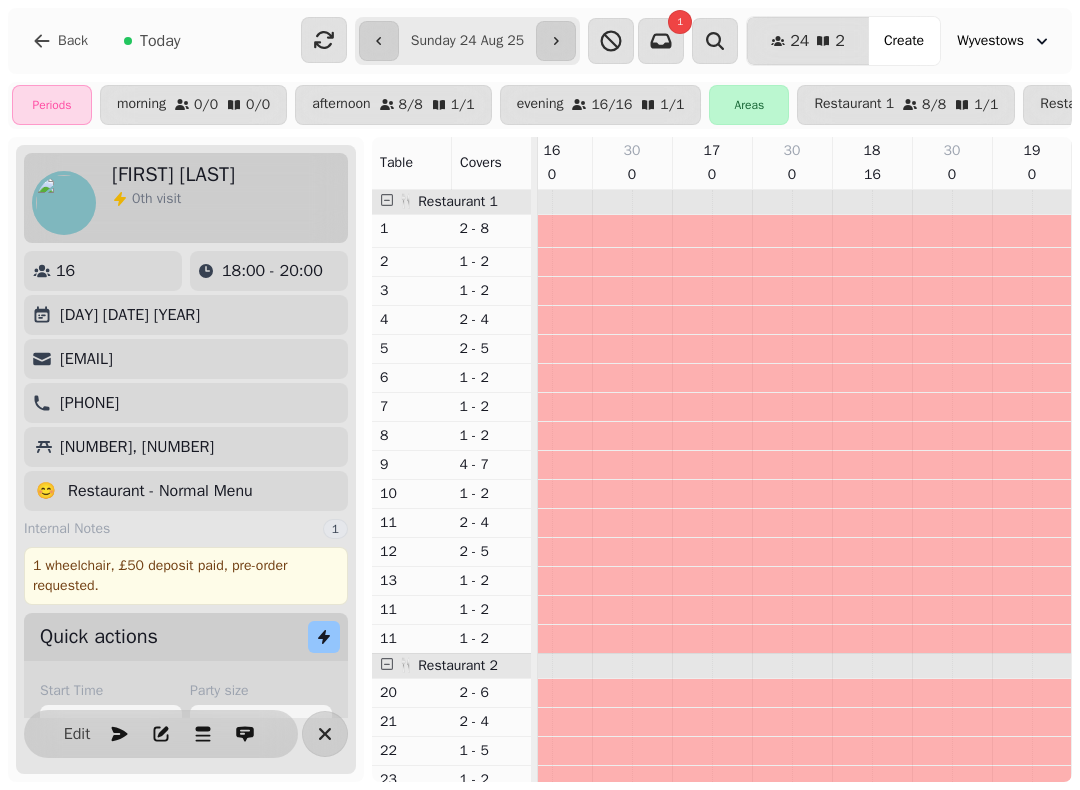 scroll, scrollTop: 0, scrollLeft: 947, axis: horizontal 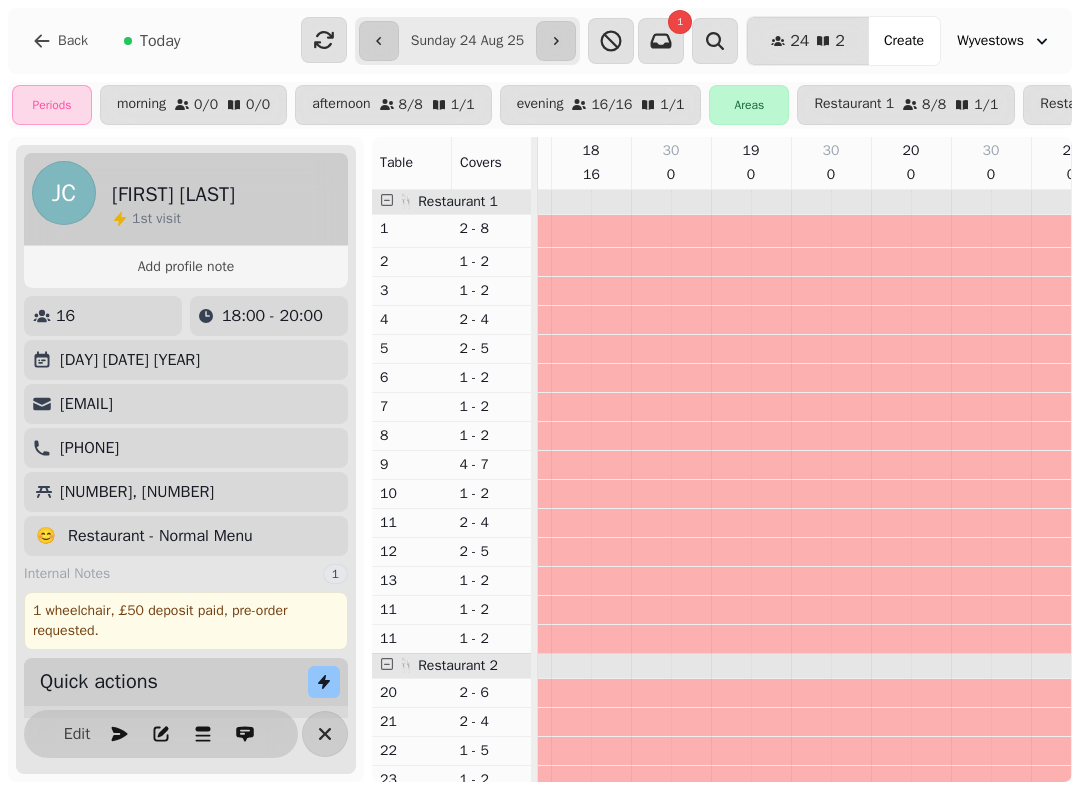 click on "Edit" at bounding box center [77, 734] 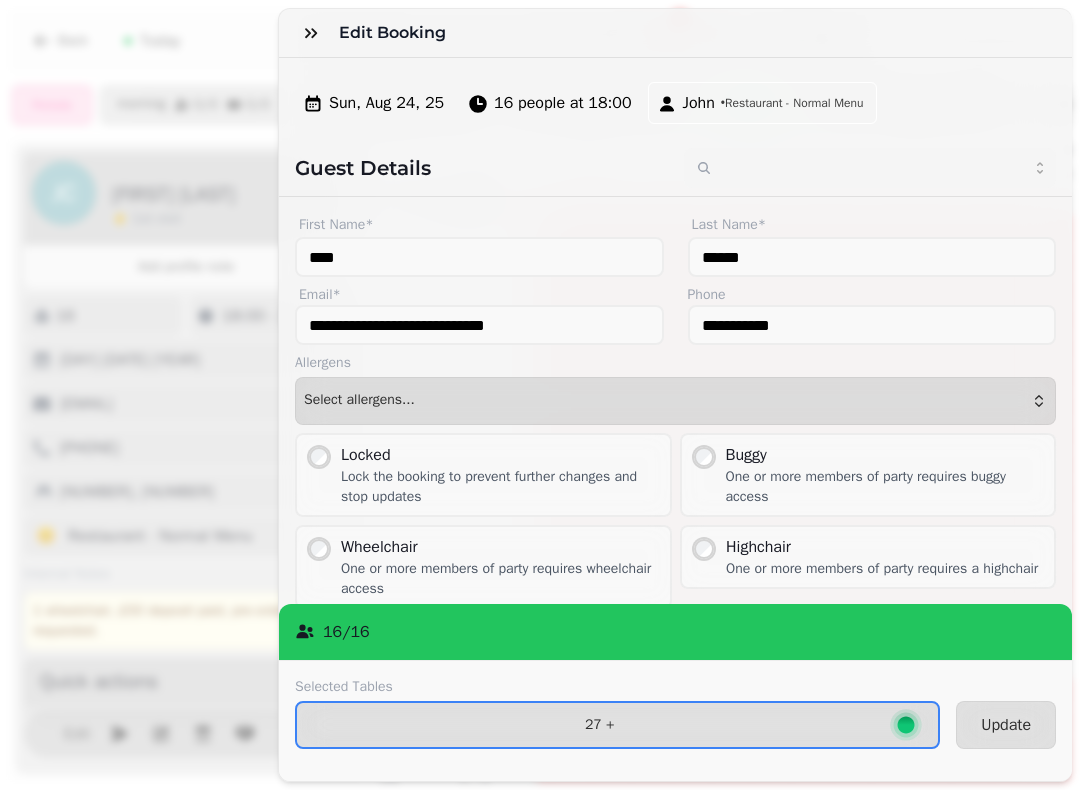 scroll, scrollTop: 0, scrollLeft: 0, axis: both 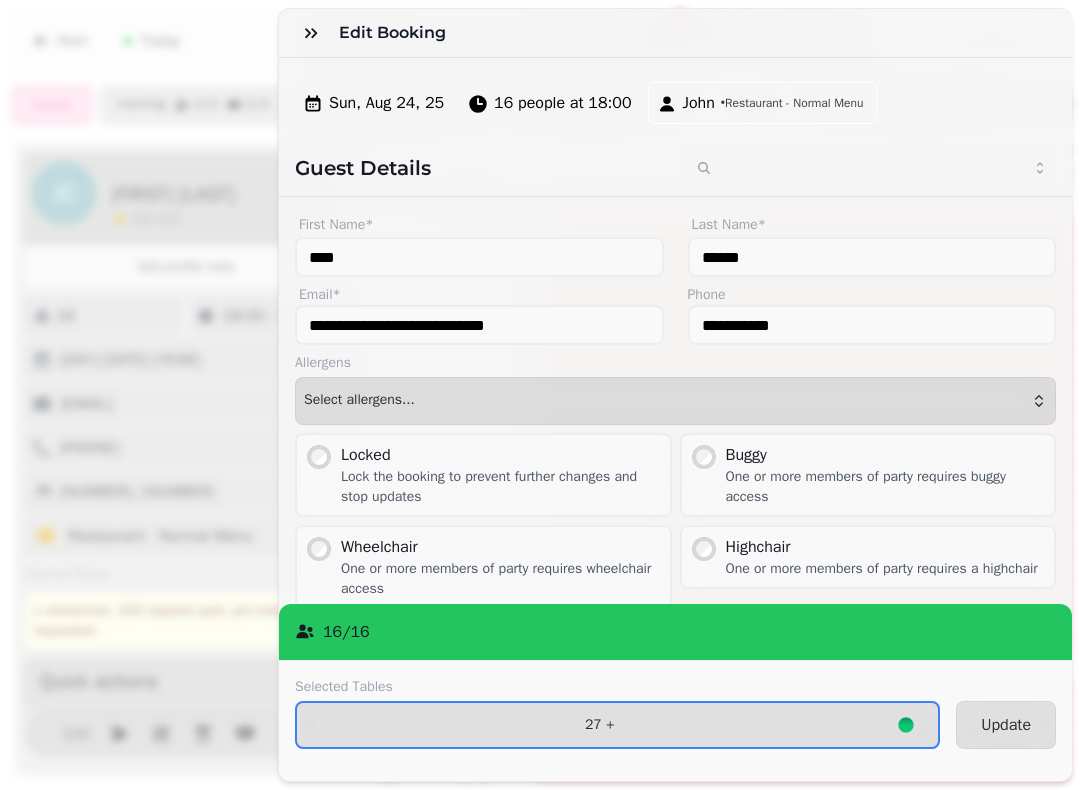 click on "John" at bounding box center [699, 103] 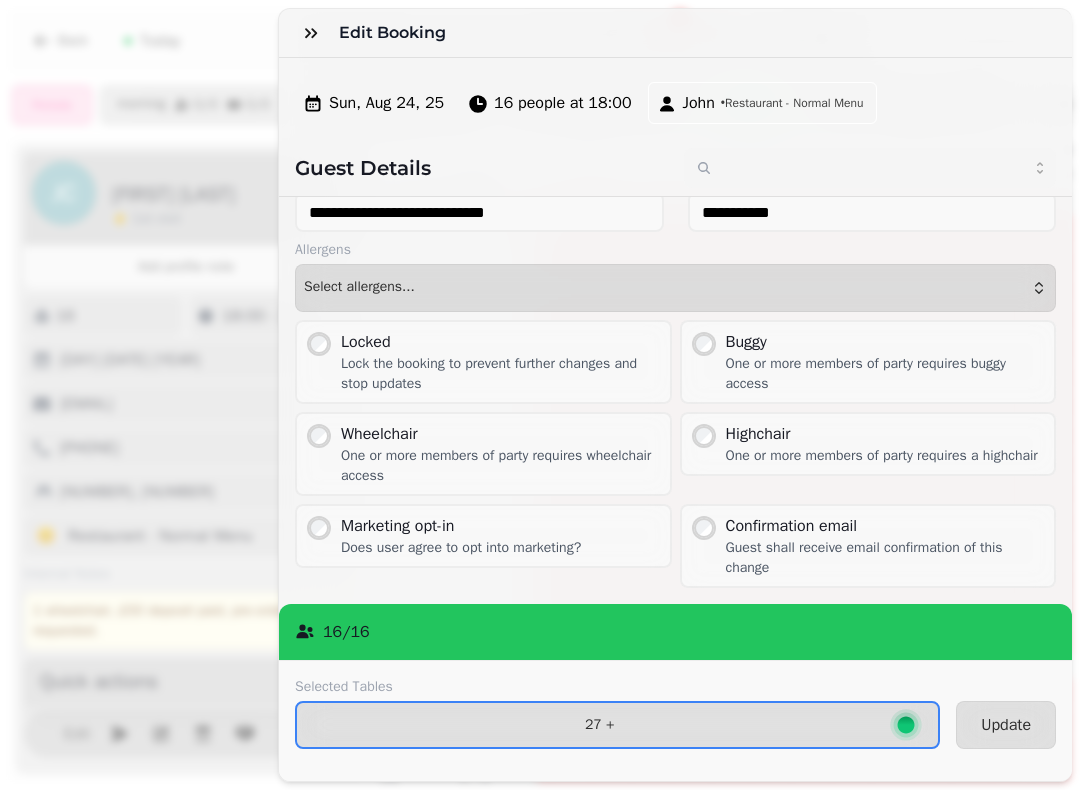 scroll, scrollTop: 113, scrollLeft: 0, axis: vertical 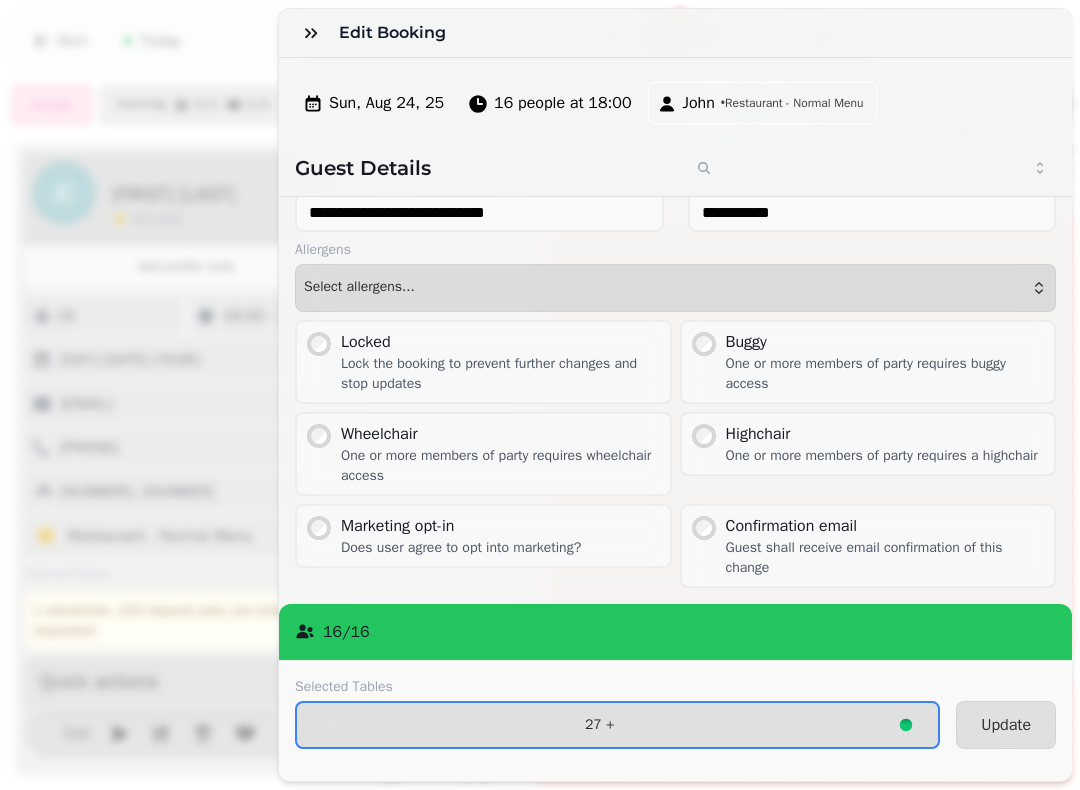 click on "Update" at bounding box center [1006, 725] 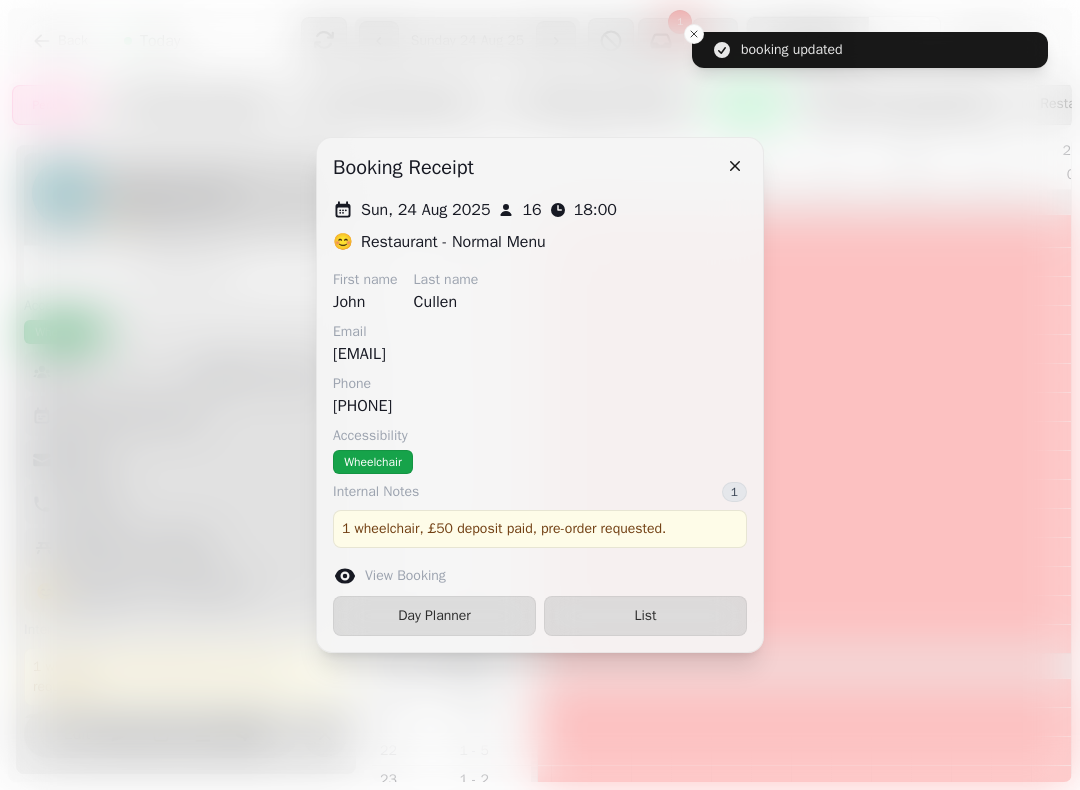 click on "1 wheelchair, £50 deposit paid, pre-order requested." at bounding box center [540, 529] 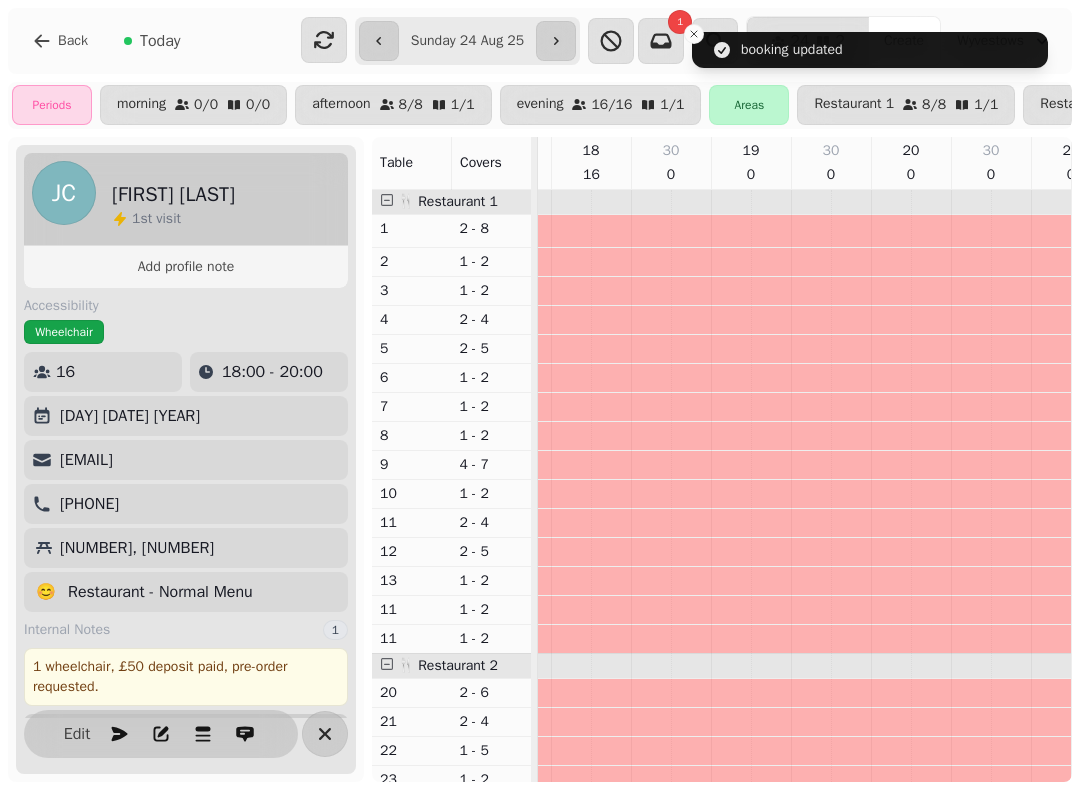 click on "1 wheelchair, £50 deposit paid, pre-order requested." at bounding box center (186, 677) 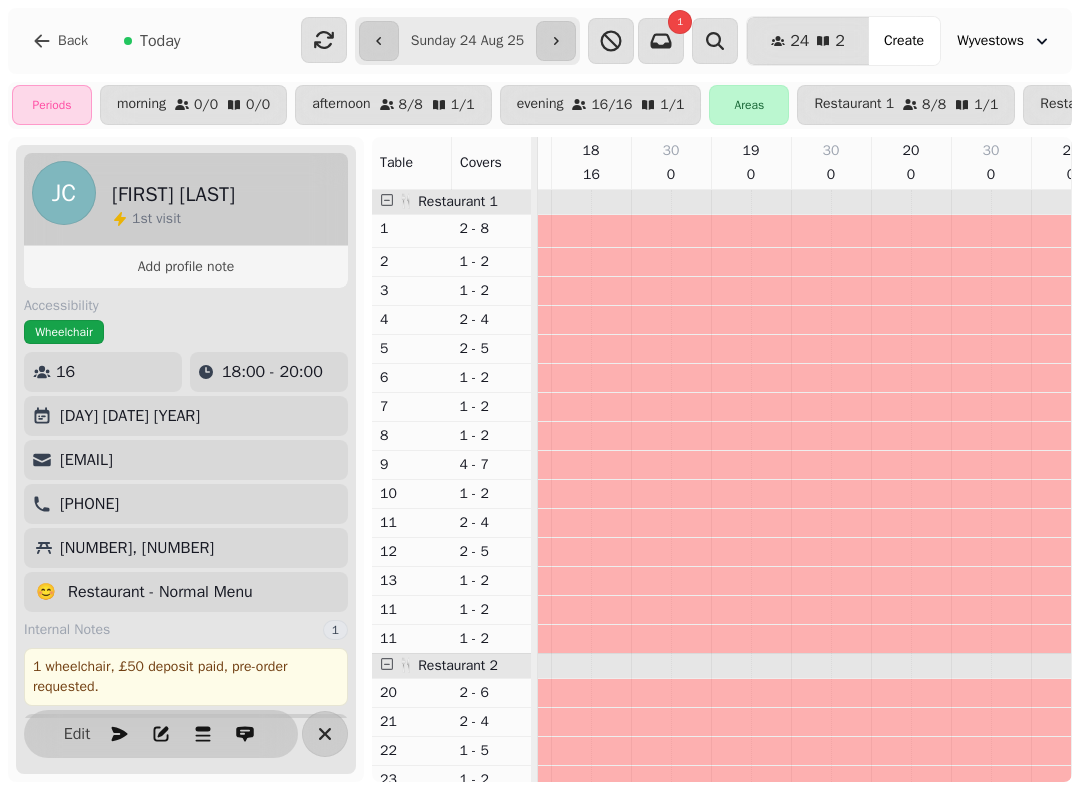click on "1 wheelchair, £50 deposit paid, pre-order requested." at bounding box center (186, 677) 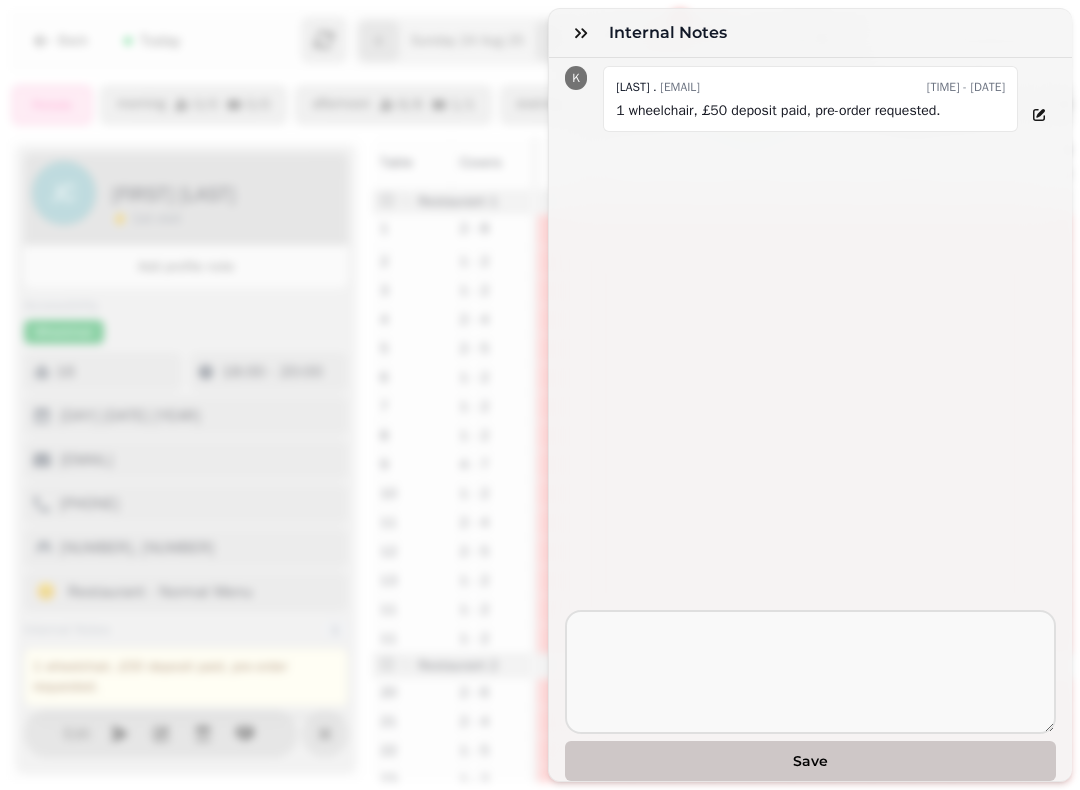 click on "1 wheelchair, £50 deposit paid, pre-order requested." at bounding box center [810, 111] 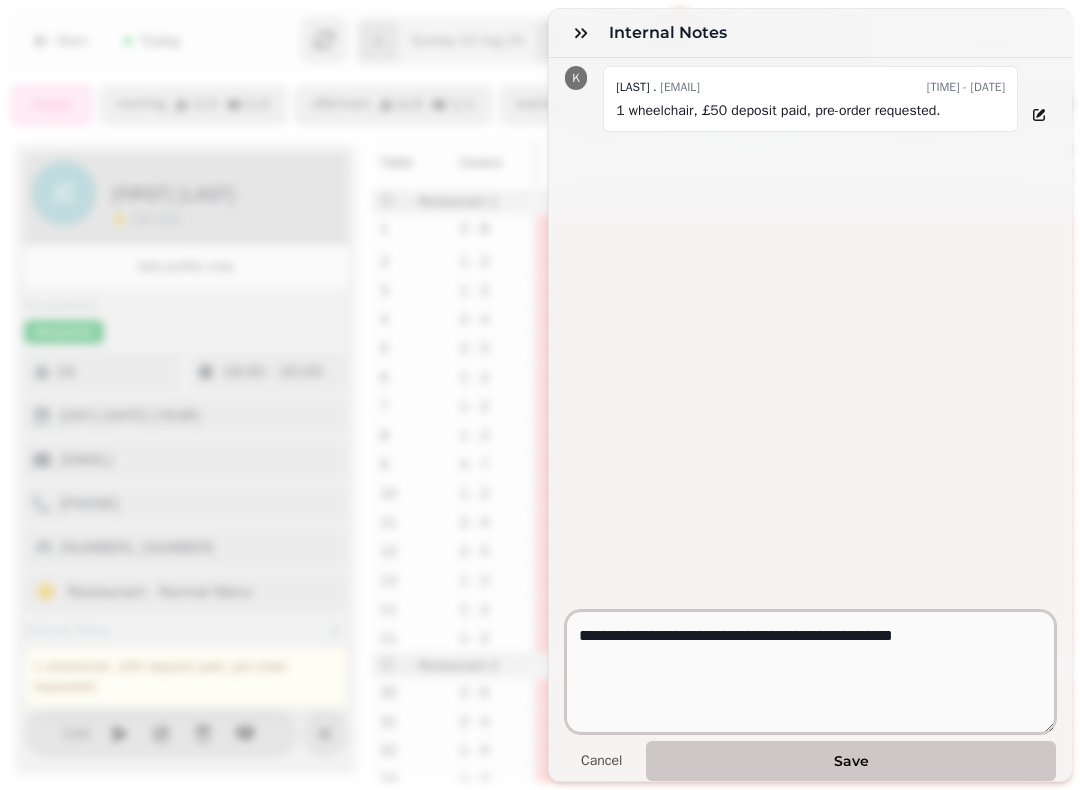 click on "**********" at bounding box center [810, 672] 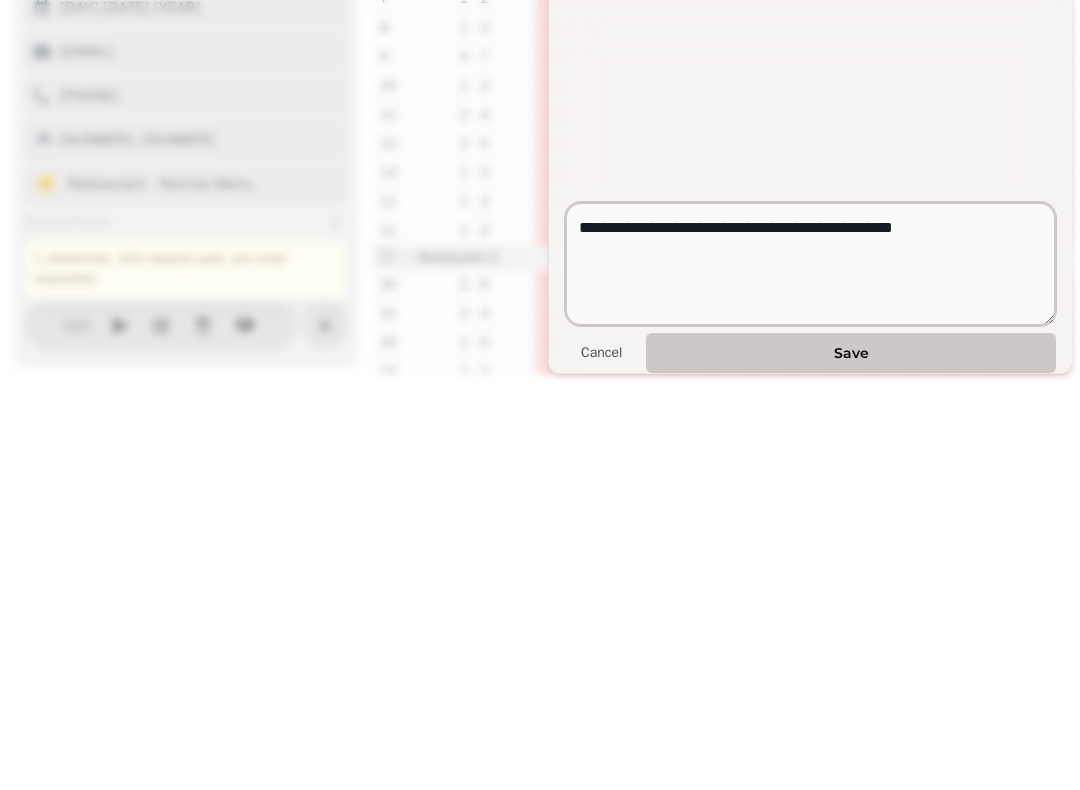 click on "**********" at bounding box center (810, 672) 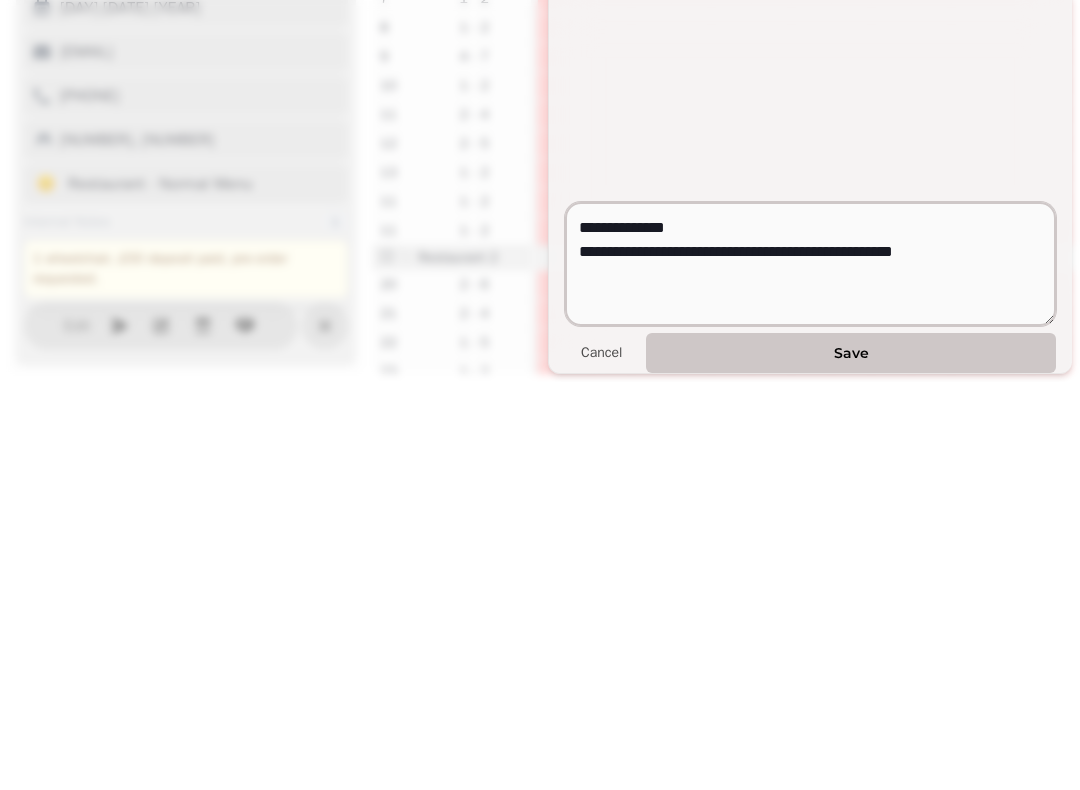type on "**********" 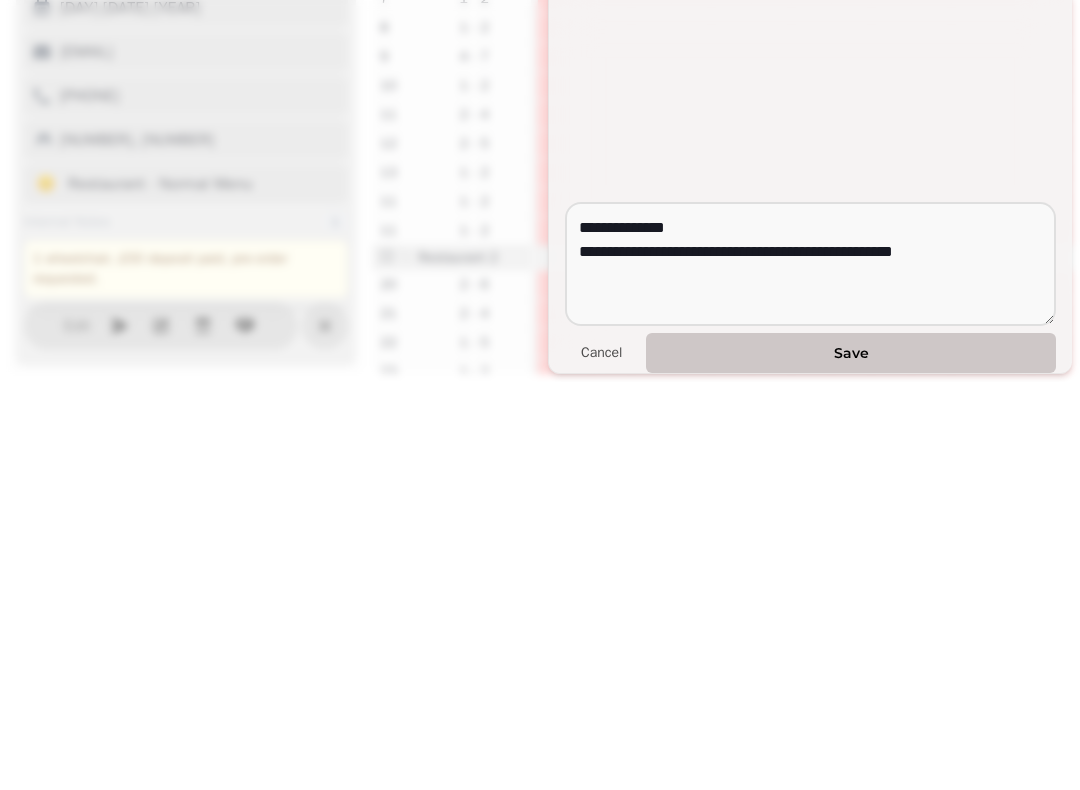 click on "Save" at bounding box center (851, 761) 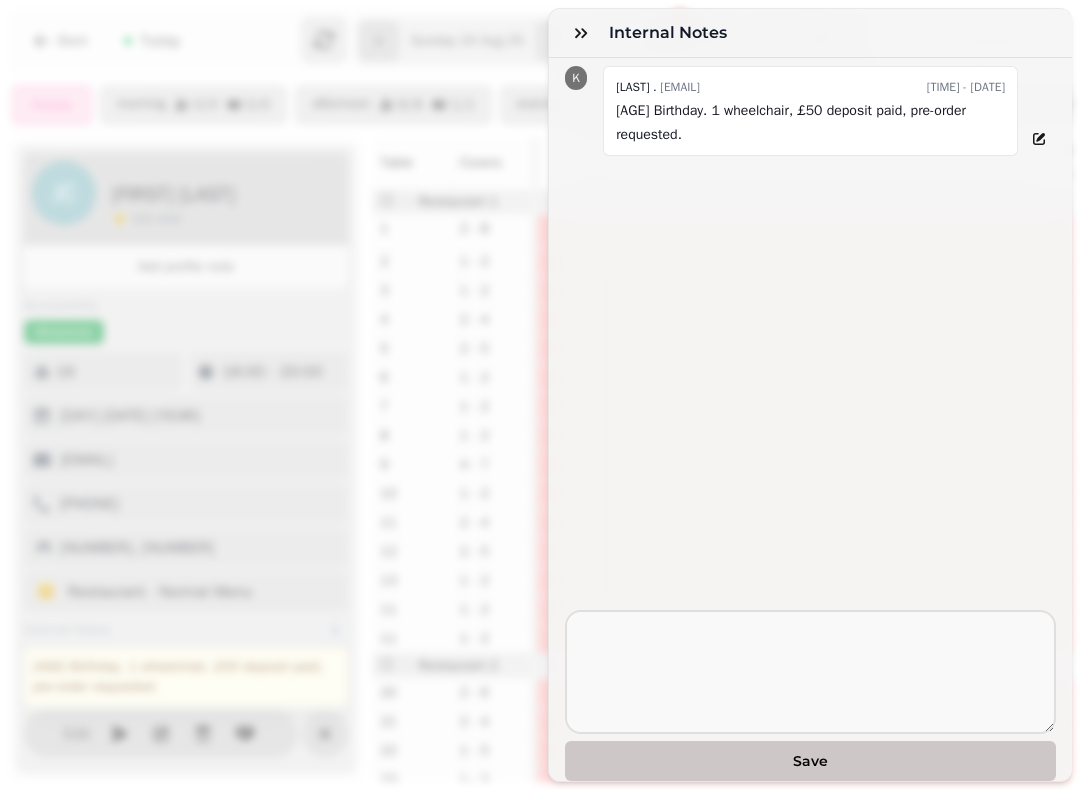 click on "Save" at bounding box center (810, 761) 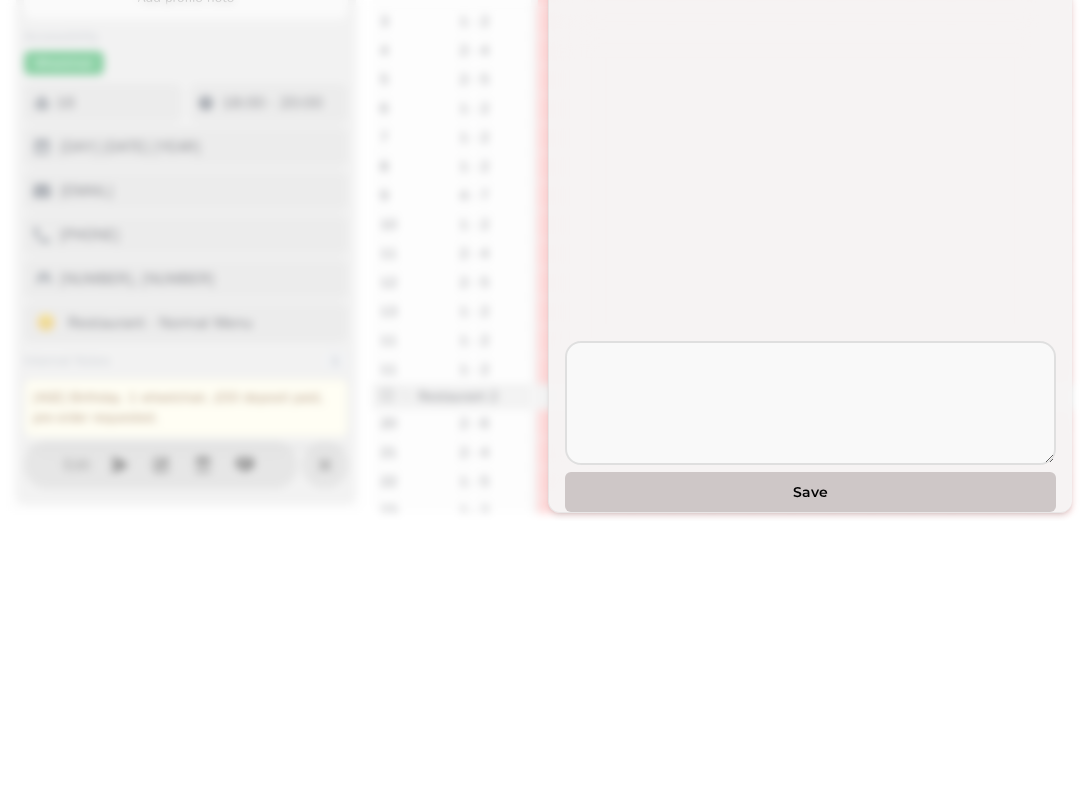 click on "K [FIRST] .   [EMAIL] [TIME] - [DATE] [AGE] Birthday.
1 wheelchair, £50 deposit paid, pre-order requested." at bounding box center (810, 334) 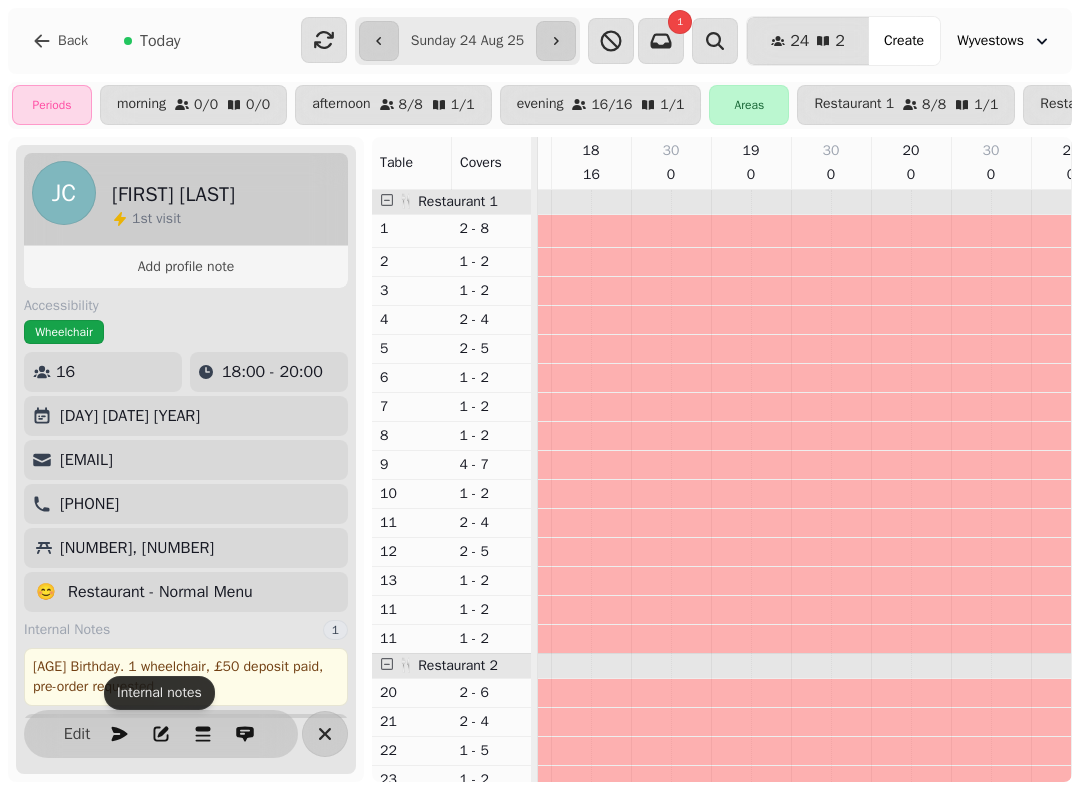 click 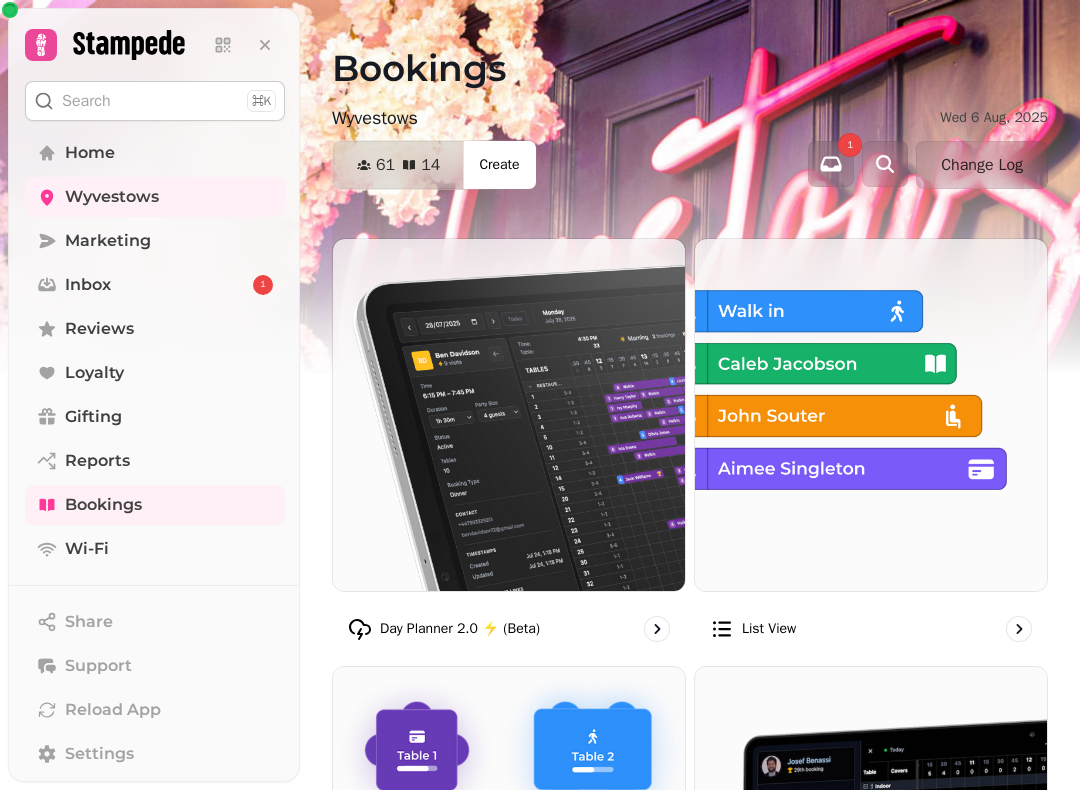 click on "Home" at bounding box center (155, 153) 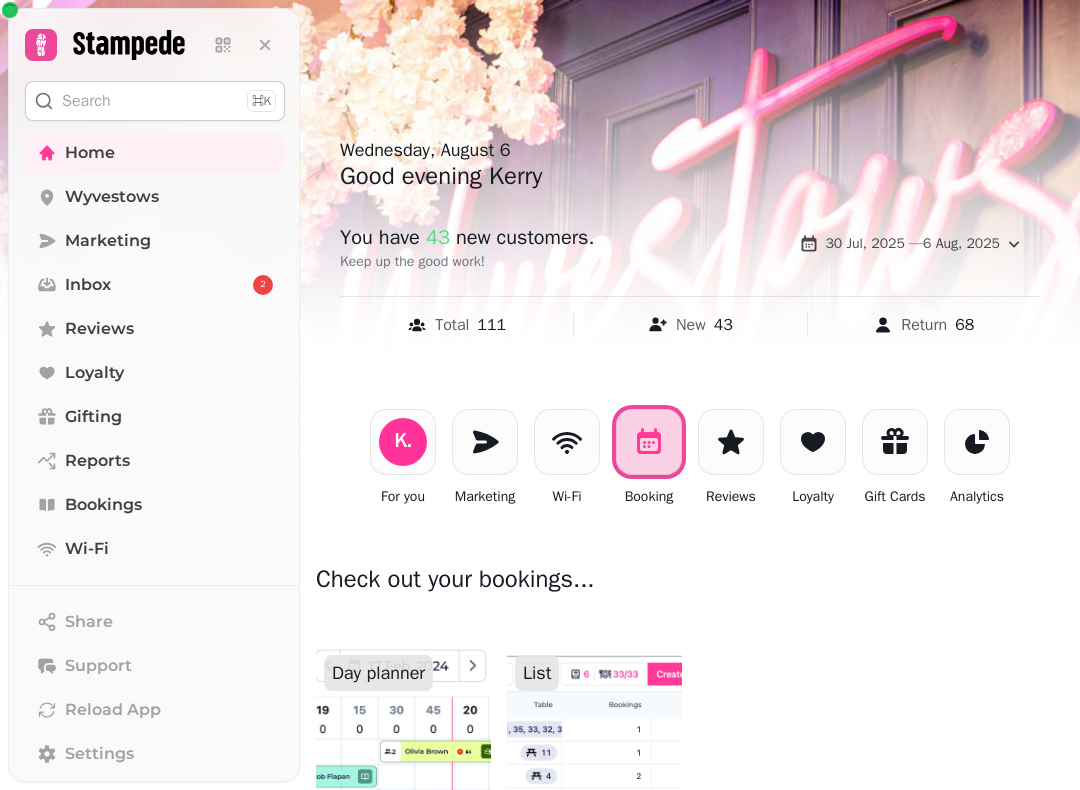 click on "Home" at bounding box center [155, 153] 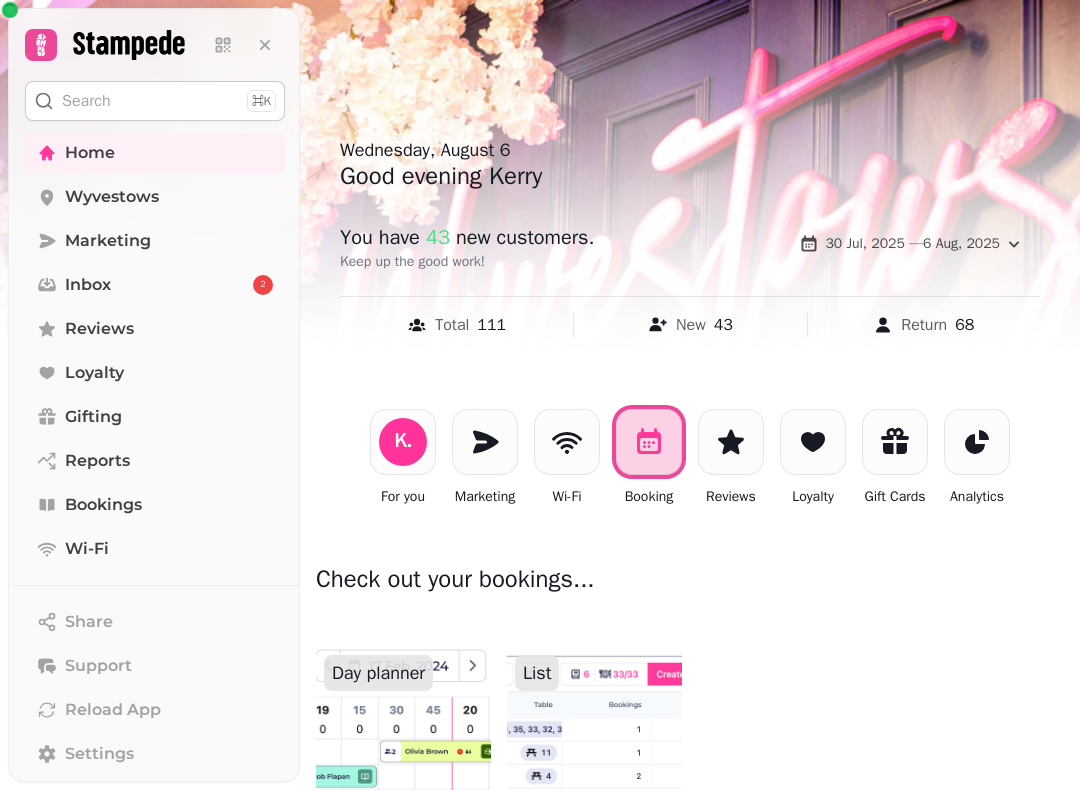 click at bounding box center [403, 731] 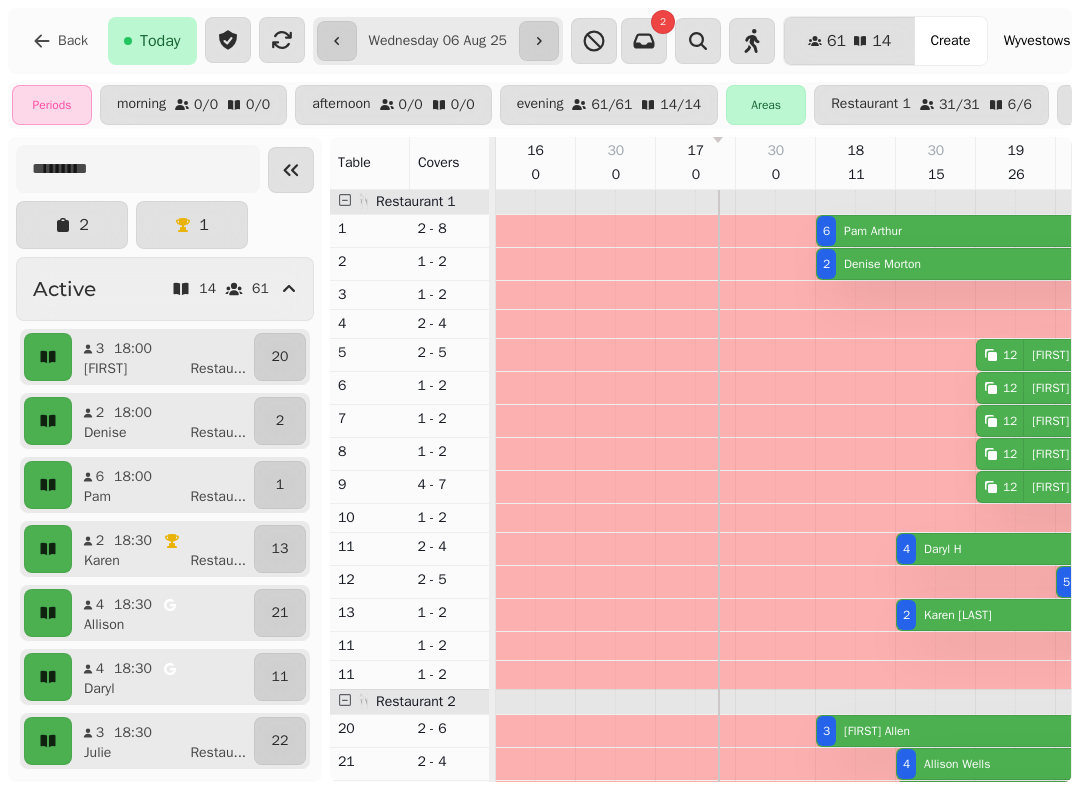 click 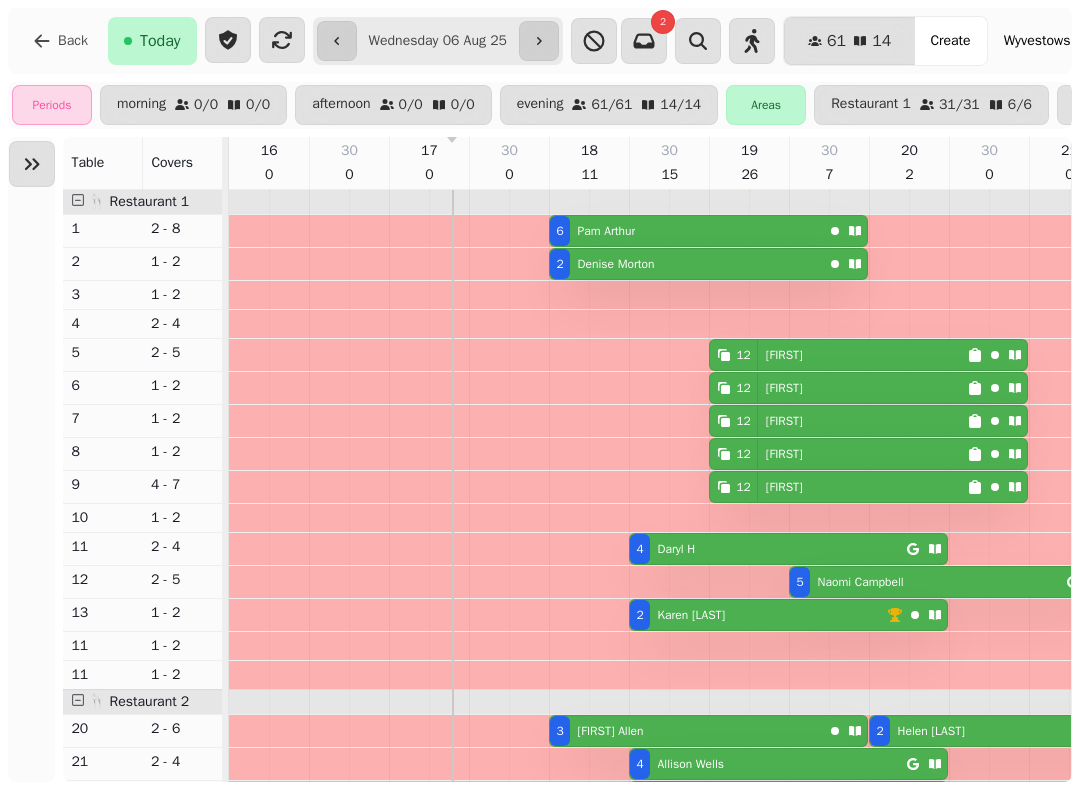scroll, scrollTop: 0, scrollLeft: 225, axis: horizontal 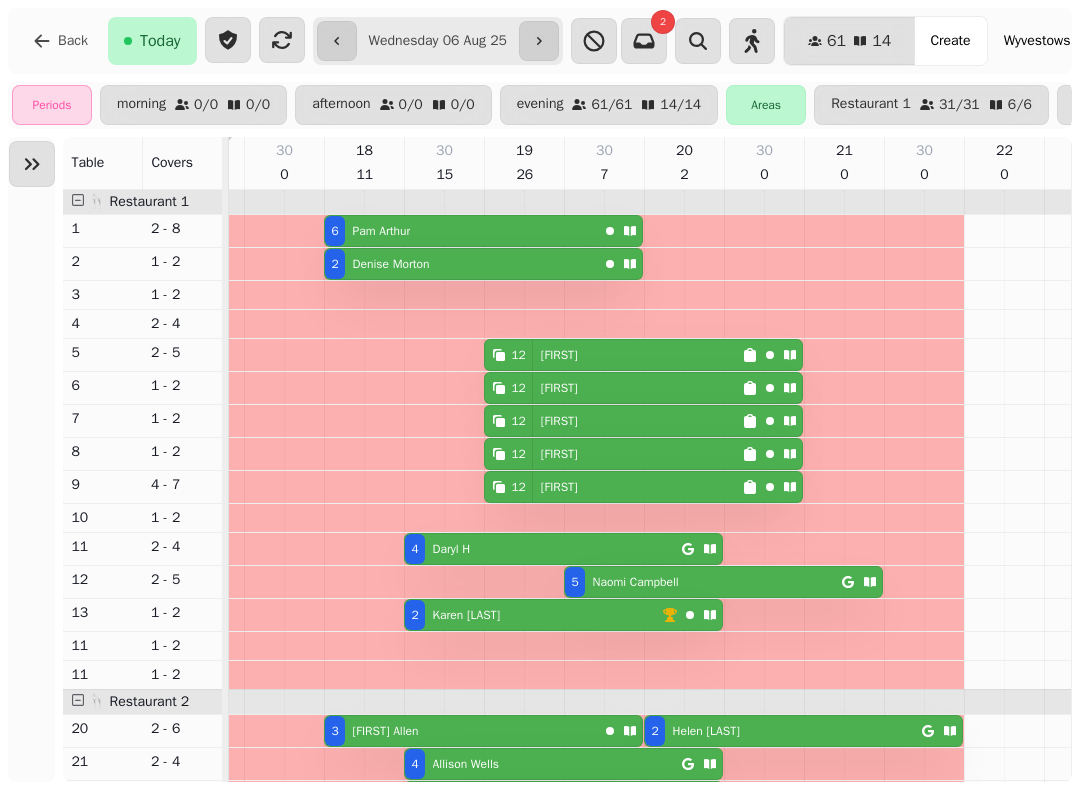 click 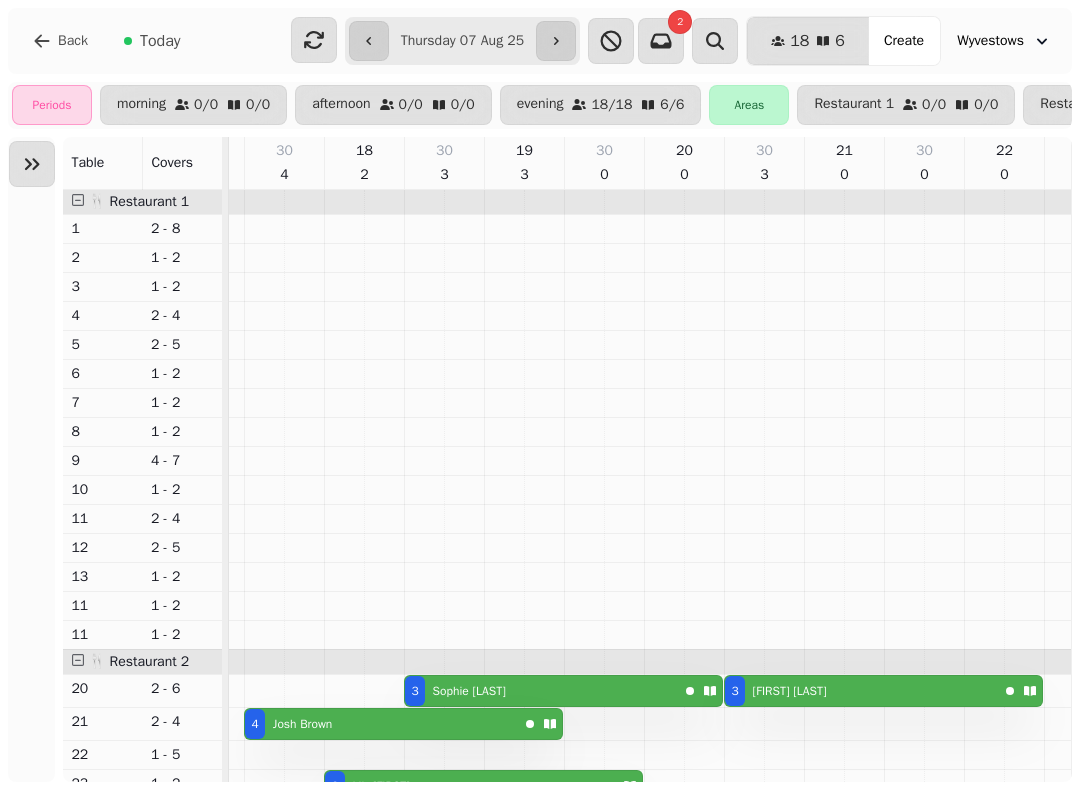 scroll, scrollTop: 127, scrollLeft: 134, axis: both 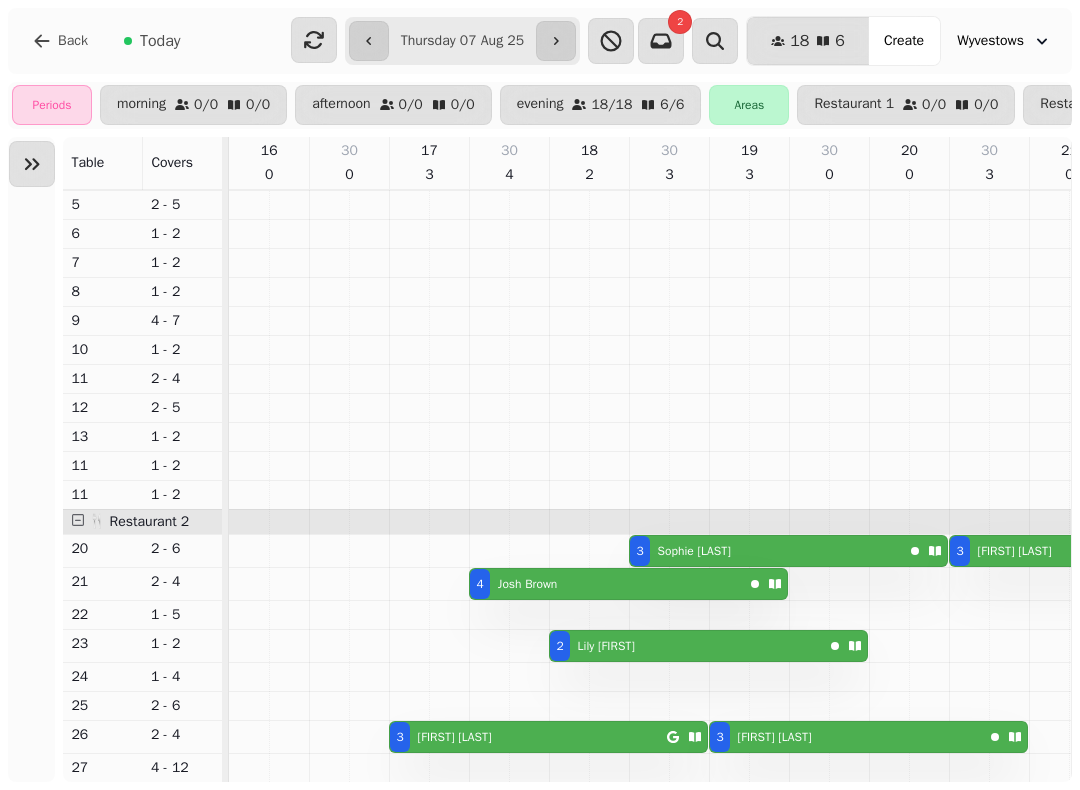 click 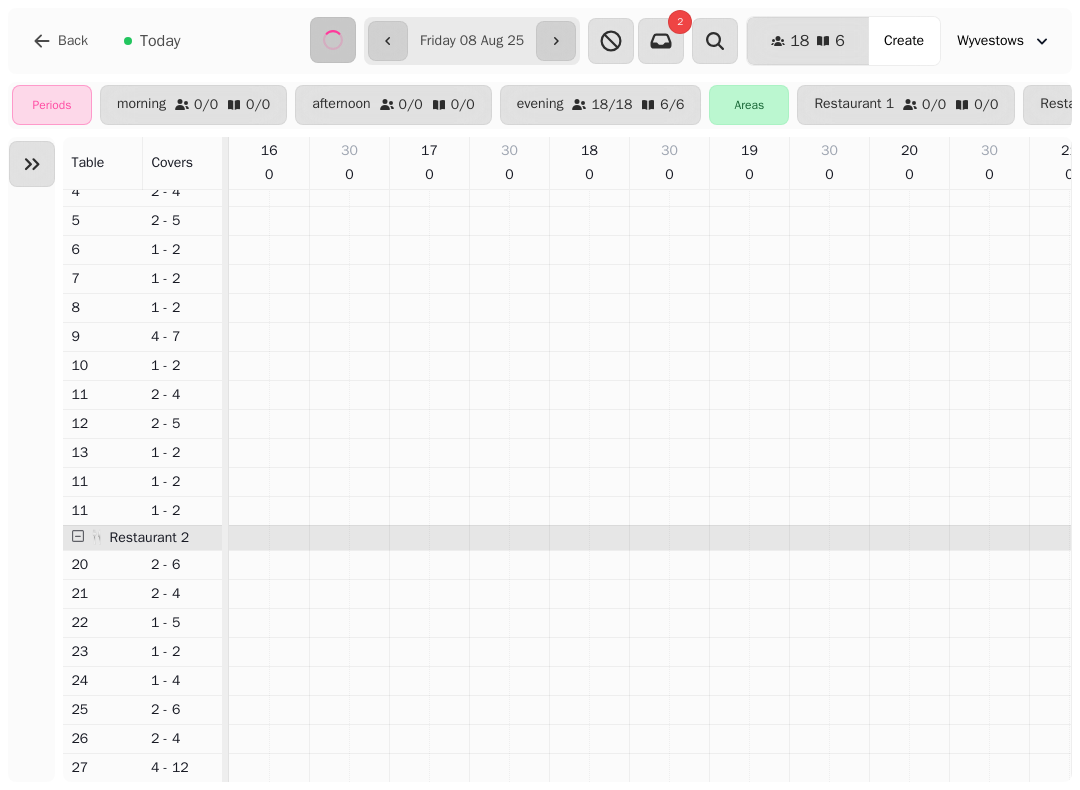 scroll, scrollTop: 0, scrollLeft: 225, axis: horizontal 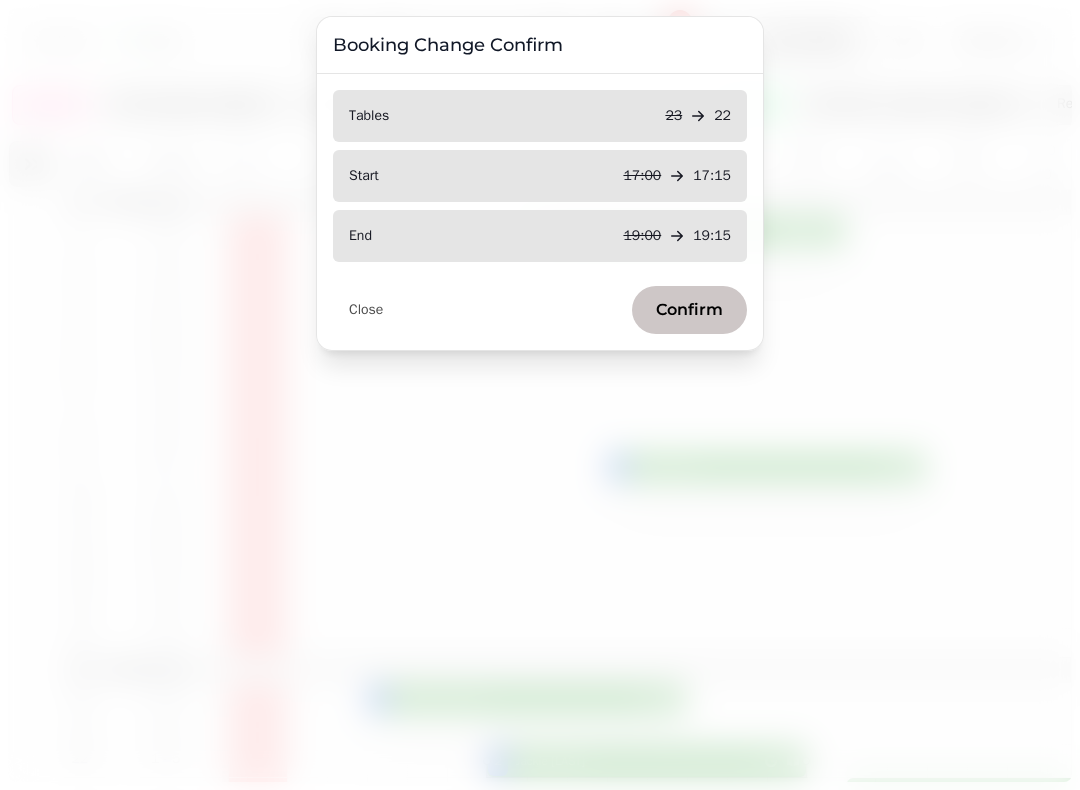 click on "Close" at bounding box center (366, 310) 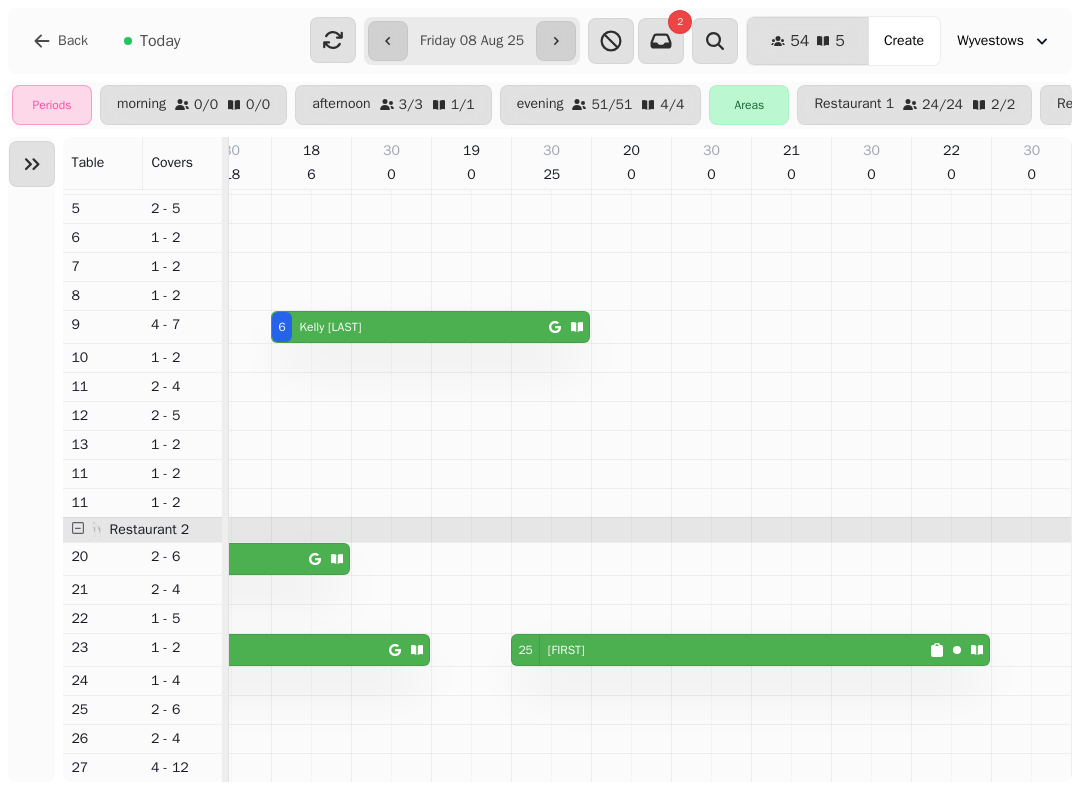 click at bounding box center (556, 41) 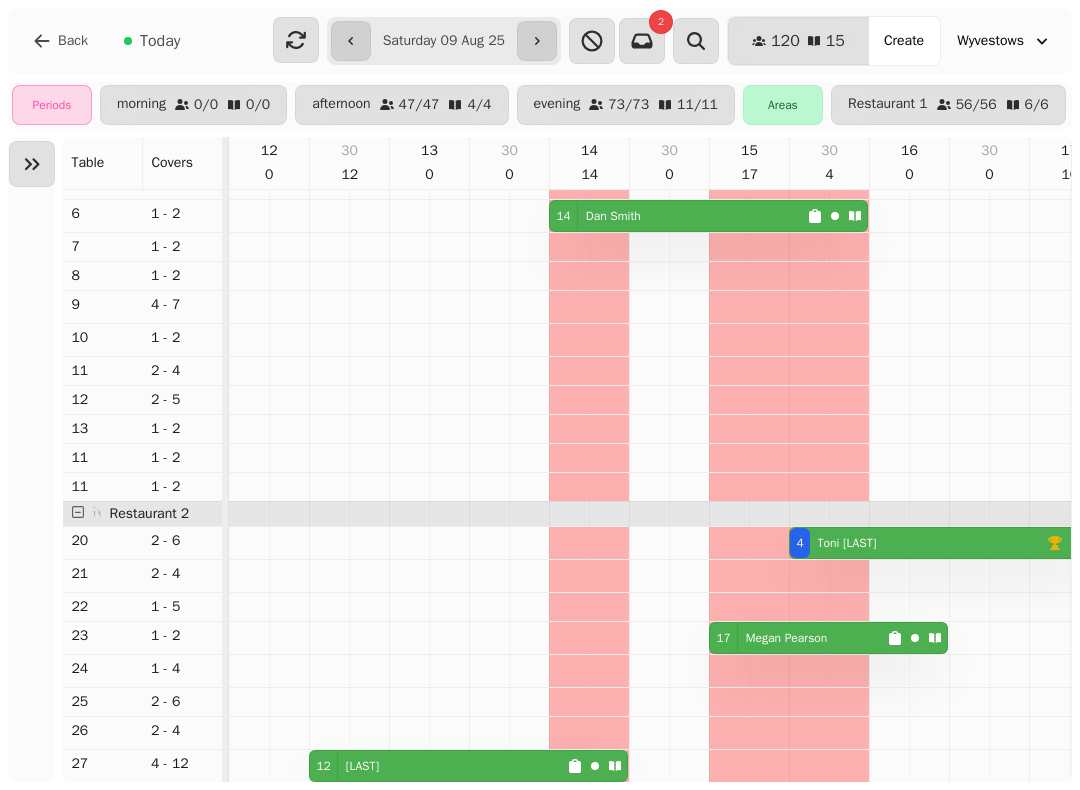 click 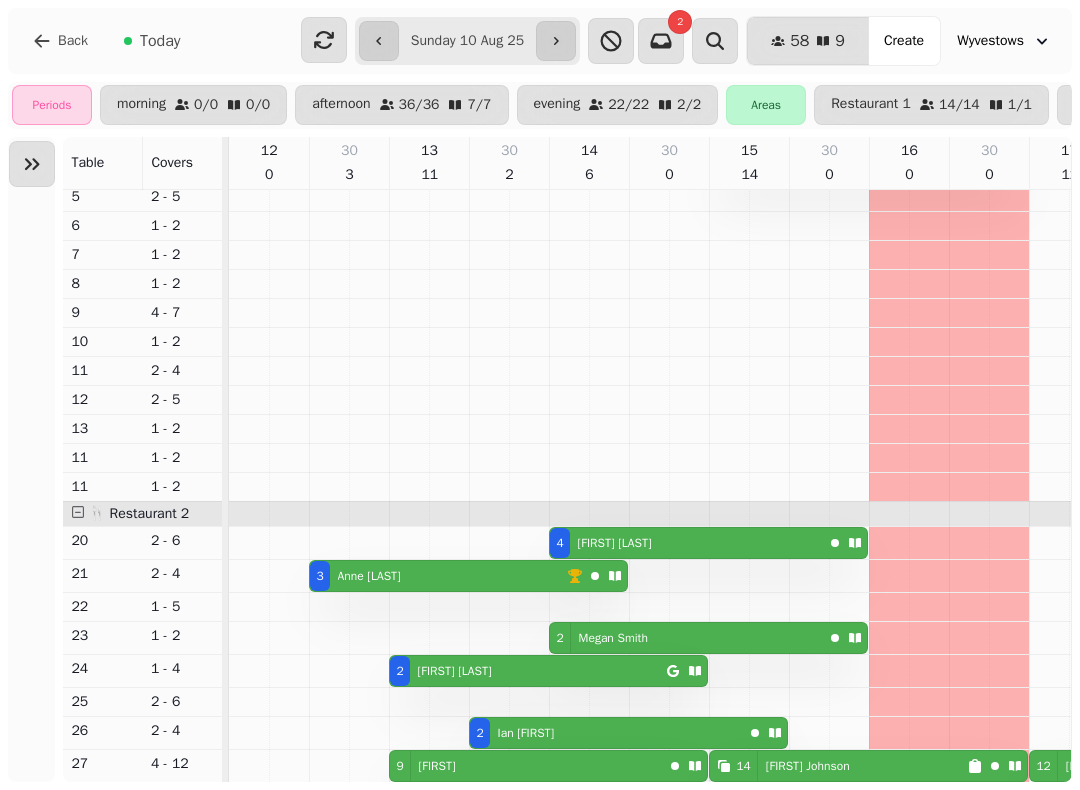 click on "**********" at bounding box center (467, 41) 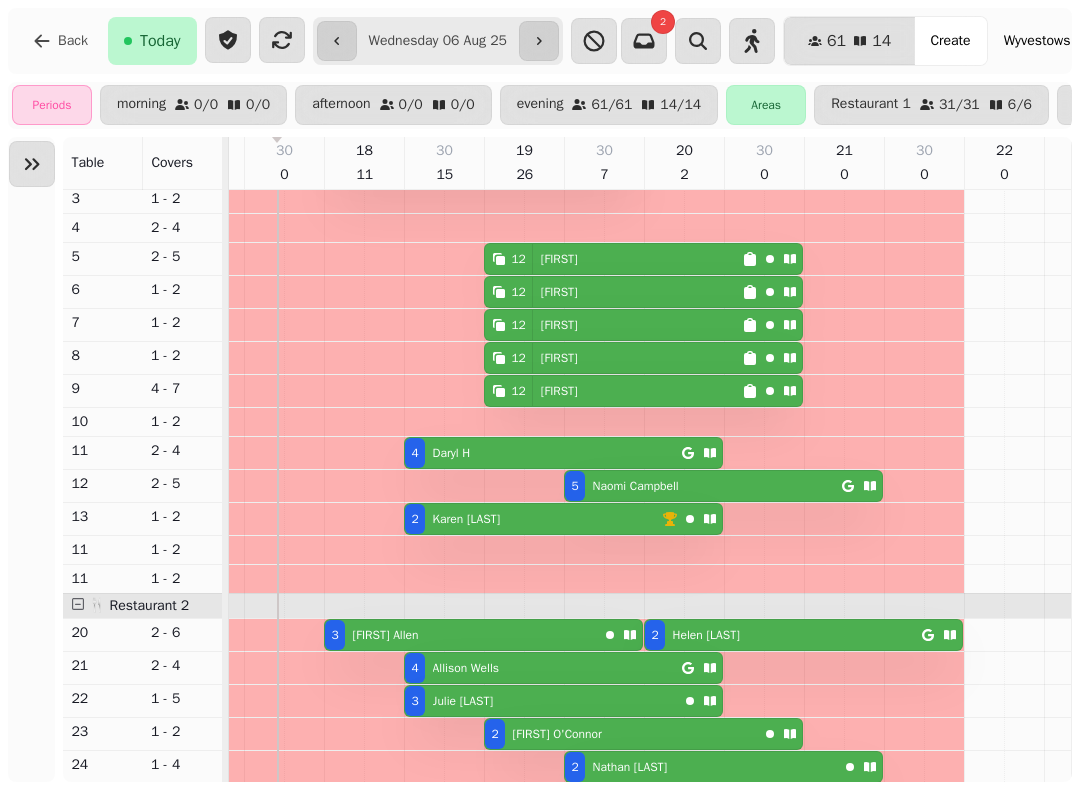 scroll, scrollTop: 192, scrollLeft: 278, axis: both 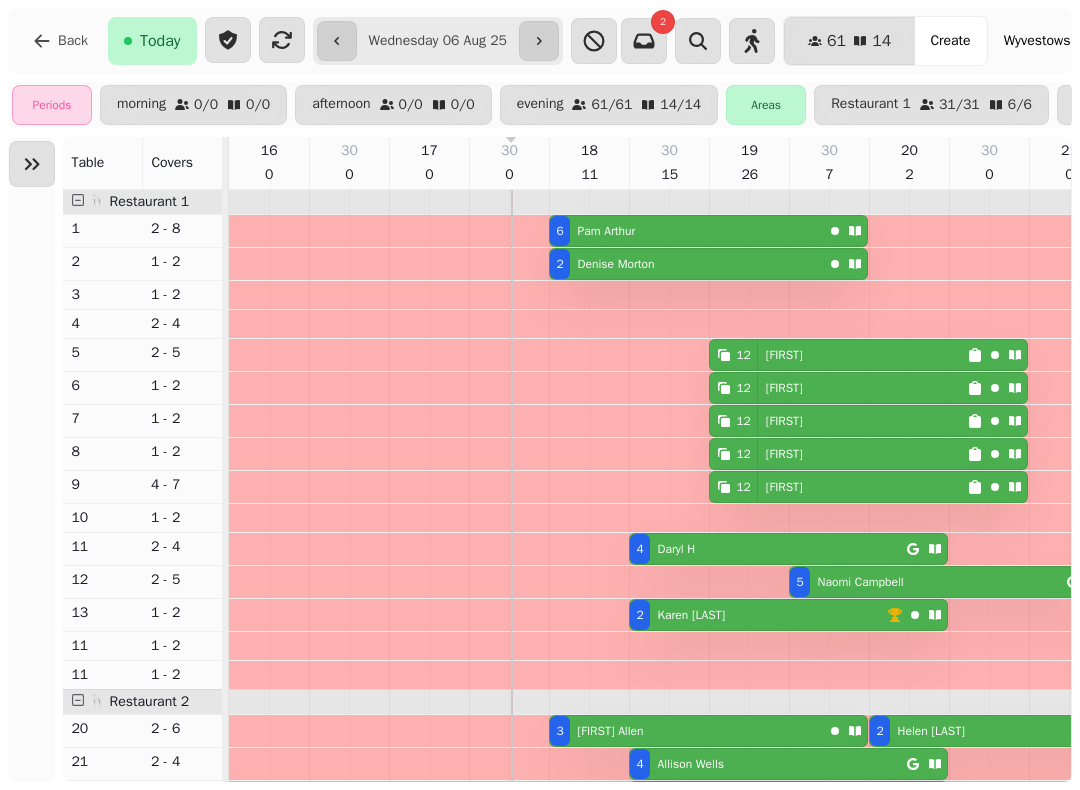 click 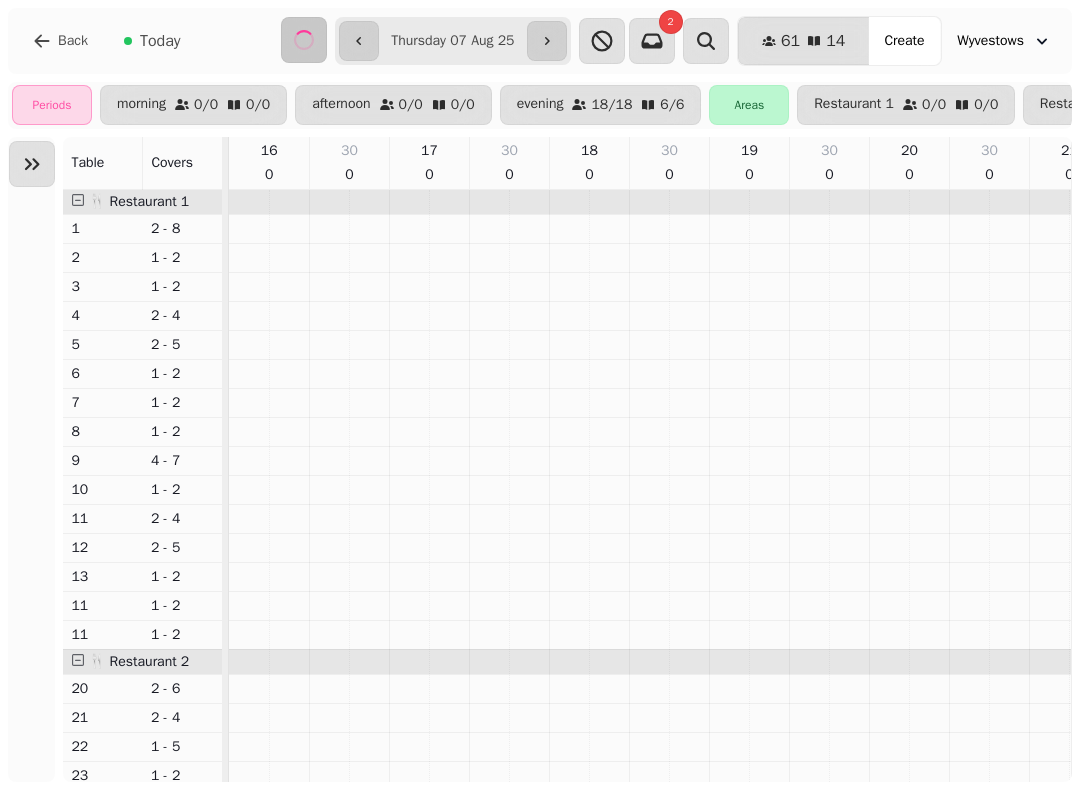 scroll, scrollTop: 0, scrollLeft: 225, axis: horizontal 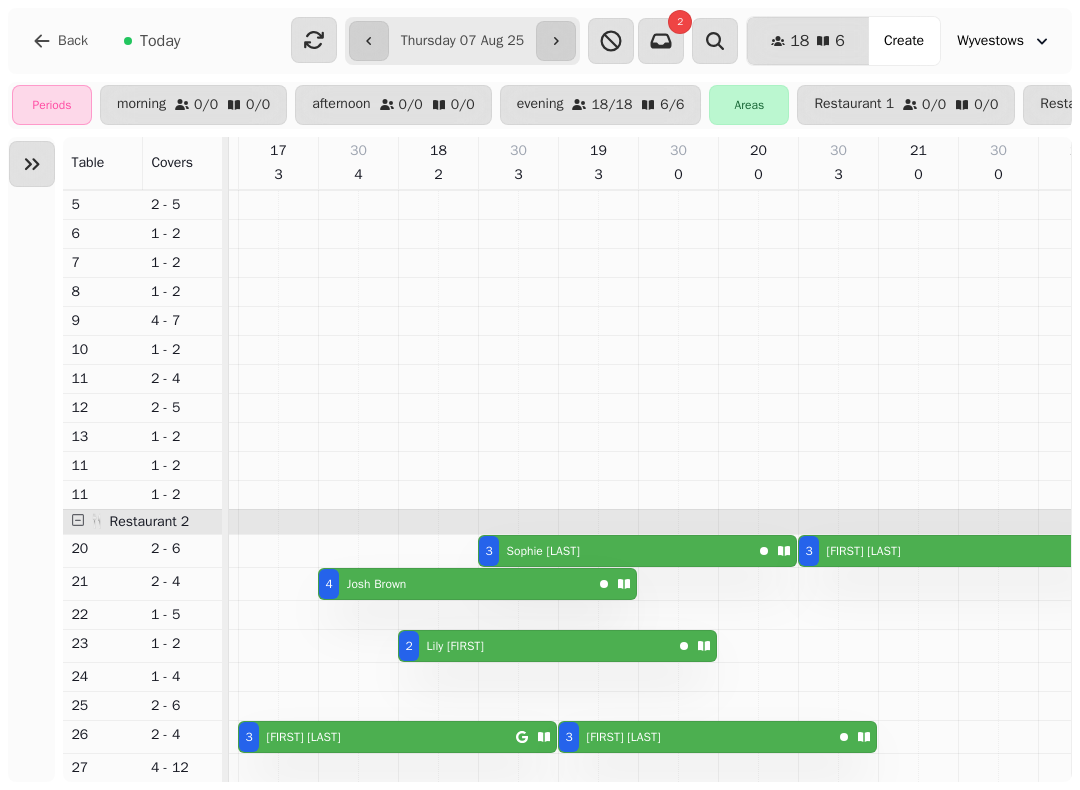 click 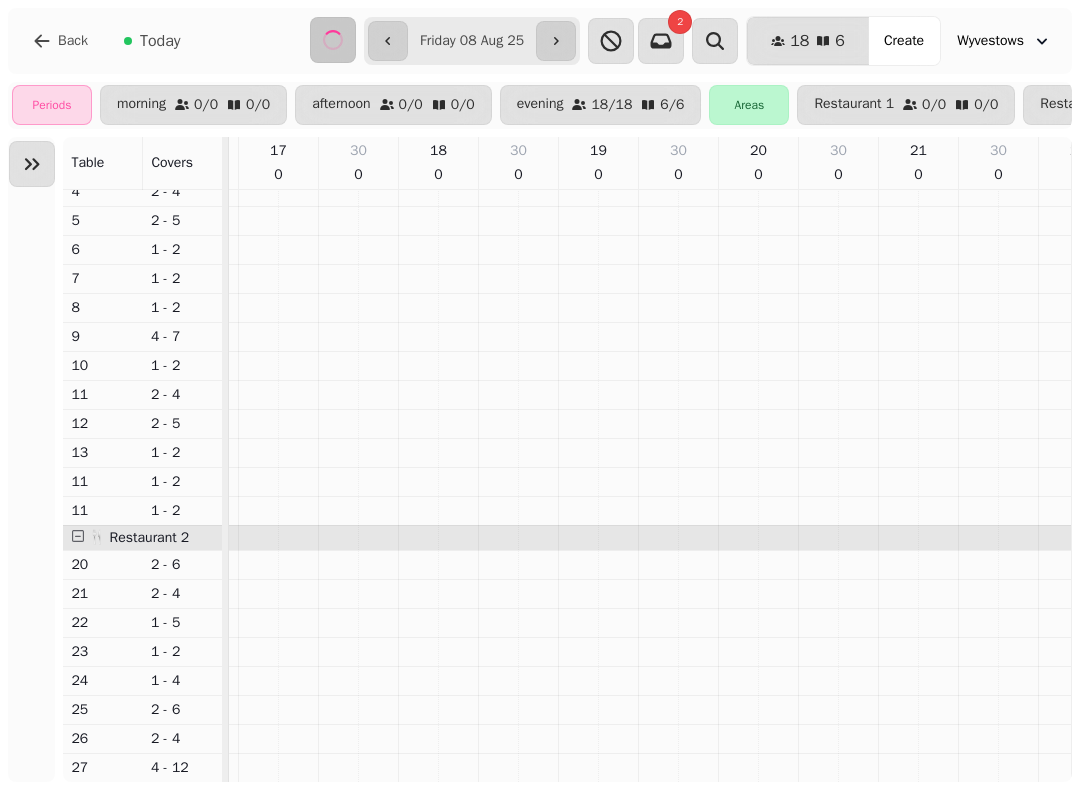 scroll, scrollTop: 0, scrollLeft: 225, axis: horizontal 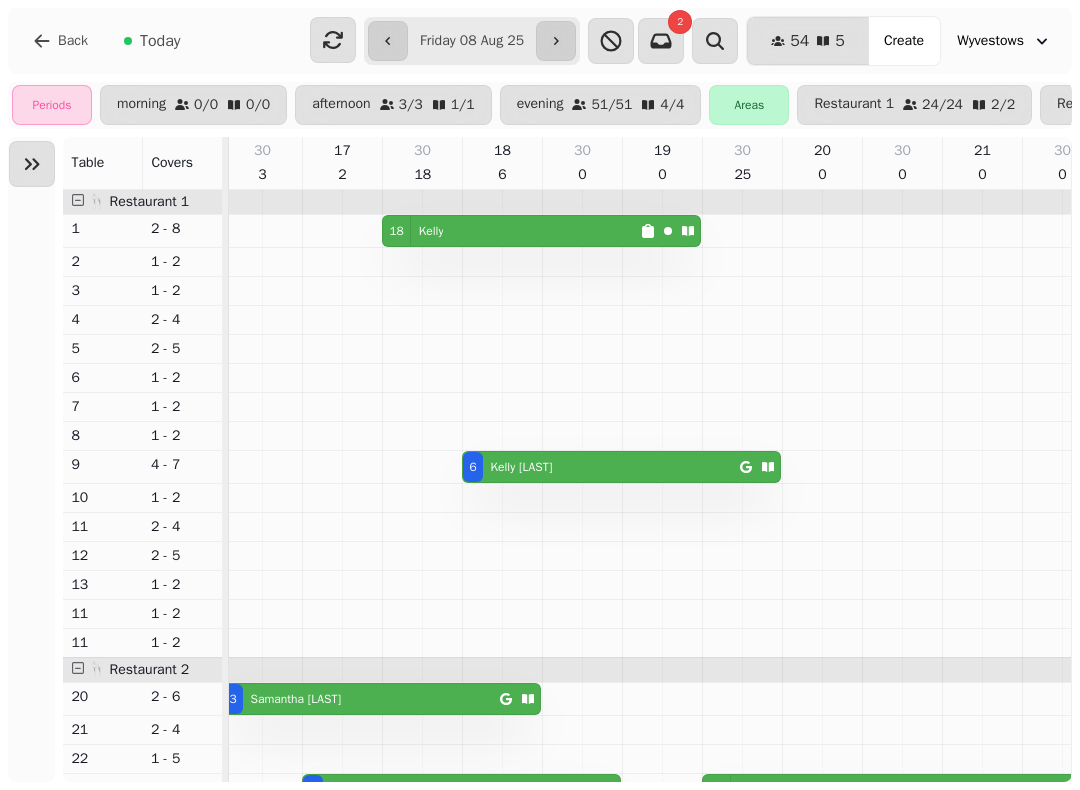click 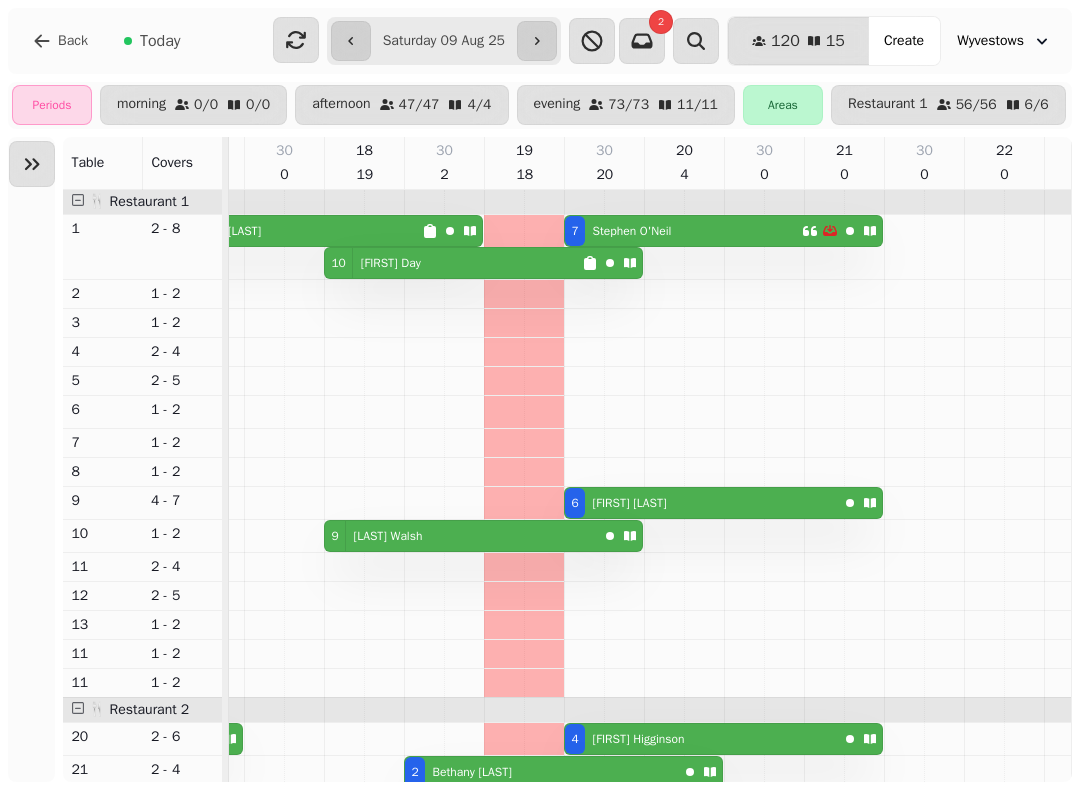 click 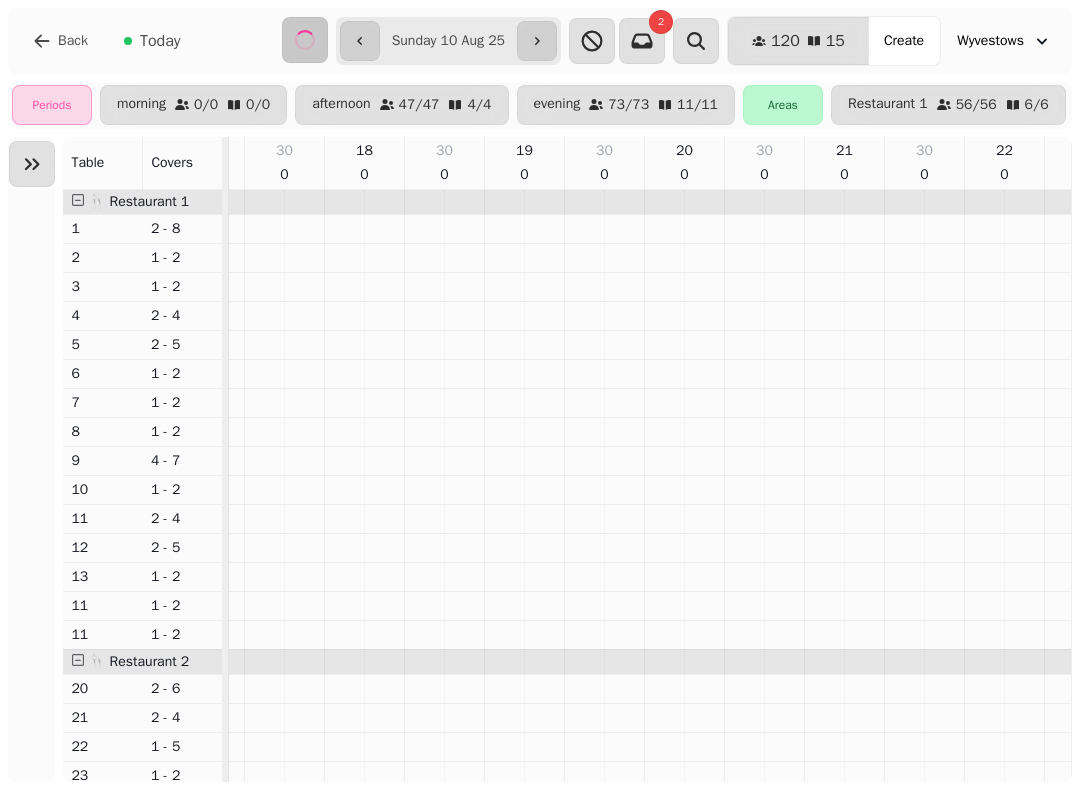 type on "**********" 